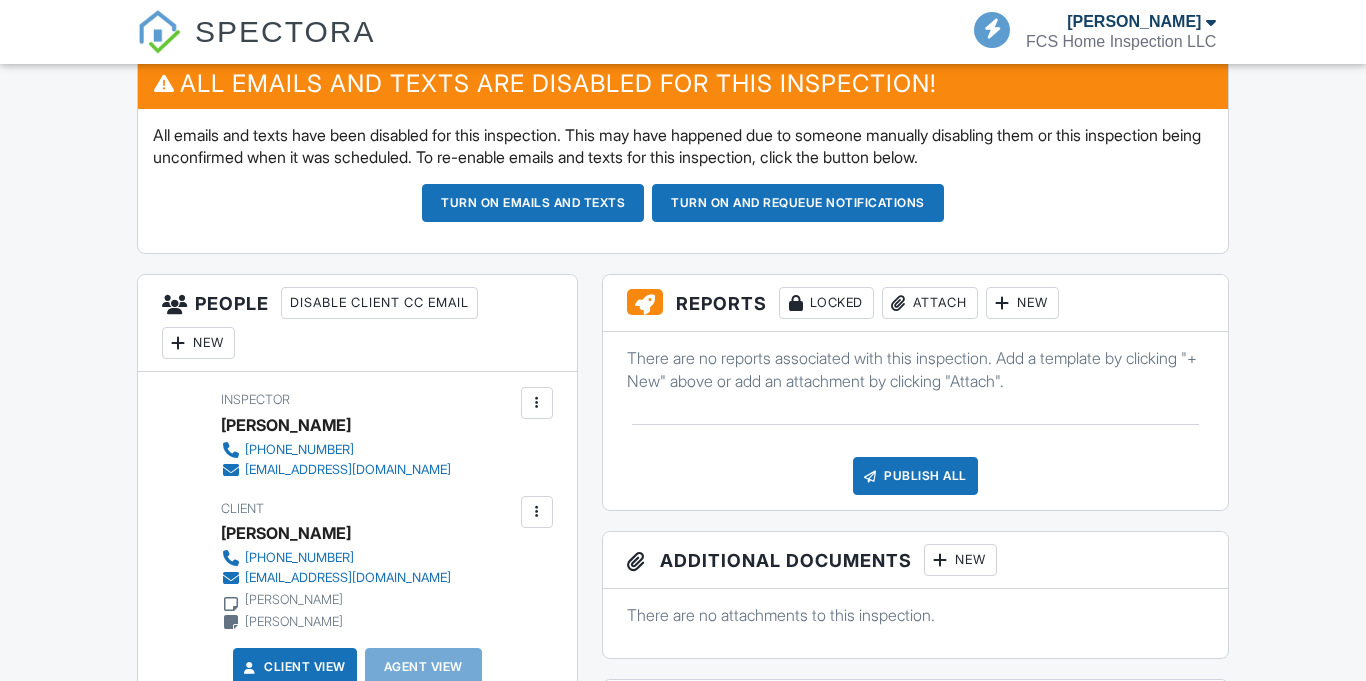 scroll, scrollTop: 528, scrollLeft: 0, axis: vertical 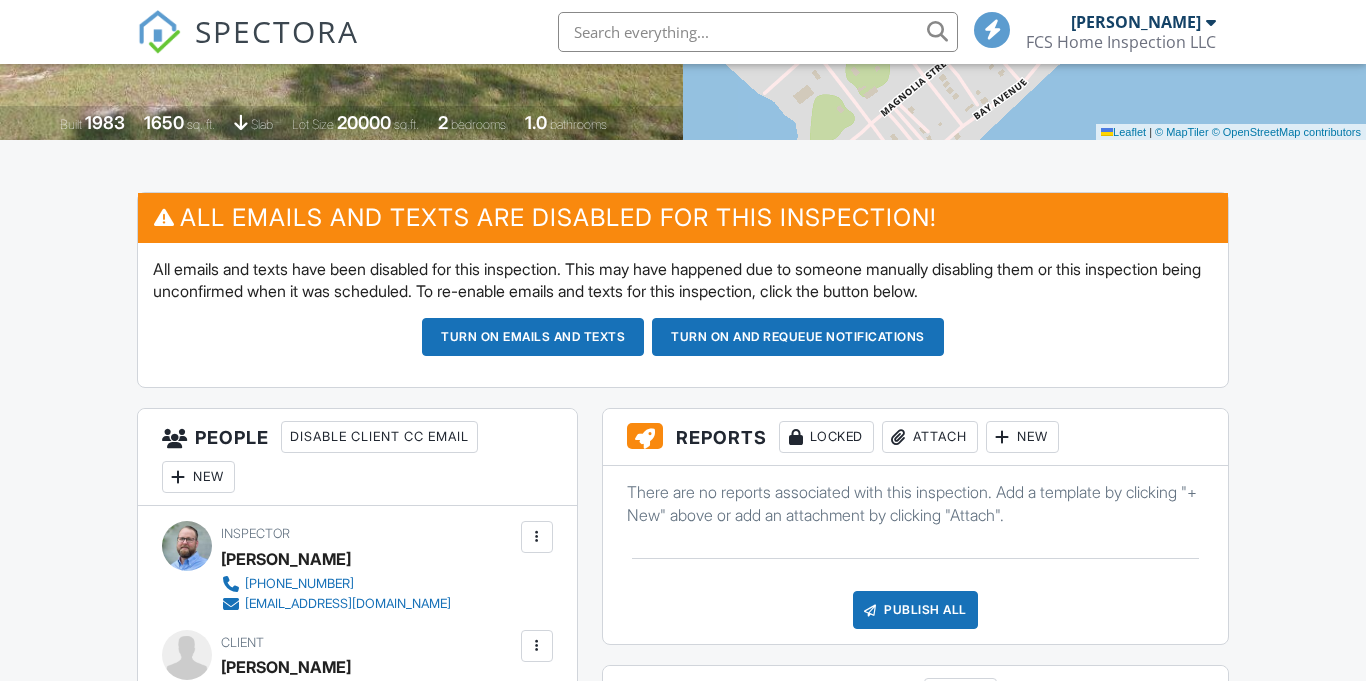 click on "Turn on and Requeue Notifications" at bounding box center (798, 337) 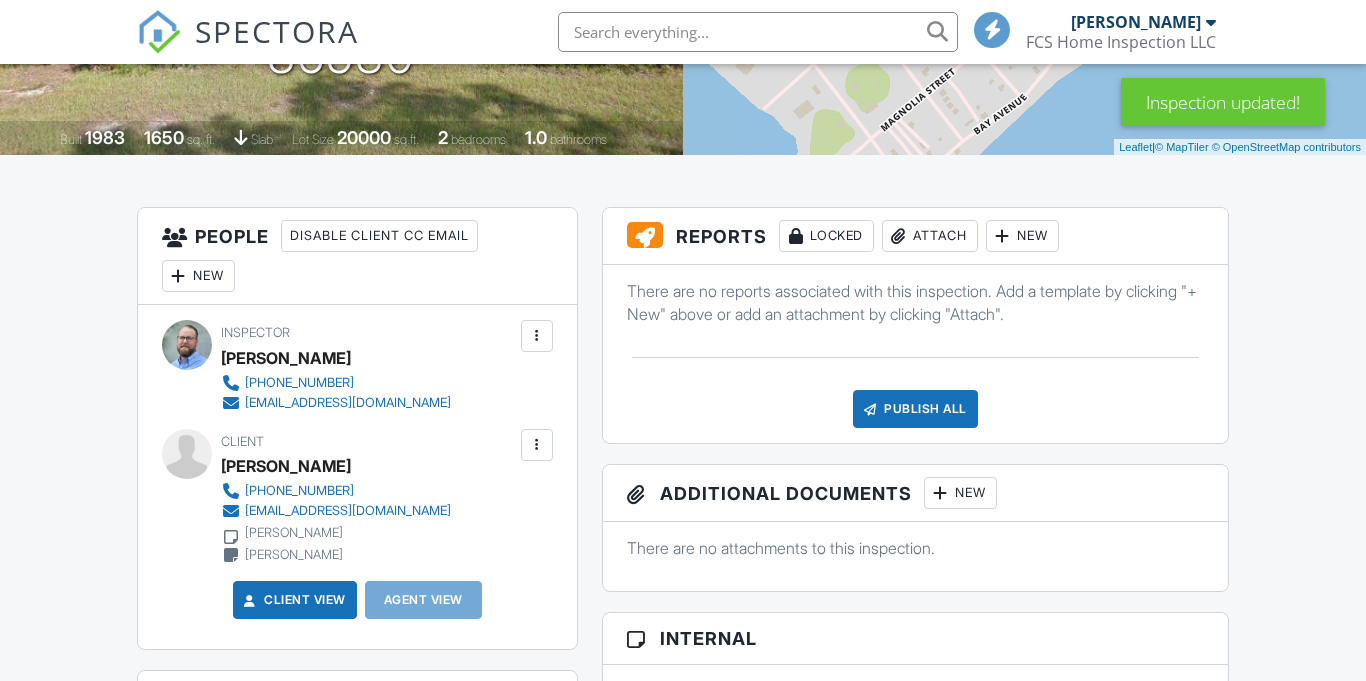scroll, scrollTop: 436, scrollLeft: 0, axis: vertical 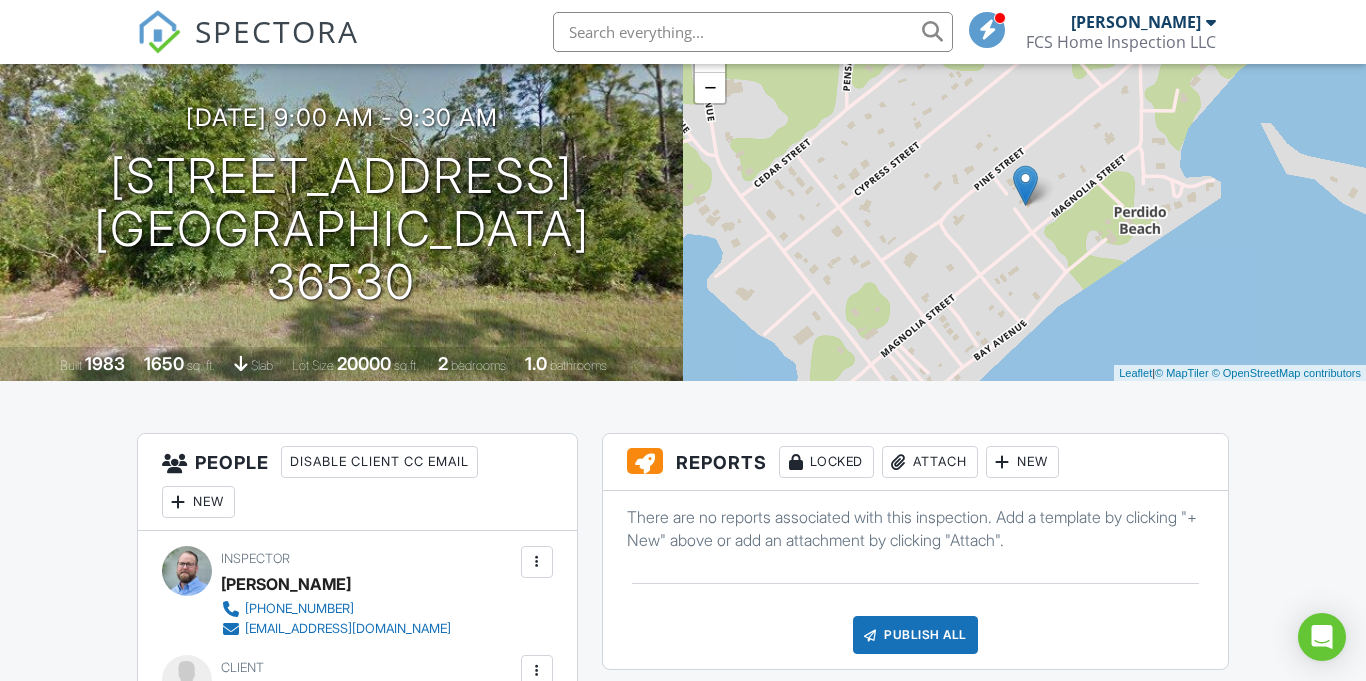 click on "Attach" at bounding box center (930, 462) 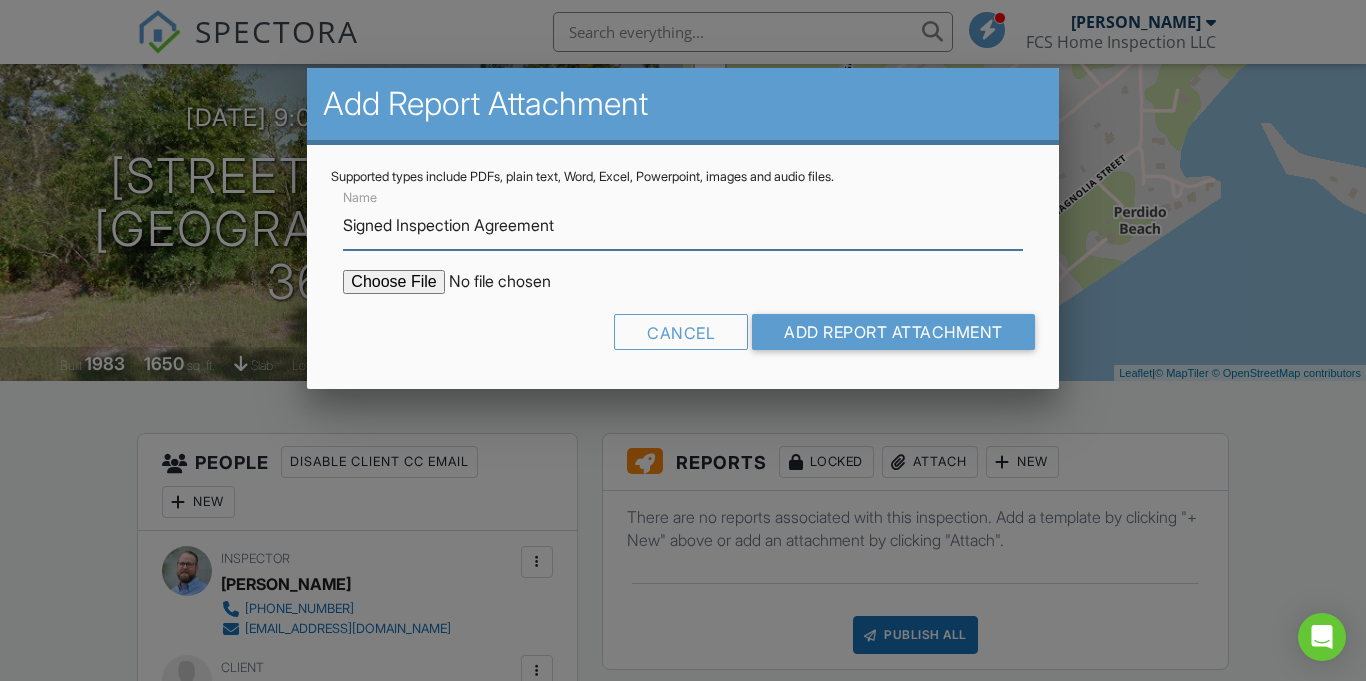 type on "Signed Inspection Agreement" 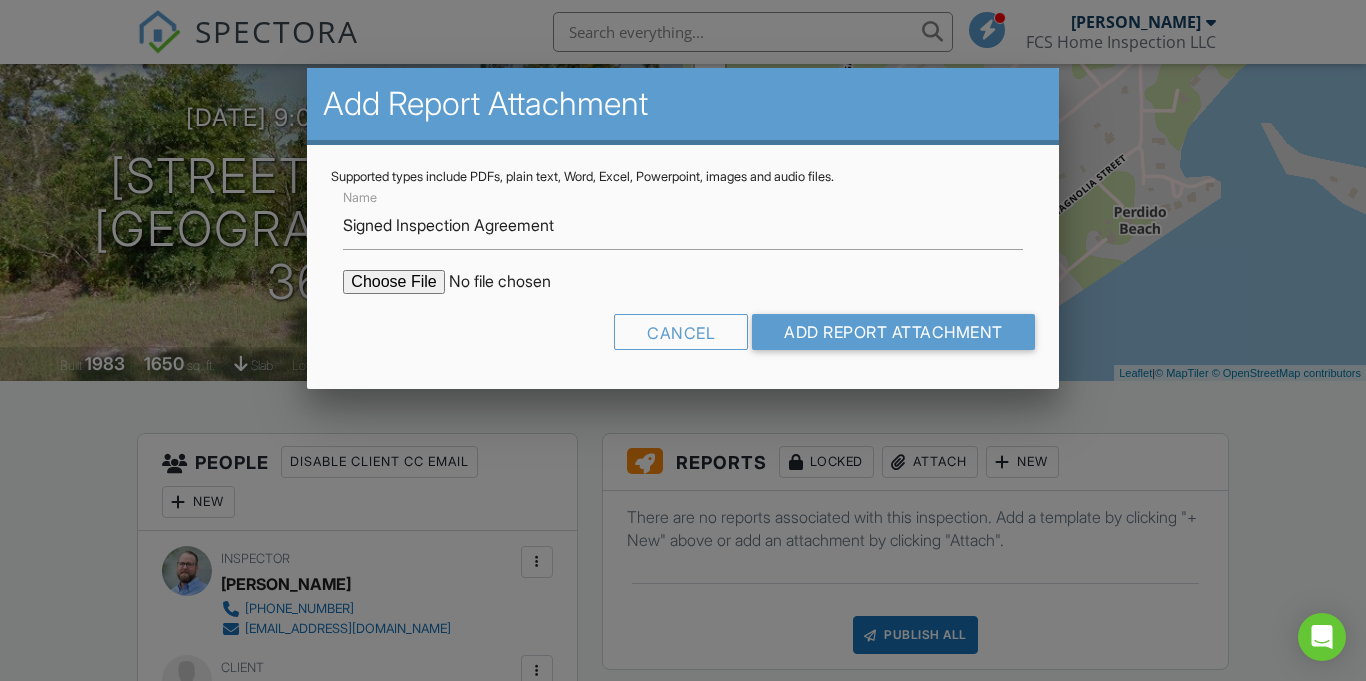 click at bounding box center [513, 282] 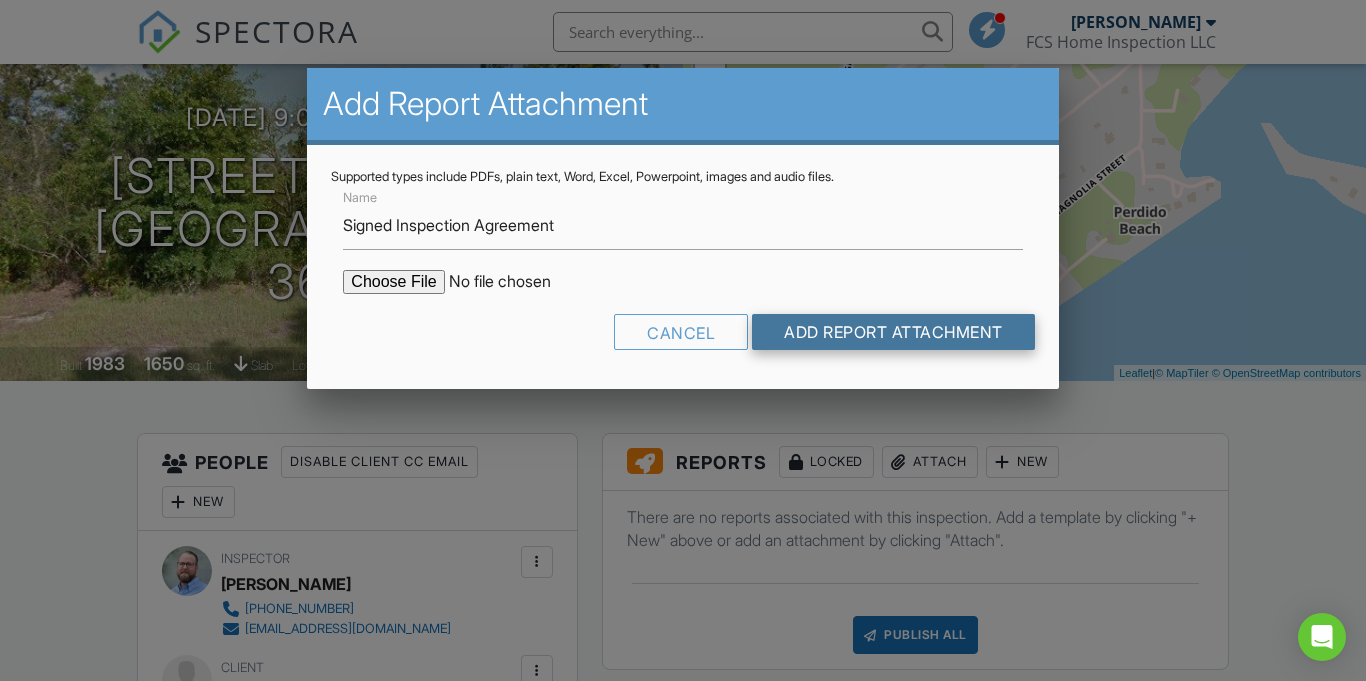 click on "Add Report Attachment" at bounding box center (893, 332) 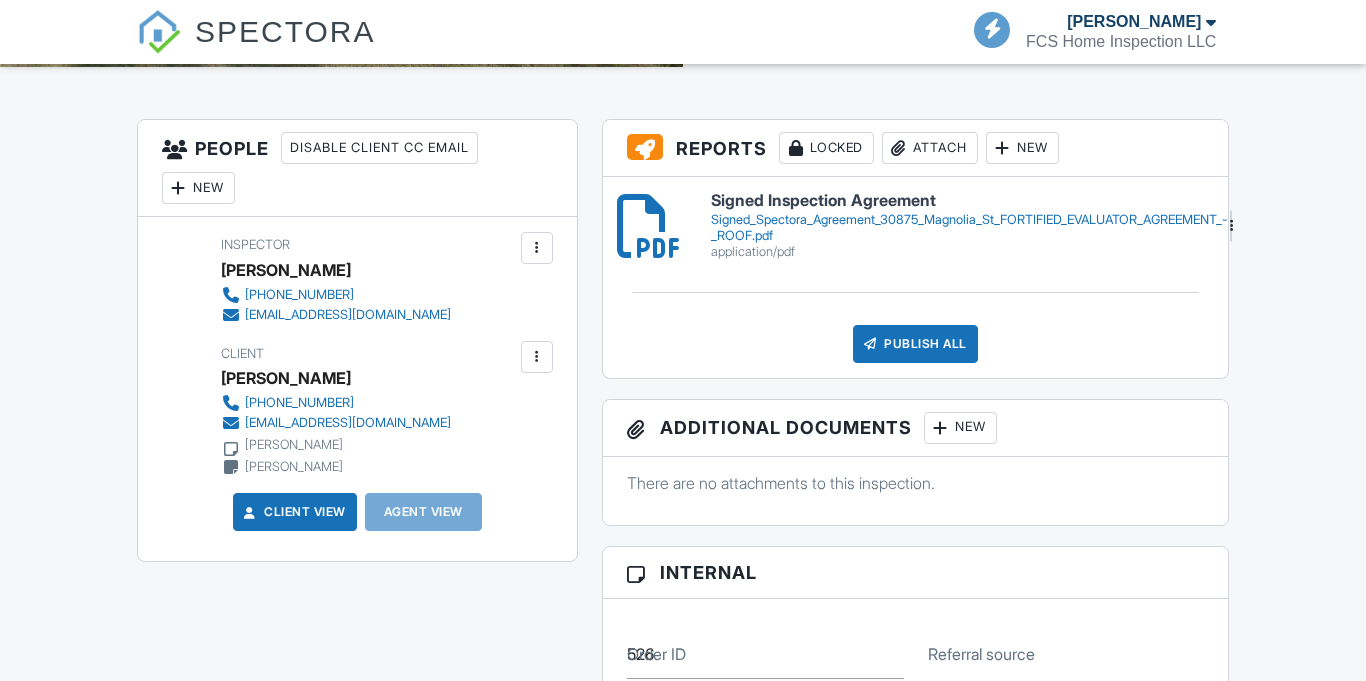 scroll, scrollTop: 0, scrollLeft: 0, axis: both 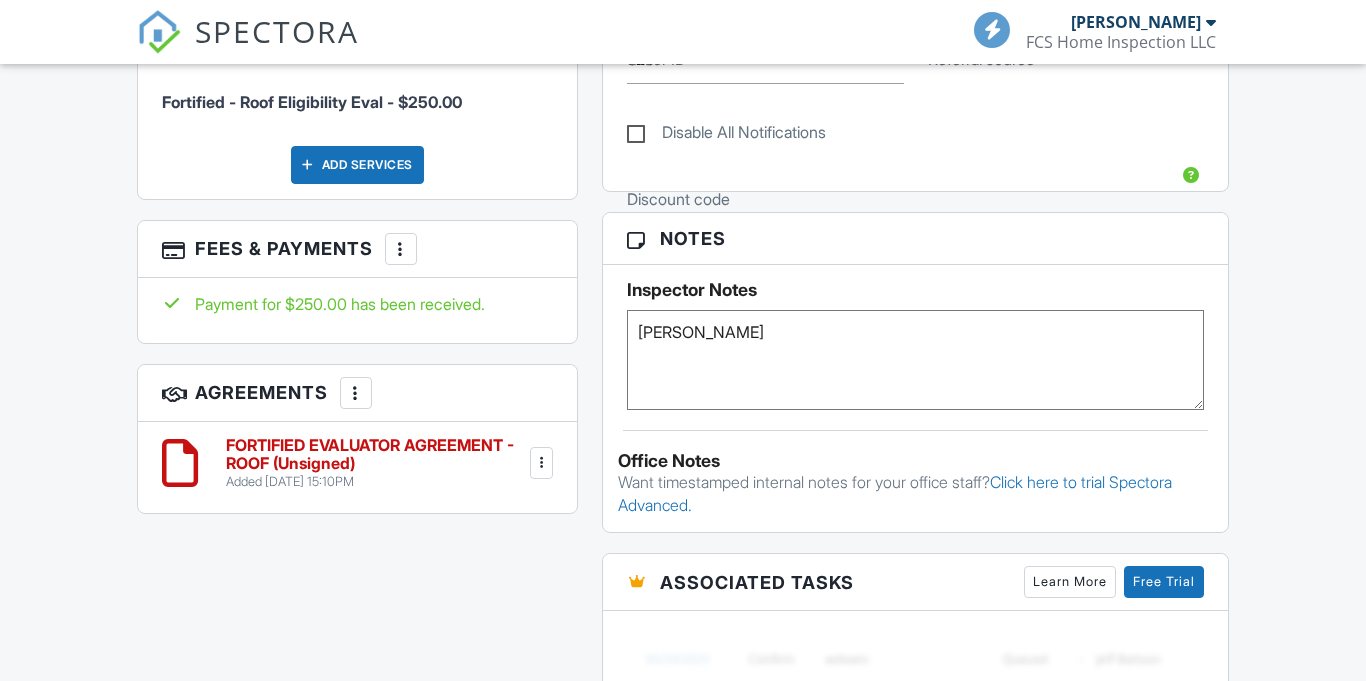 click at bounding box center [356, 393] 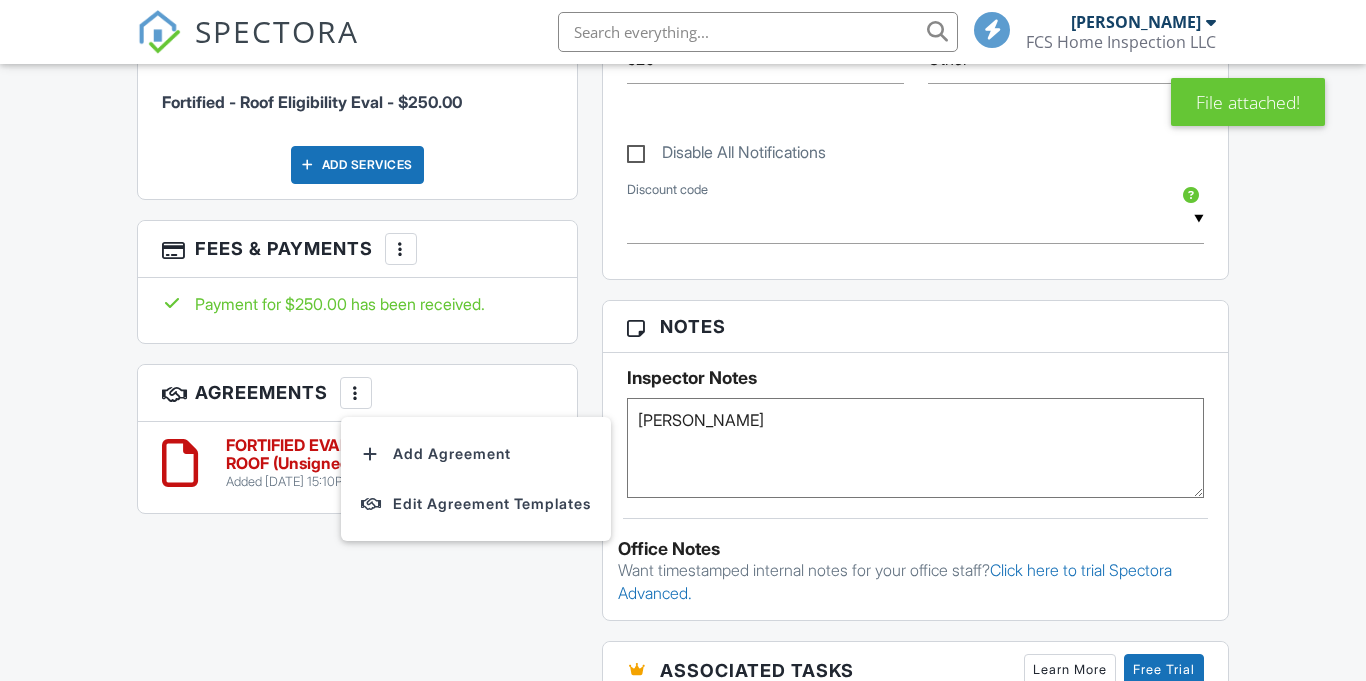 click on "All emails and texts are disabled for this inspection!
All emails and texts have been disabled for this inspection. This may have happened due to someone manually disabling them or this inspection being unconfirmed when it was scheduled. To re-enable emails and texts for this inspection, click the button below.
Turn on emails and texts
Turn on and Requeue Notifications
Reports
Locked
Attach
New
Signed Inspection Agreement
Signed_Spectora_Agreement_30875_Magnolia_St_FORTIFIED_EVALUATOR_AGREEMENT_-_ROOF.pdf
application/pdf
Delete
Publish All
Checking report completion
Additional Documents
New
There are no attachments to this inspection.
Internal
Order ID
526
▼ Other Devin Schaff Jeff Jones Stephen Hickman Lana Nelson RJ Watson Kula Gandy Beth Greika Diane Brooks Ashley Holmes Schana McNabb Leslie Brooks Missy Smith Other" at bounding box center (683, 351) 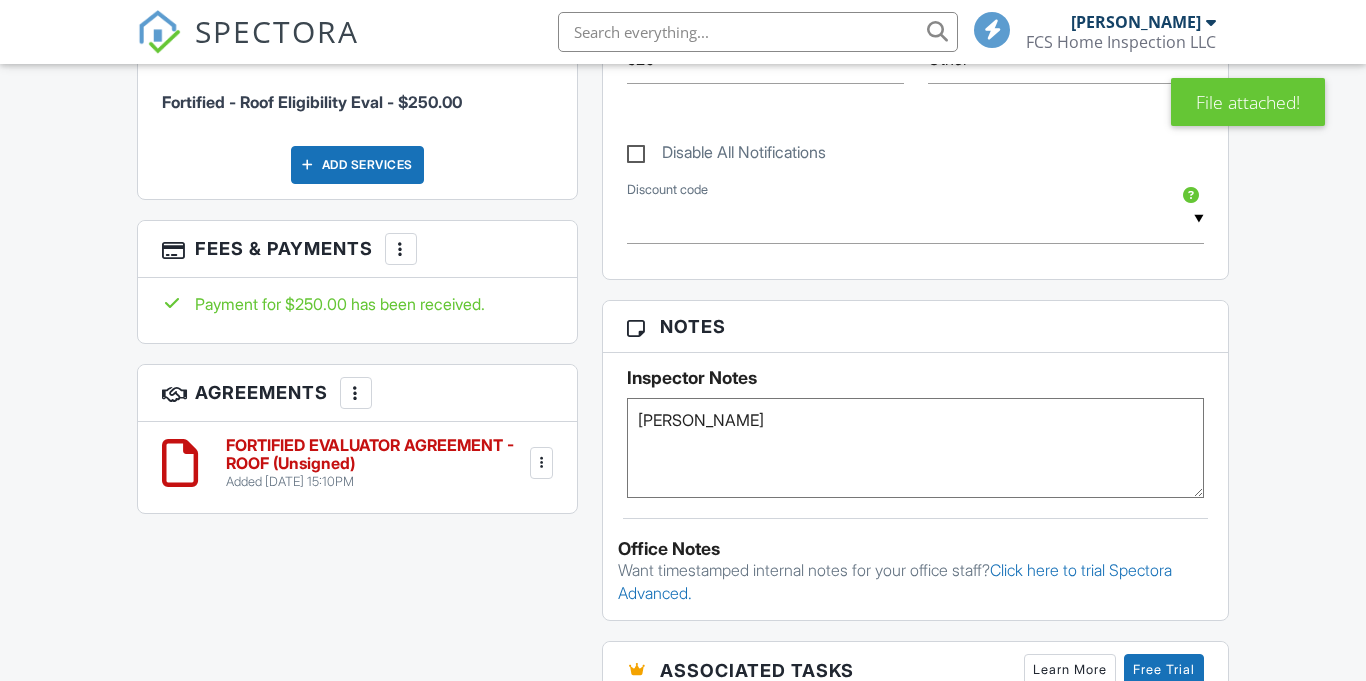 scroll, scrollTop: 999, scrollLeft: 0, axis: vertical 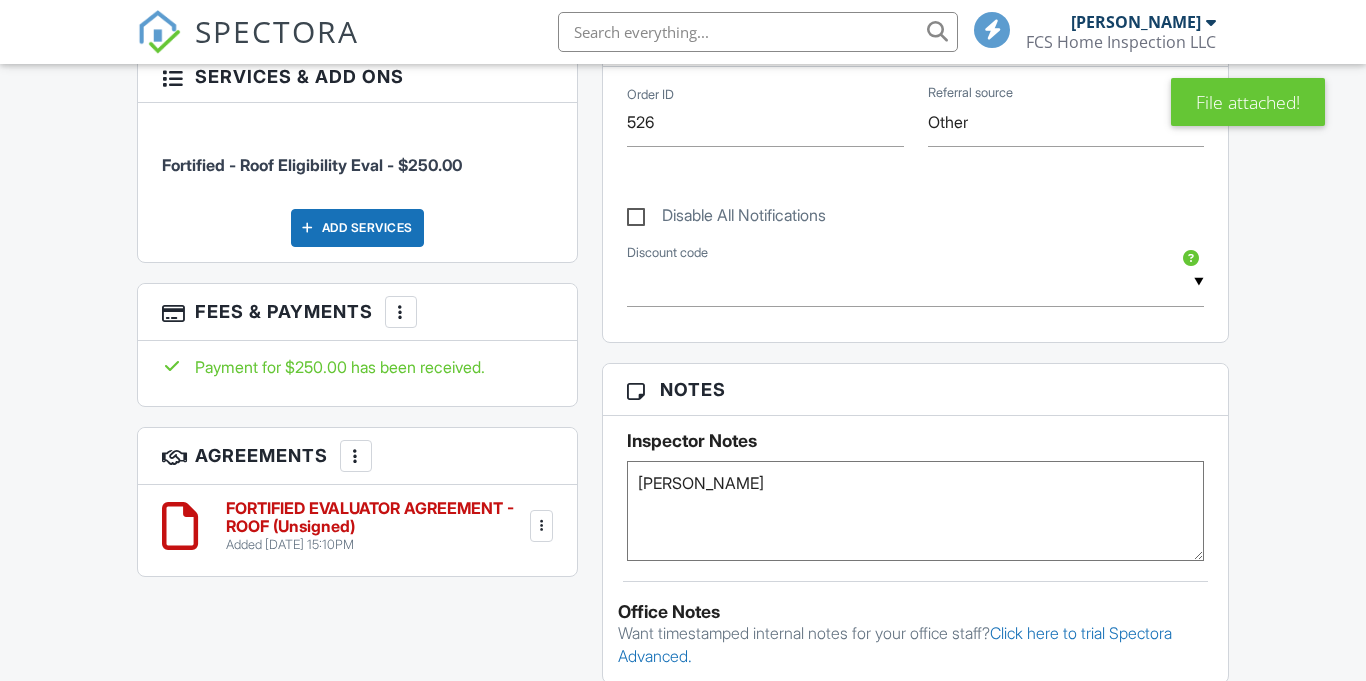 click at bounding box center (541, 526) 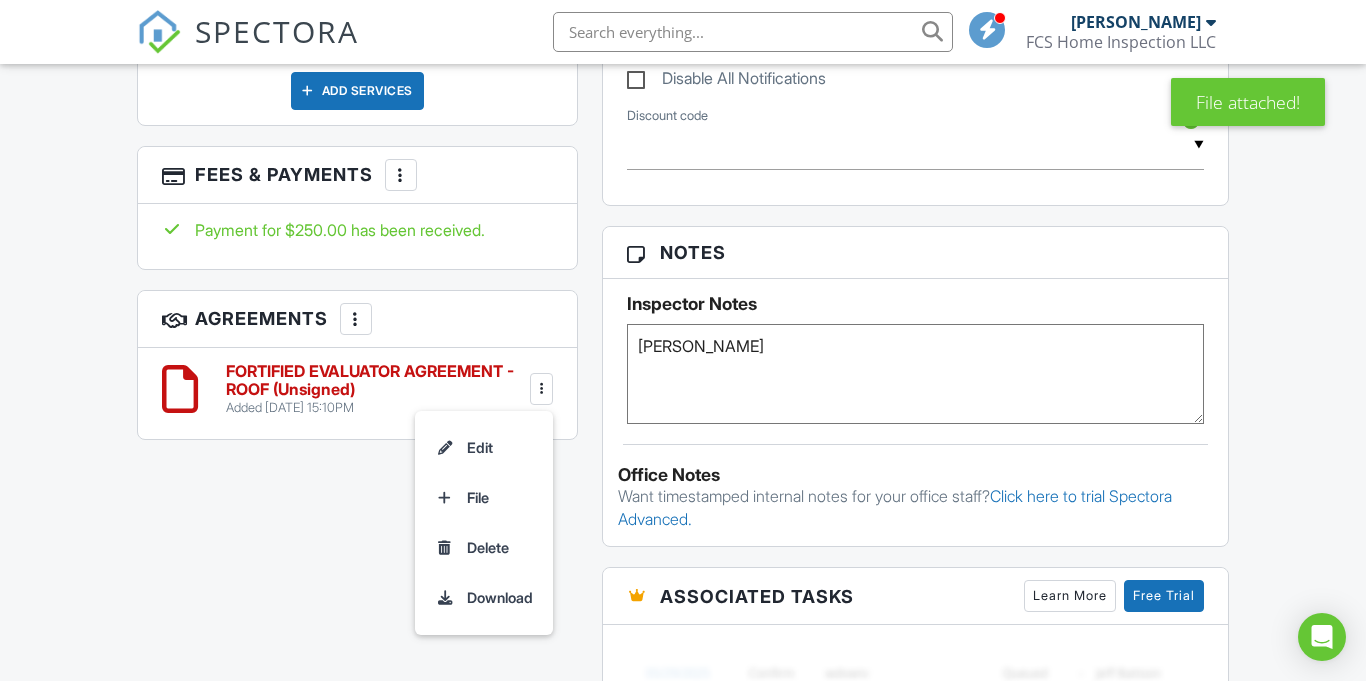 scroll, scrollTop: 1139, scrollLeft: 0, axis: vertical 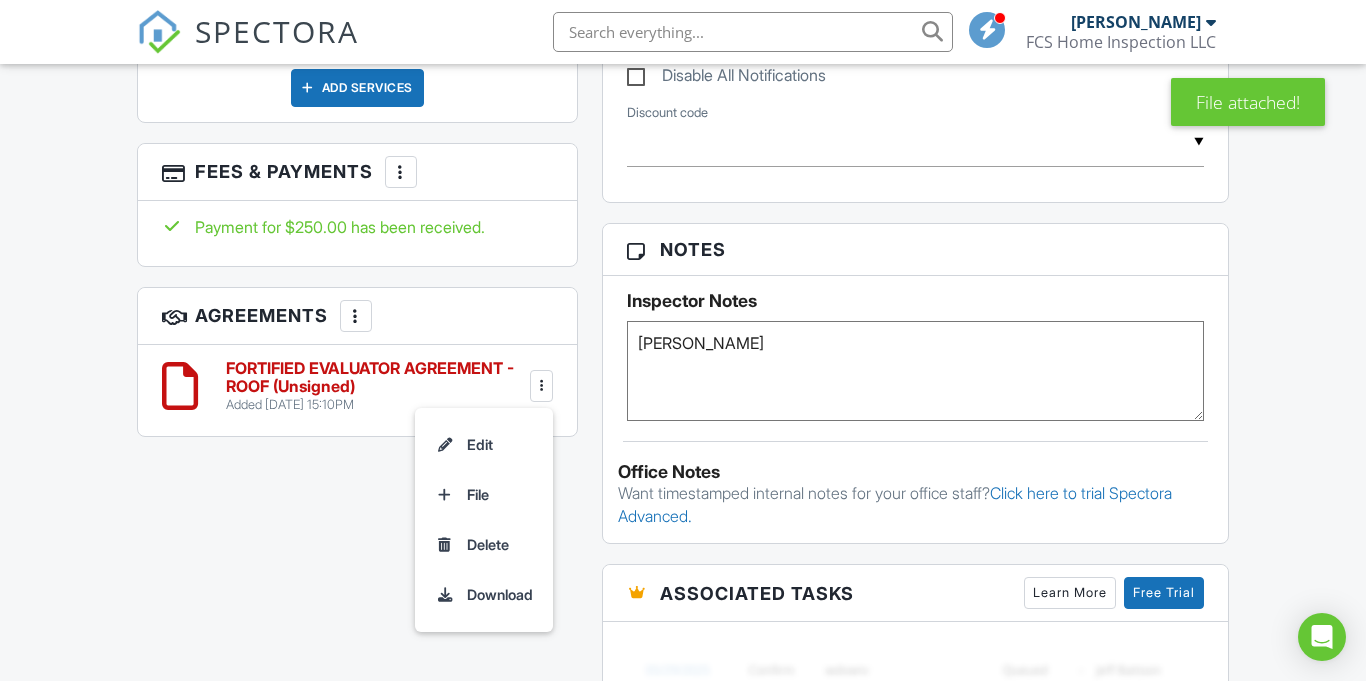 click on "All emails and texts are disabled for this inspection!
All emails and texts have been disabled for this inspection. This may have happened due to someone manually disabling them or this inspection being unconfirmed when it was scheduled. To re-enable emails and texts for this inspection, click the button below.
Turn on emails and texts
Turn on and Requeue Notifications
Reports
Locked
Attach
New
Signed Inspection Agreement
Signed_Spectora_Agreement_30875_Magnolia_St_FORTIFIED_EVALUATOR_AGREEMENT_-_ROOF.pdf
application/pdf
Delete
Publish All
Checking report completion
Additional Documents
New
There are no attachments to this inspection.
Internal
Order ID
526
▼ Other Devin Schaff Jeff Jones Stephen Hickman Lana Nelson RJ Watson Kula Gandy Beth Greika Diane Brooks Ashley Holmes Schana McNabb Leslie Brooks Missy Smith Other" at bounding box center (683, 274) 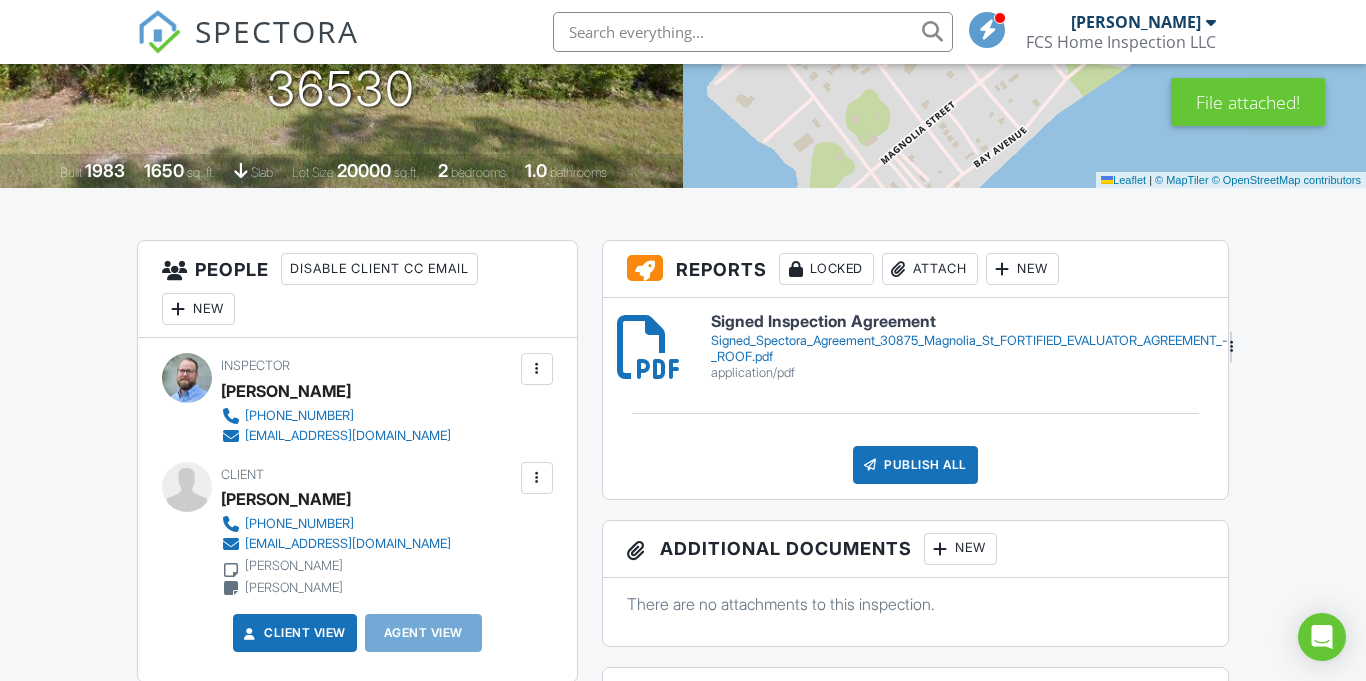 scroll, scrollTop: 0, scrollLeft: 0, axis: both 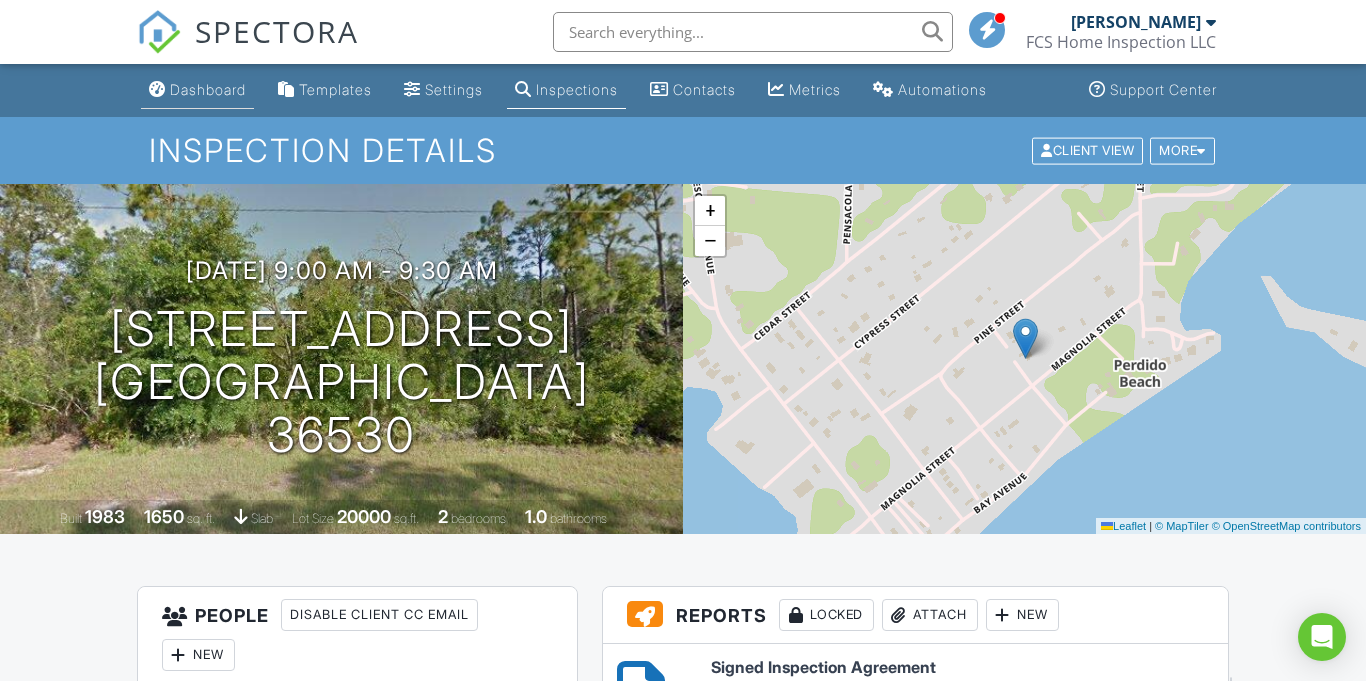 click on "Dashboard" at bounding box center [208, 89] 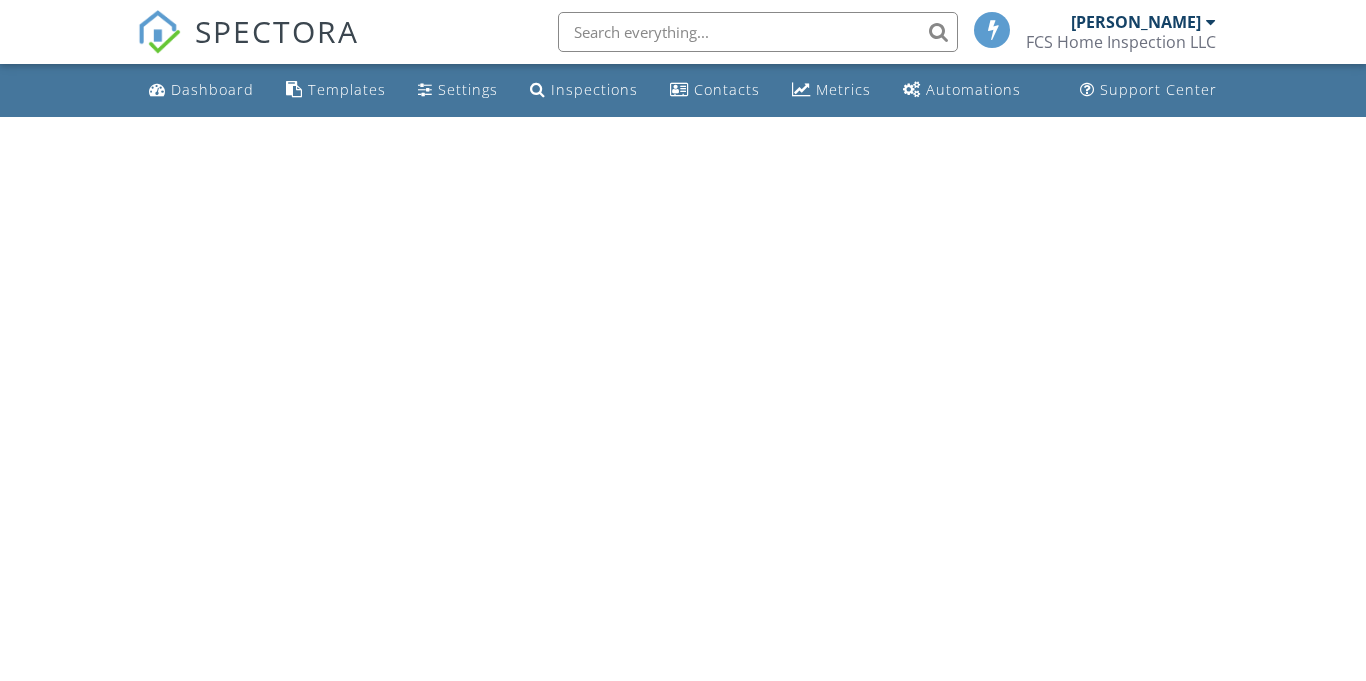 scroll, scrollTop: 0, scrollLeft: 0, axis: both 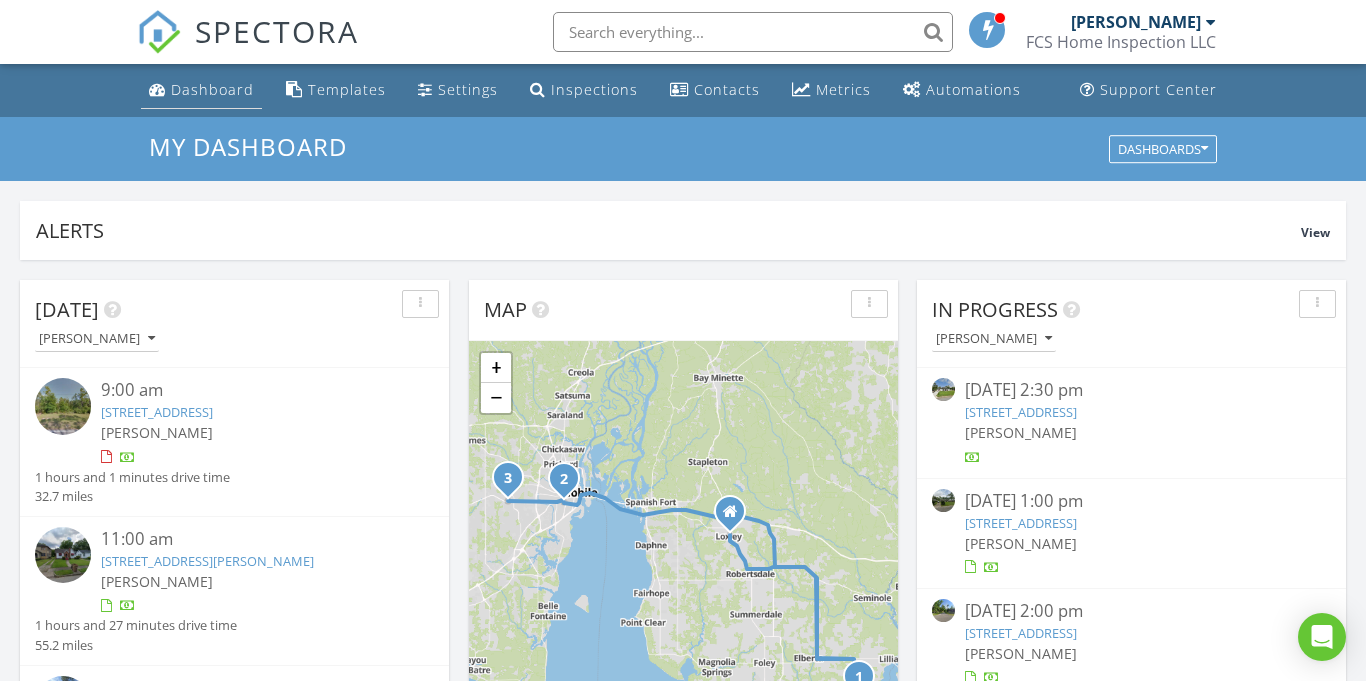 click on "Dashboard" at bounding box center (212, 89) 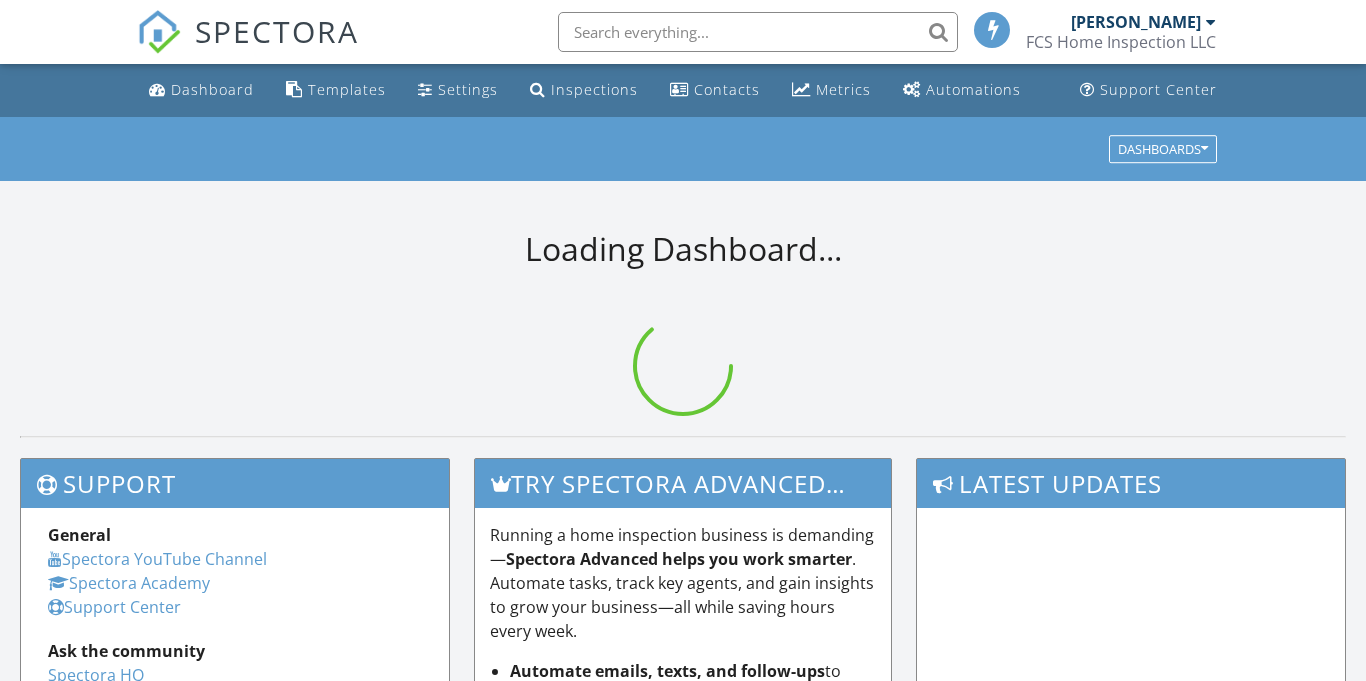 scroll, scrollTop: 0, scrollLeft: 0, axis: both 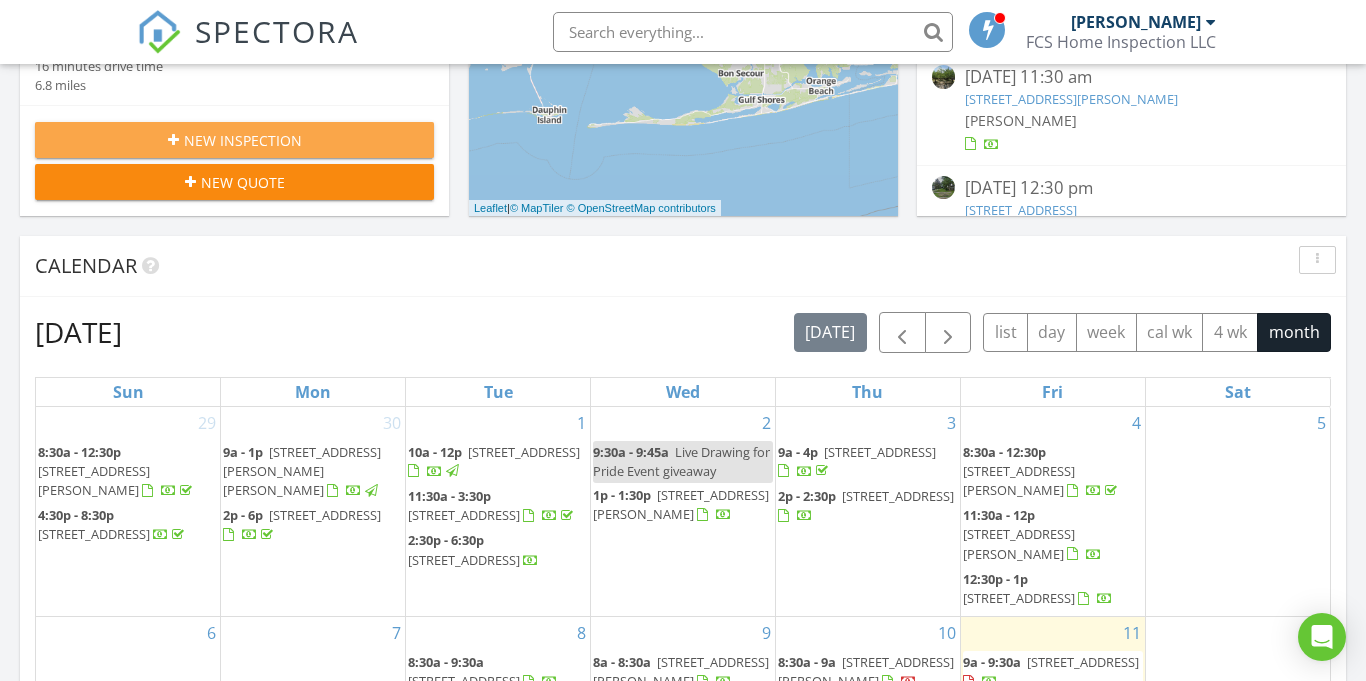 click on "New Inspection" at bounding box center [243, 140] 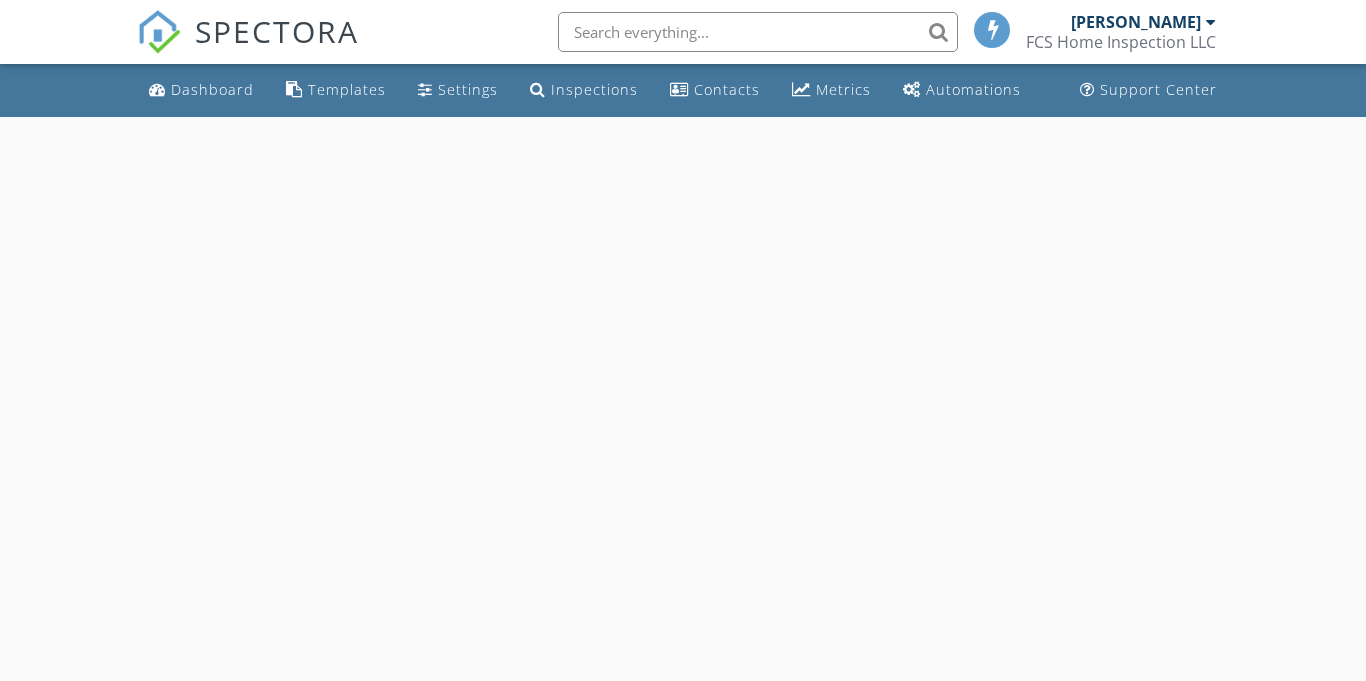 scroll, scrollTop: 0, scrollLeft: 0, axis: both 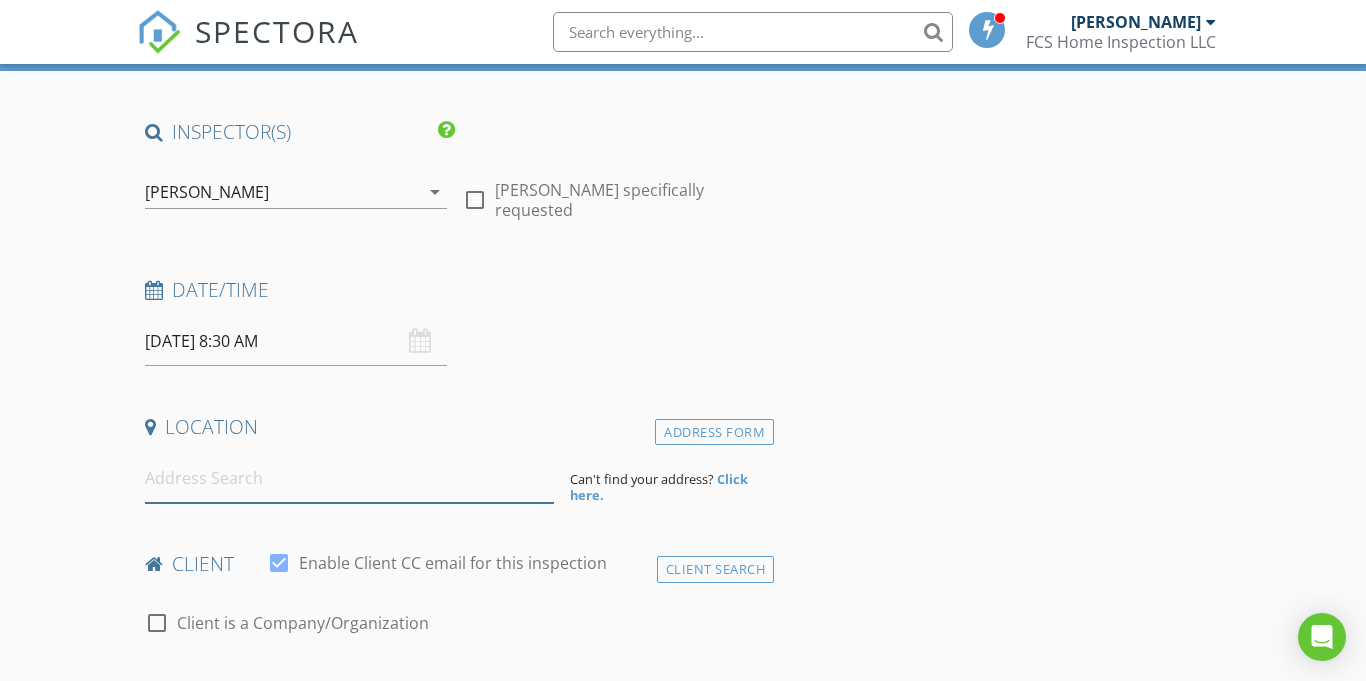 click at bounding box center [349, 478] 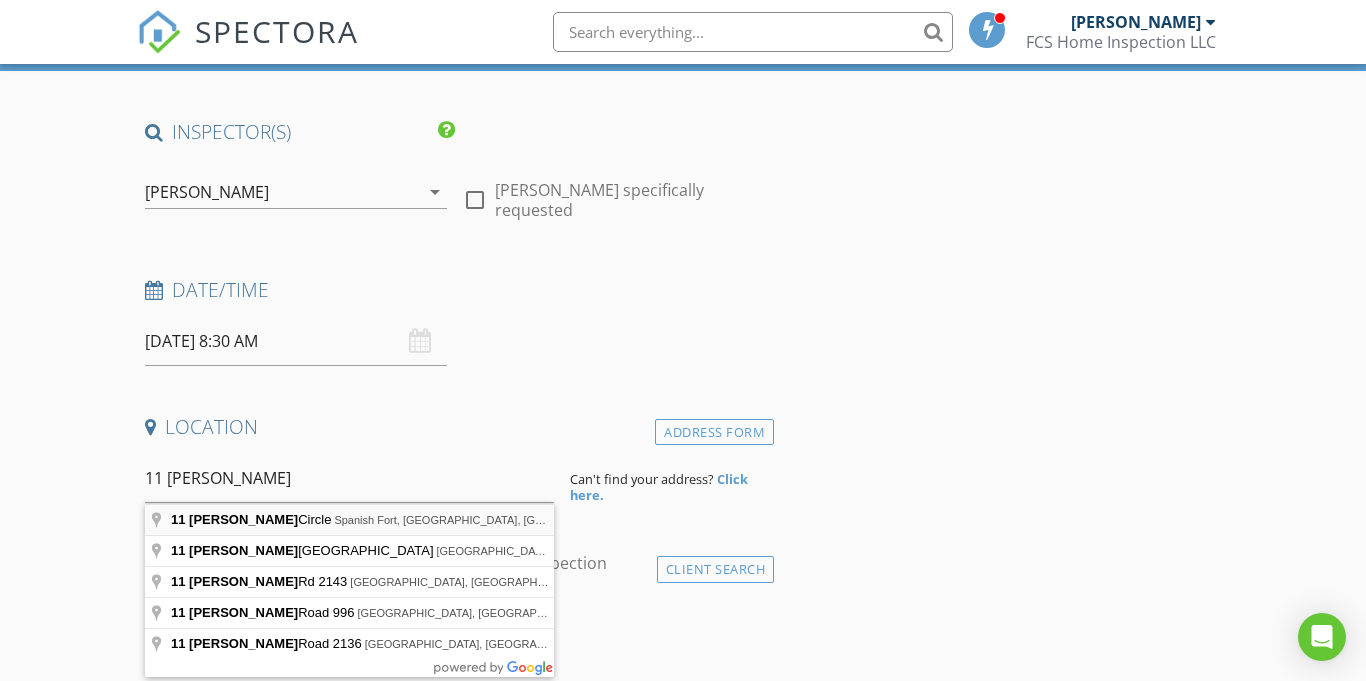 type on "11 Lee Circle, Spanish Fort, AL, USA" 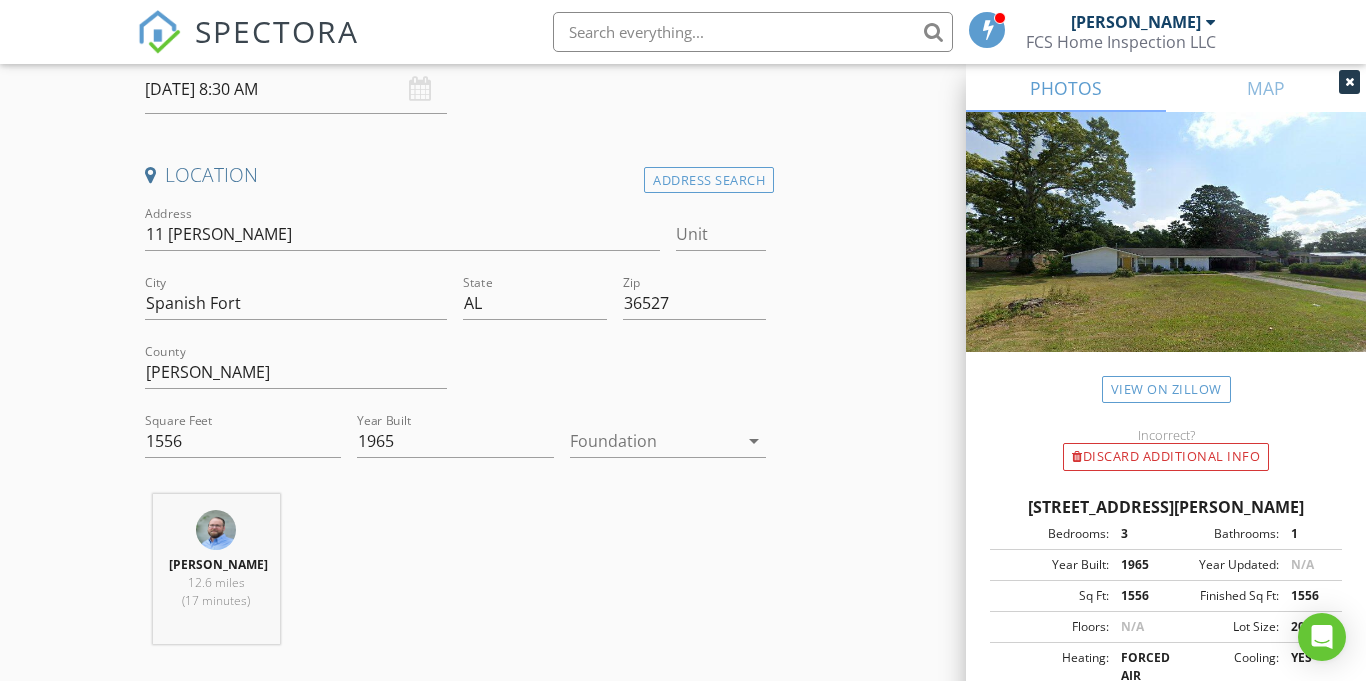 scroll, scrollTop: 368, scrollLeft: 0, axis: vertical 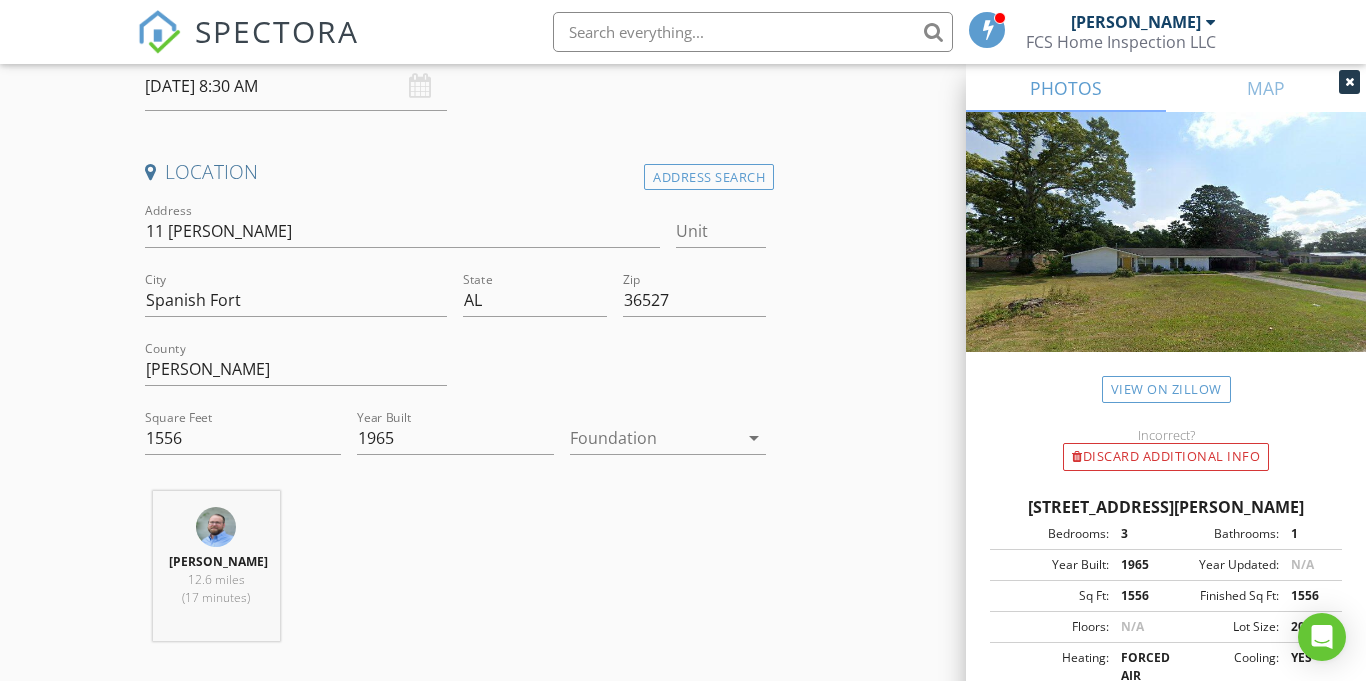 click at bounding box center [654, 438] 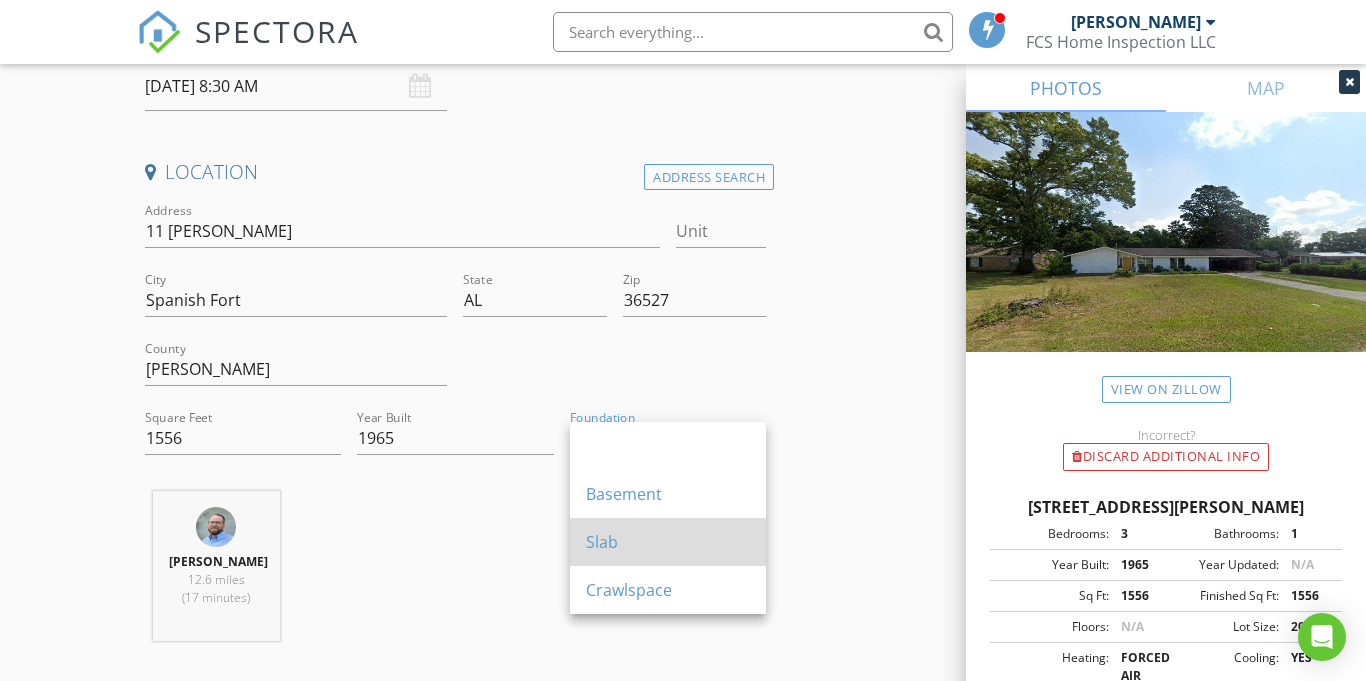 click on "Slab" at bounding box center [668, 542] 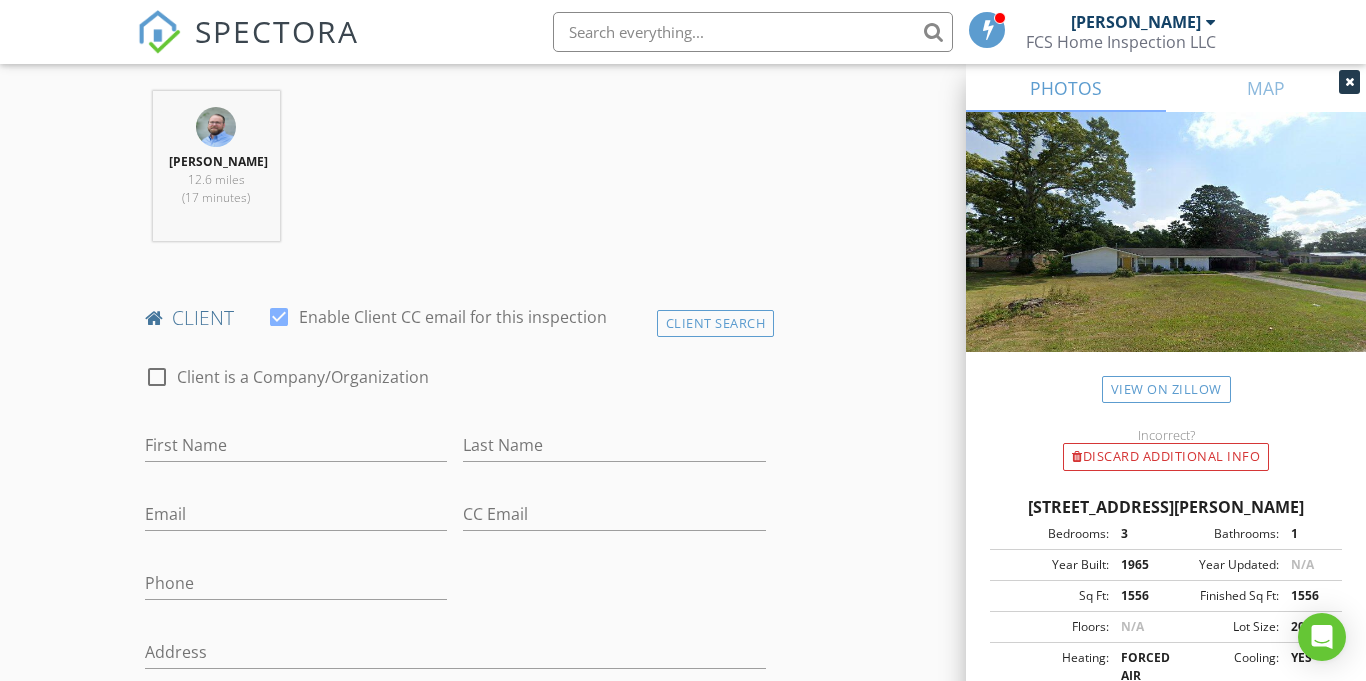 scroll, scrollTop: 794, scrollLeft: 0, axis: vertical 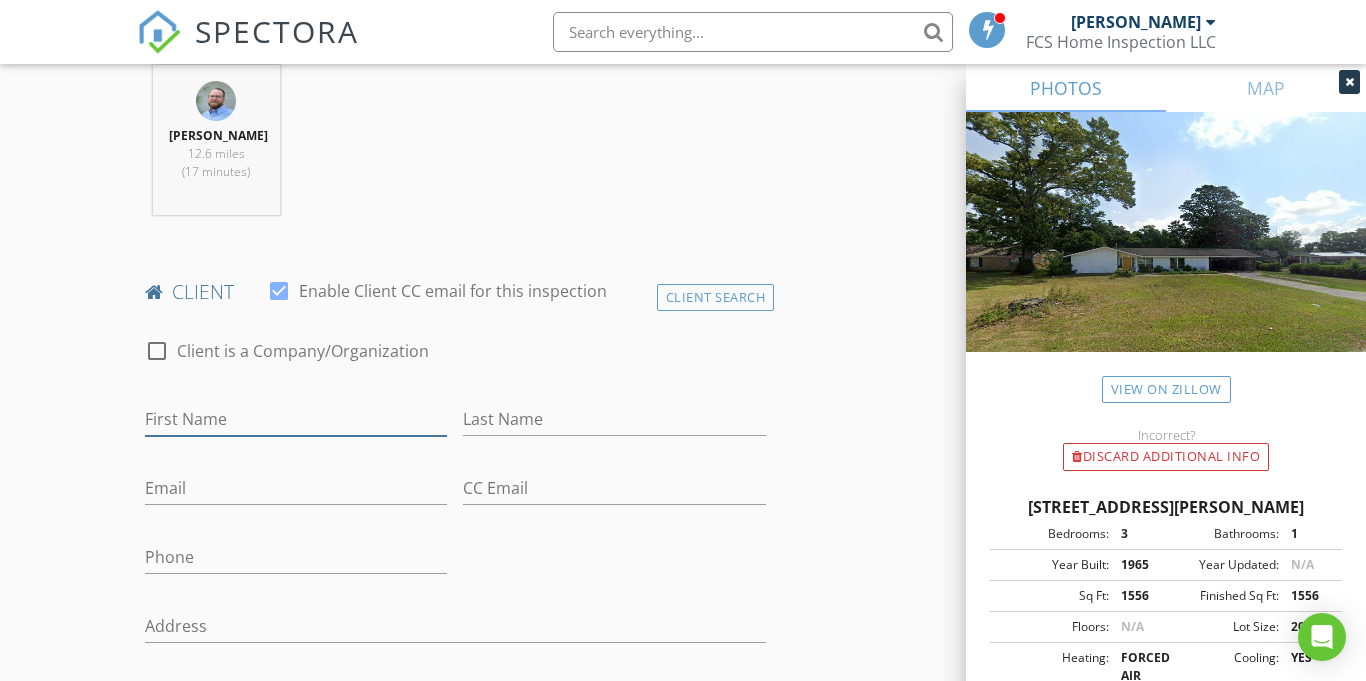 click on "First Name" at bounding box center [296, 419] 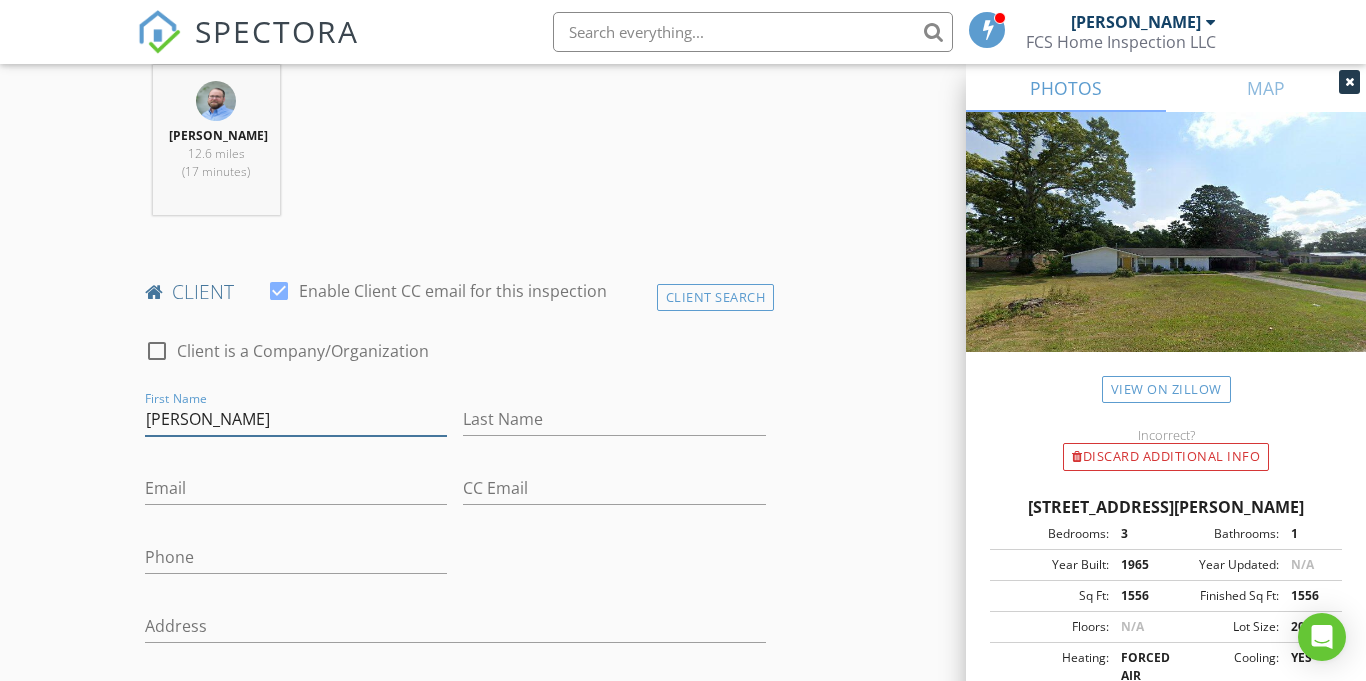 type on "Hannah" 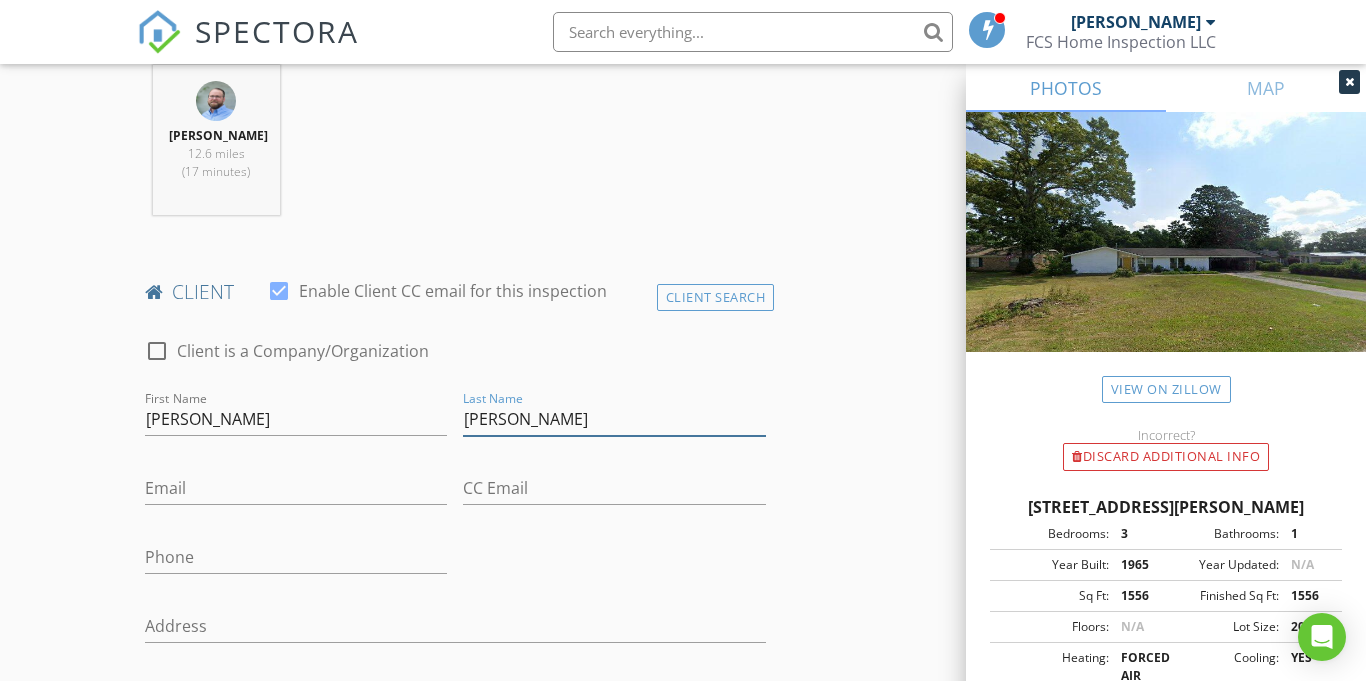 type on "Lee" 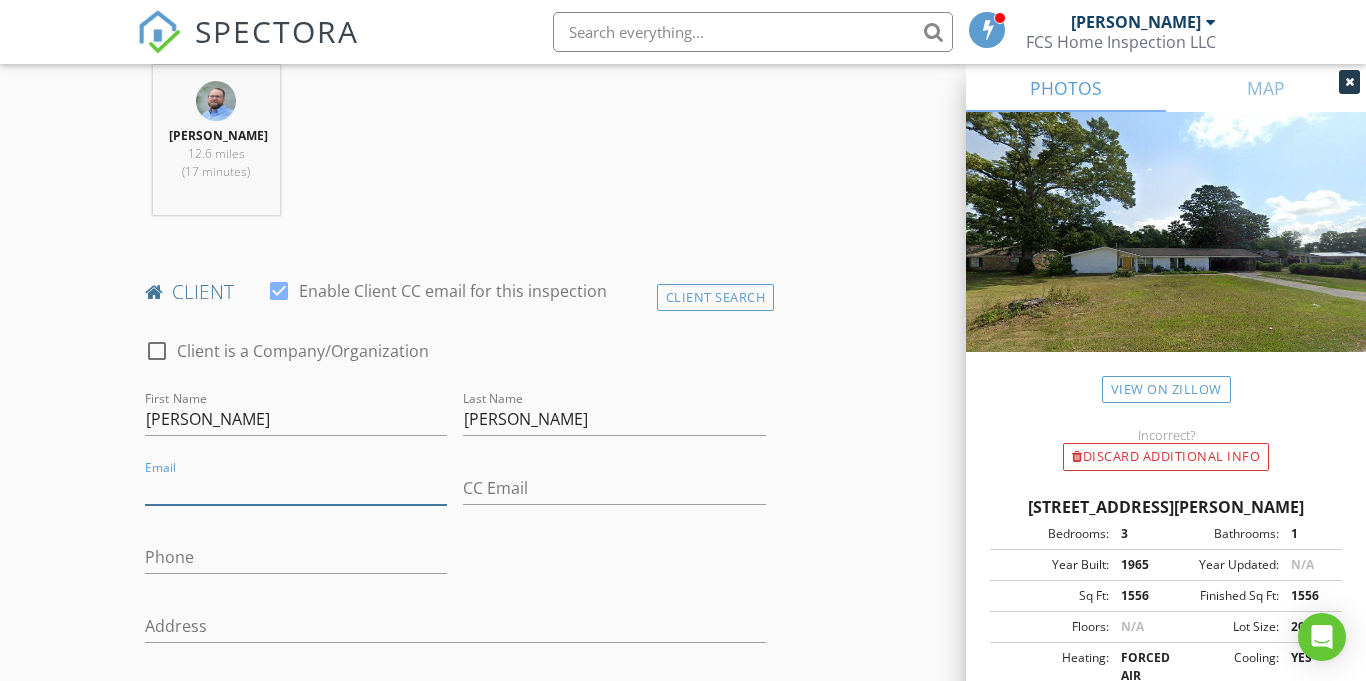 click on "Email" at bounding box center [296, 488] 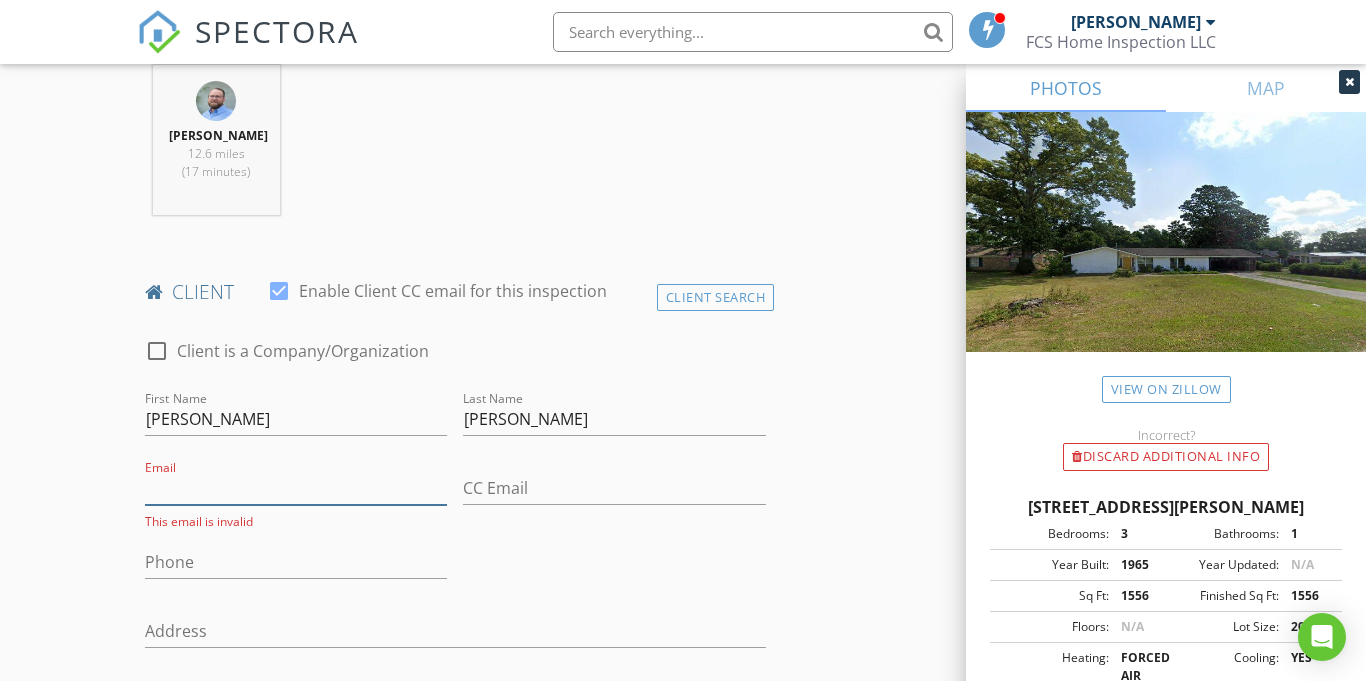 click on "Email" at bounding box center (296, 488) 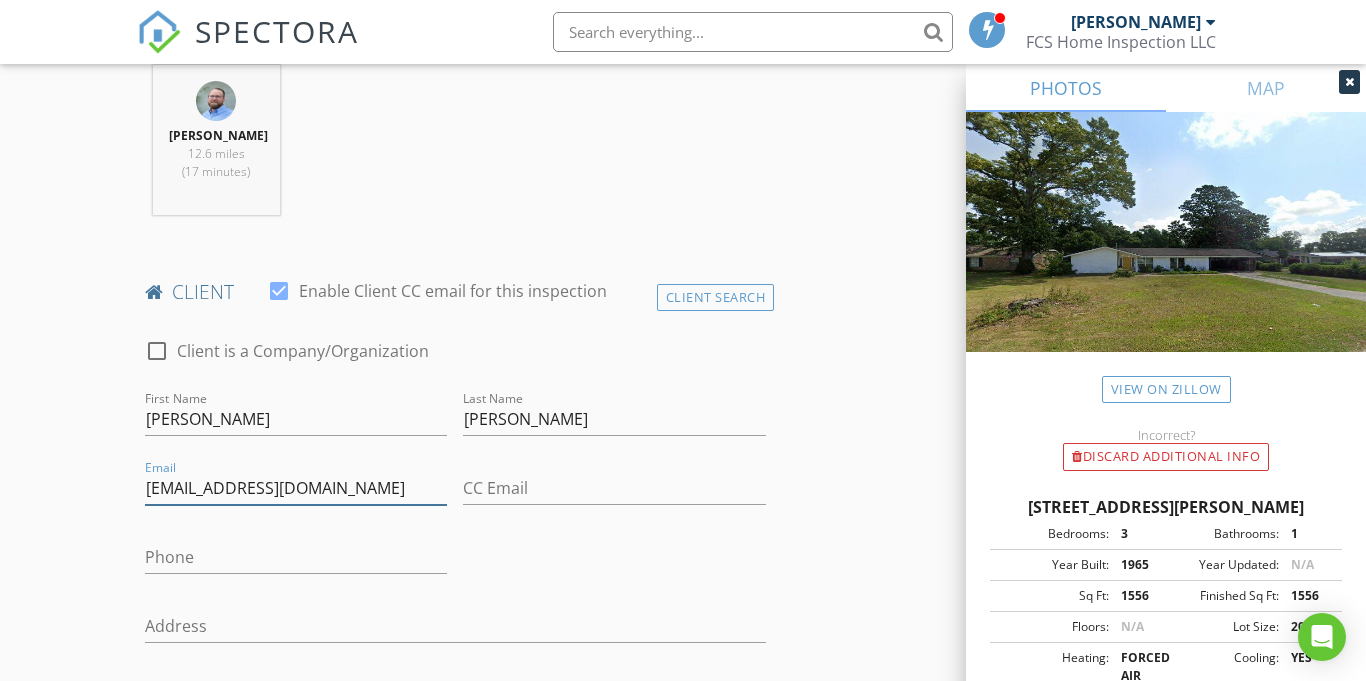type on "hannahogle@me.com" 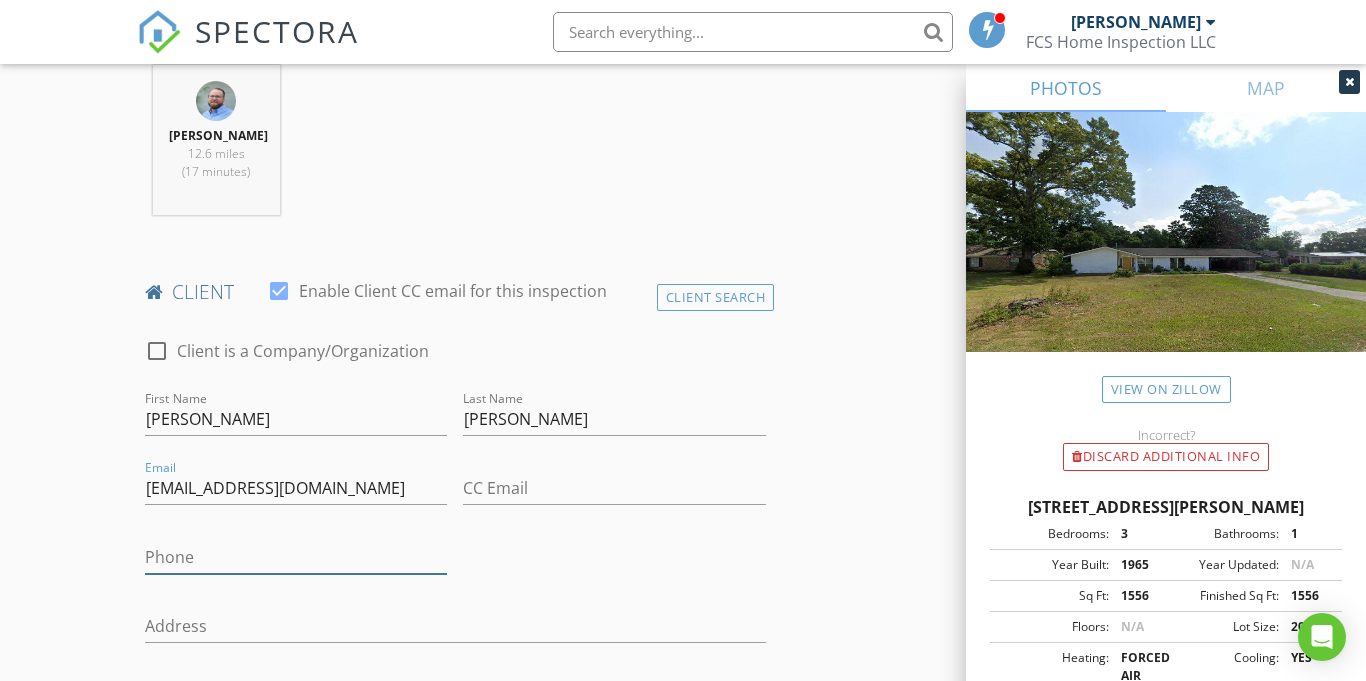 click on "Phone" at bounding box center [296, 557] 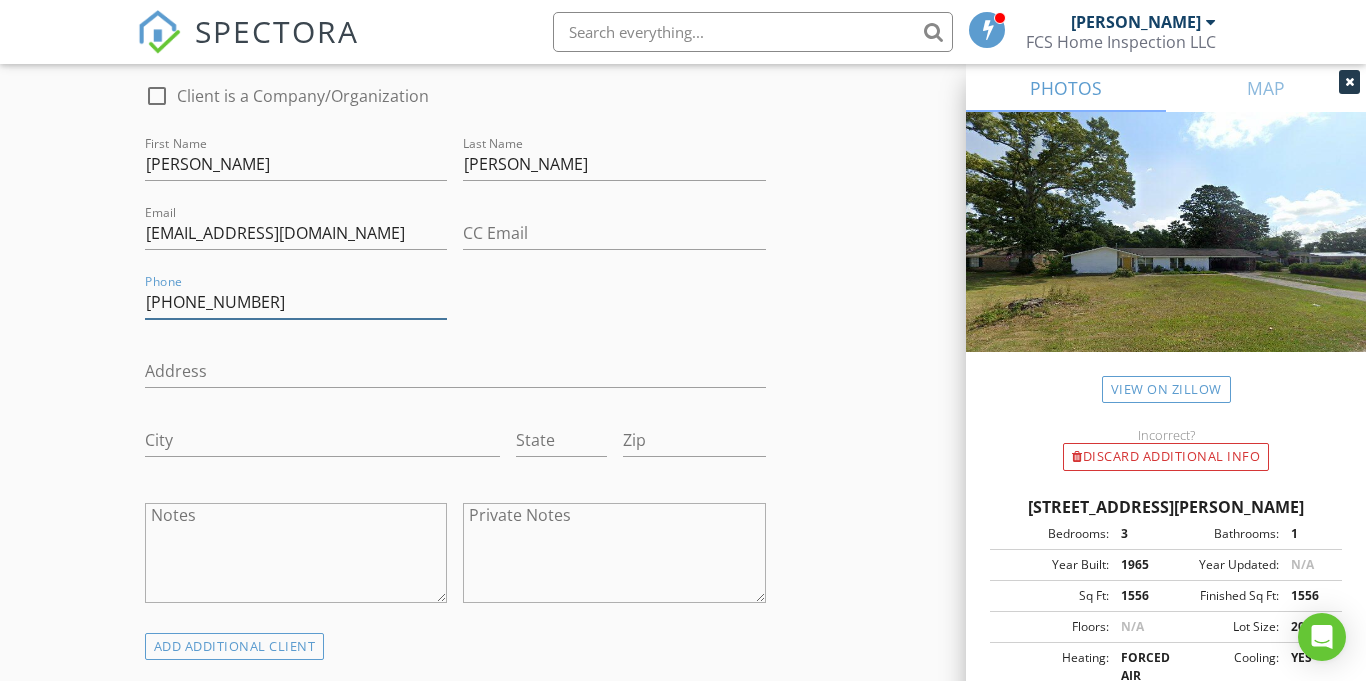 scroll, scrollTop: 1054, scrollLeft: 0, axis: vertical 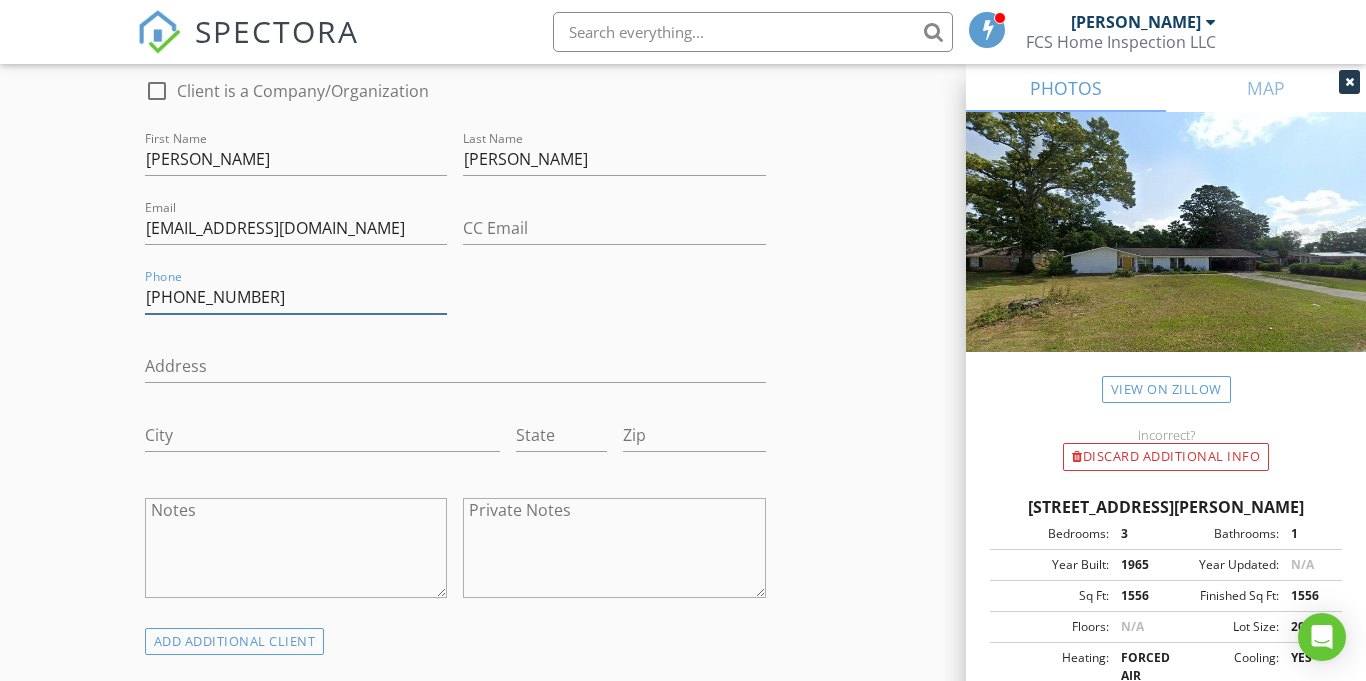 type on "251-802-4420" 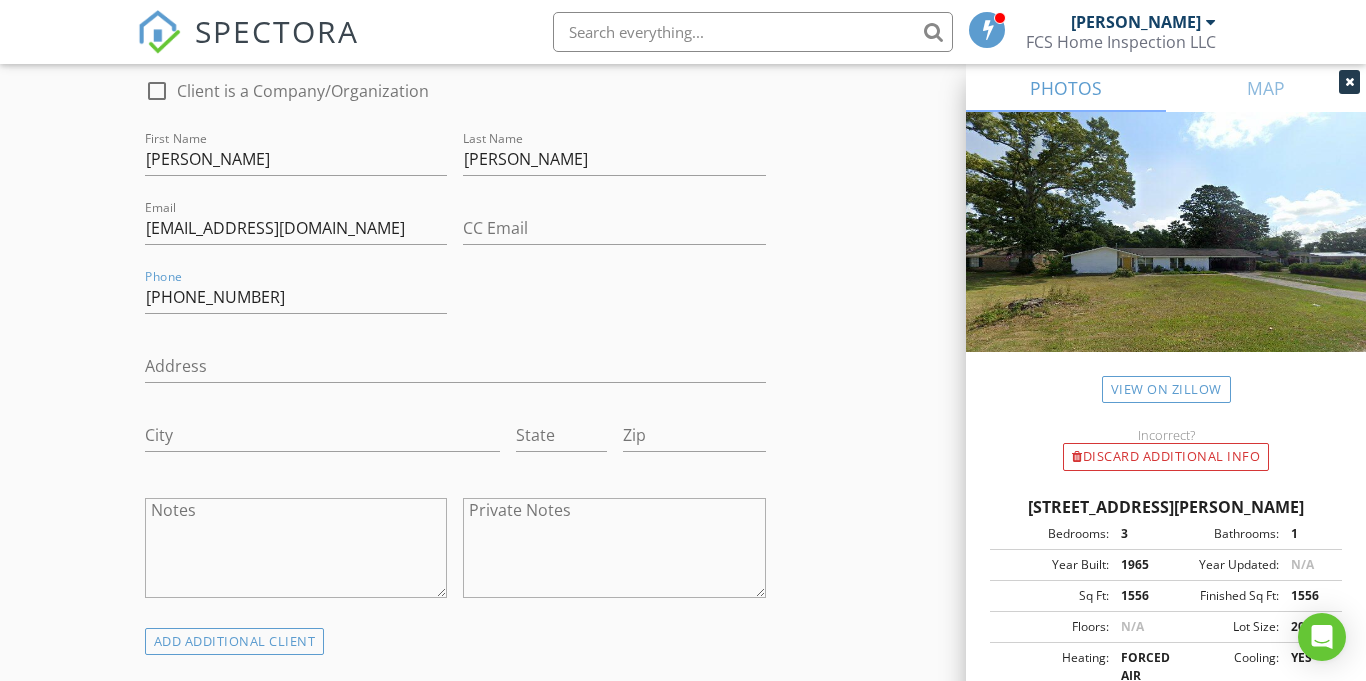click on "New Inspection
Click here to use the New Order Form
INSPECTOR(S)
check_box   Forrest Simpson   PRIMARY   Forrest Simpson arrow_drop_down   check_box_outline_blank Forrest Simpson specifically requested
Date/Time
07/12/2025 8:30 AM
Location
Address Search       Address 11 Lee Cir   Unit   City Spanish Fort   State AL   Zip 36527   County Baldwin     Square Feet 1556   Year Built 1965   Foundation Slab arrow_drop_down     Forrest Simpson     12.6 miles     (17 minutes)
client
check_box Enable Client CC email for this inspection   Client Search     check_box_outline_blank Client is a Company/Organization     First Name Hannah   Last Name Lee   Email hannahogle@me.com   CC Email   Phone 251-802-4420   Address   City   State   Zip       Notes   Private Notes
ADD ADDITIONAL client
Re-Inspection" at bounding box center (683, 809) 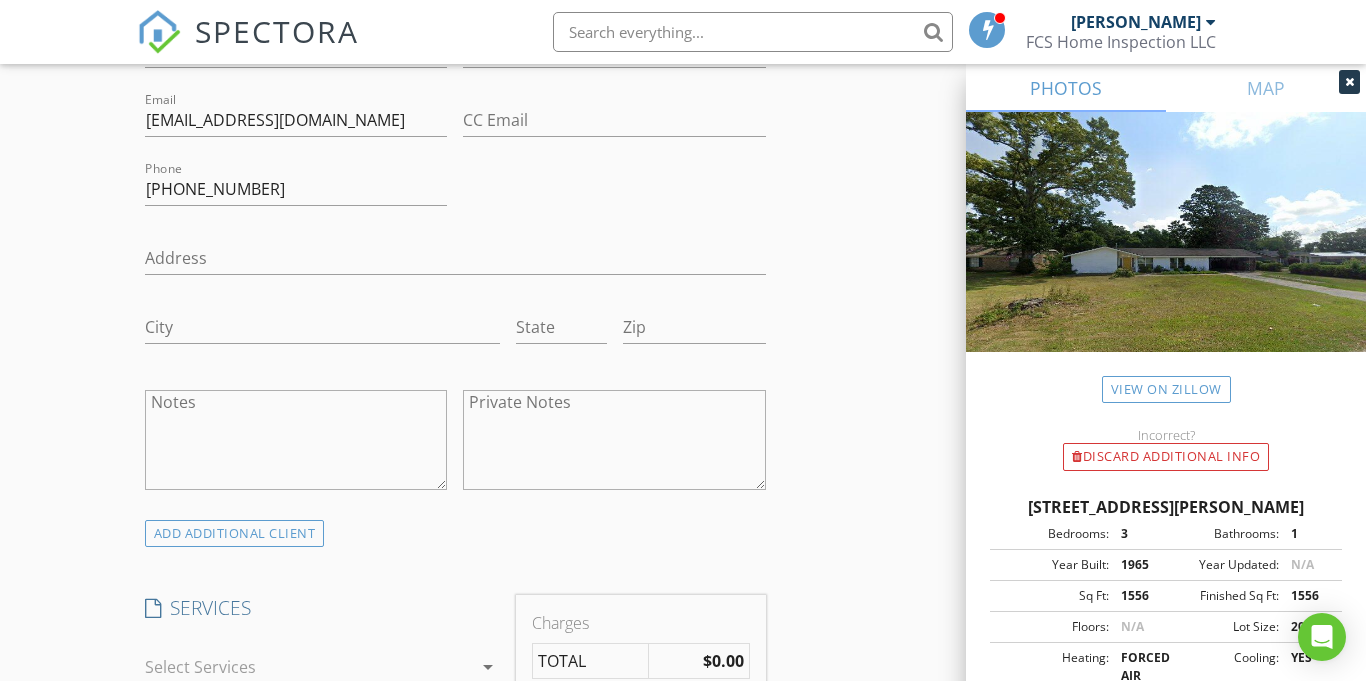 scroll, scrollTop: 1166, scrollLeft: 0, axis: vertical 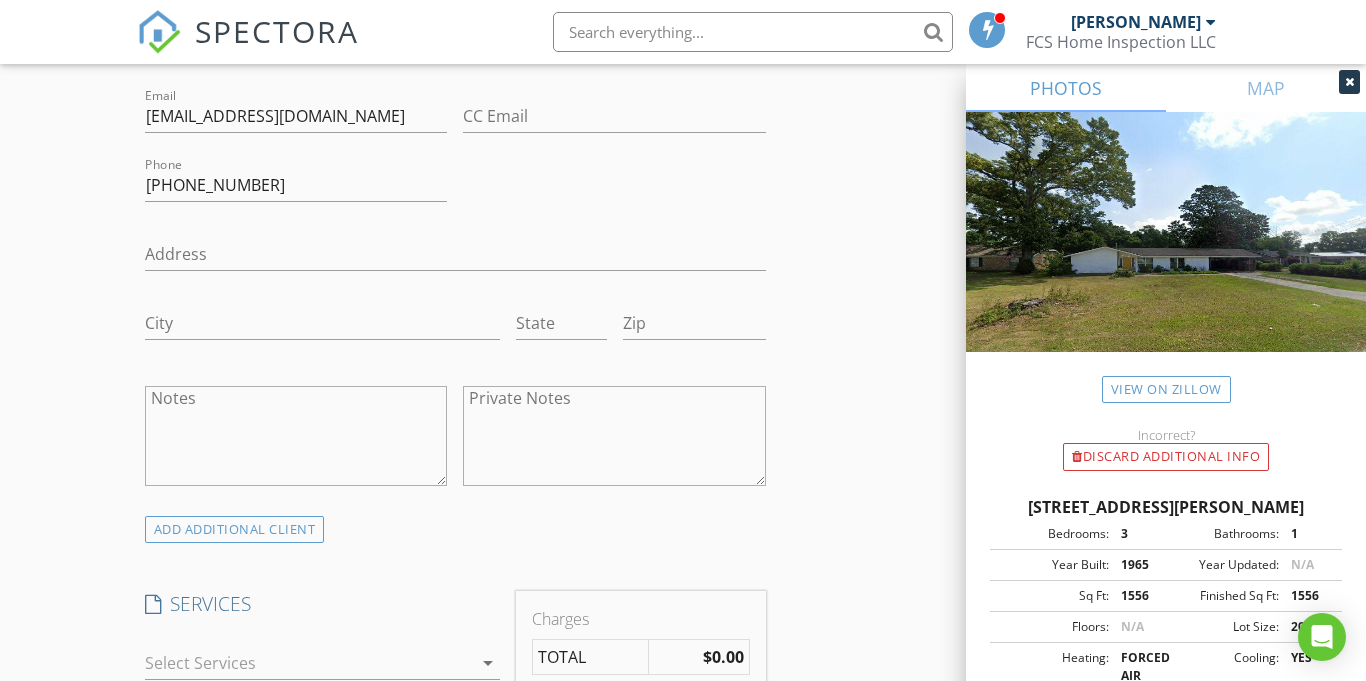 click on "Notes" at bounding box center [296, 436] 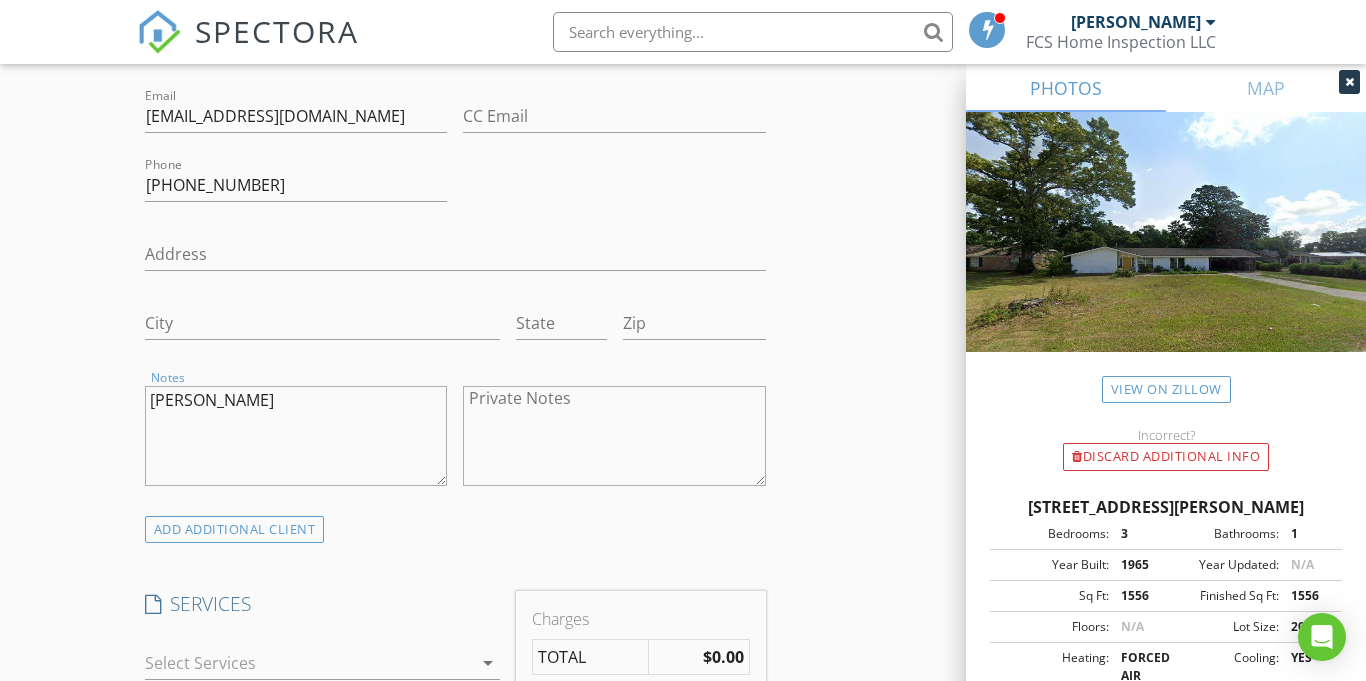 type on "SAH Grant" 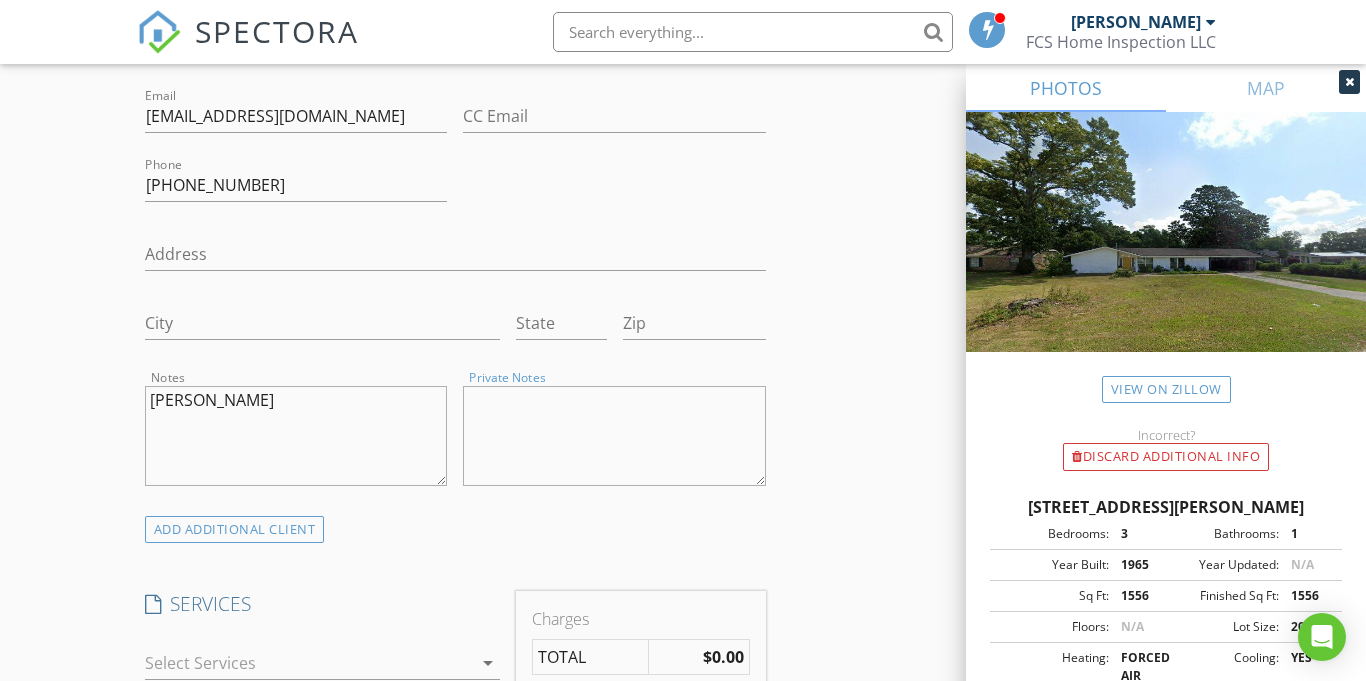 click on "Private Notes" at bounding box center [614, 436] 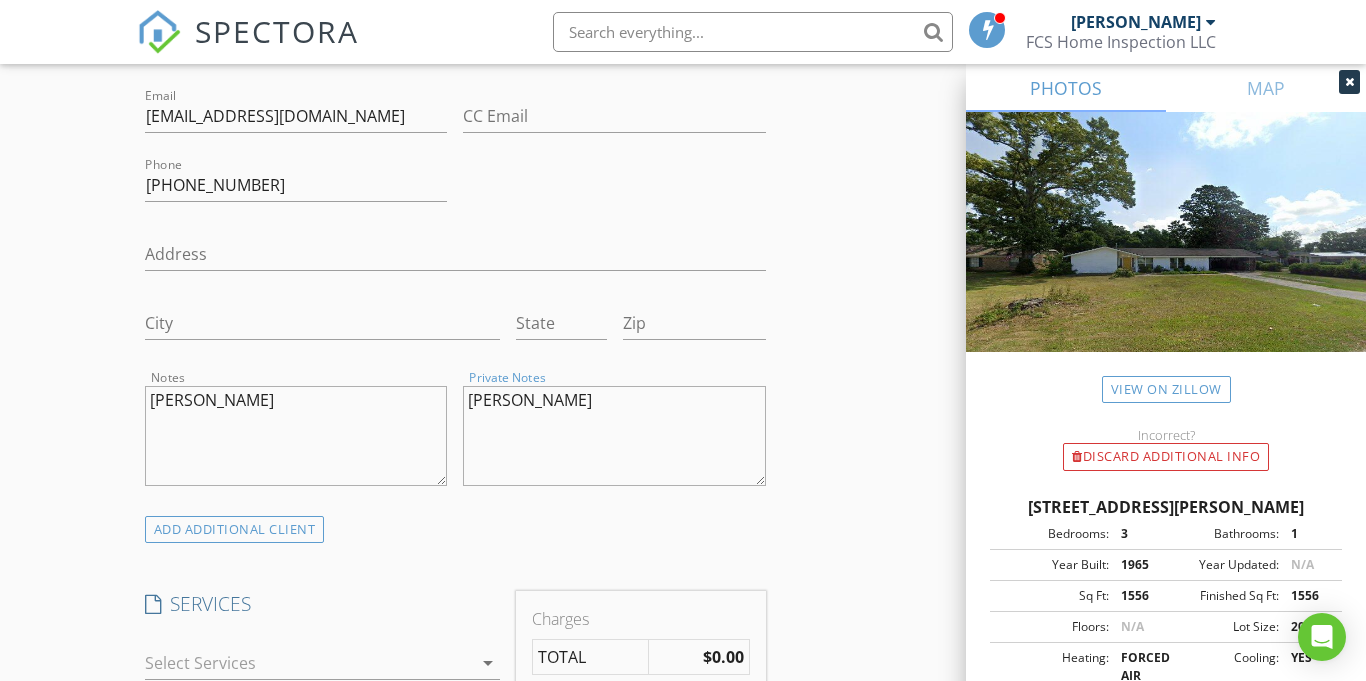 type on "SAH Grant" 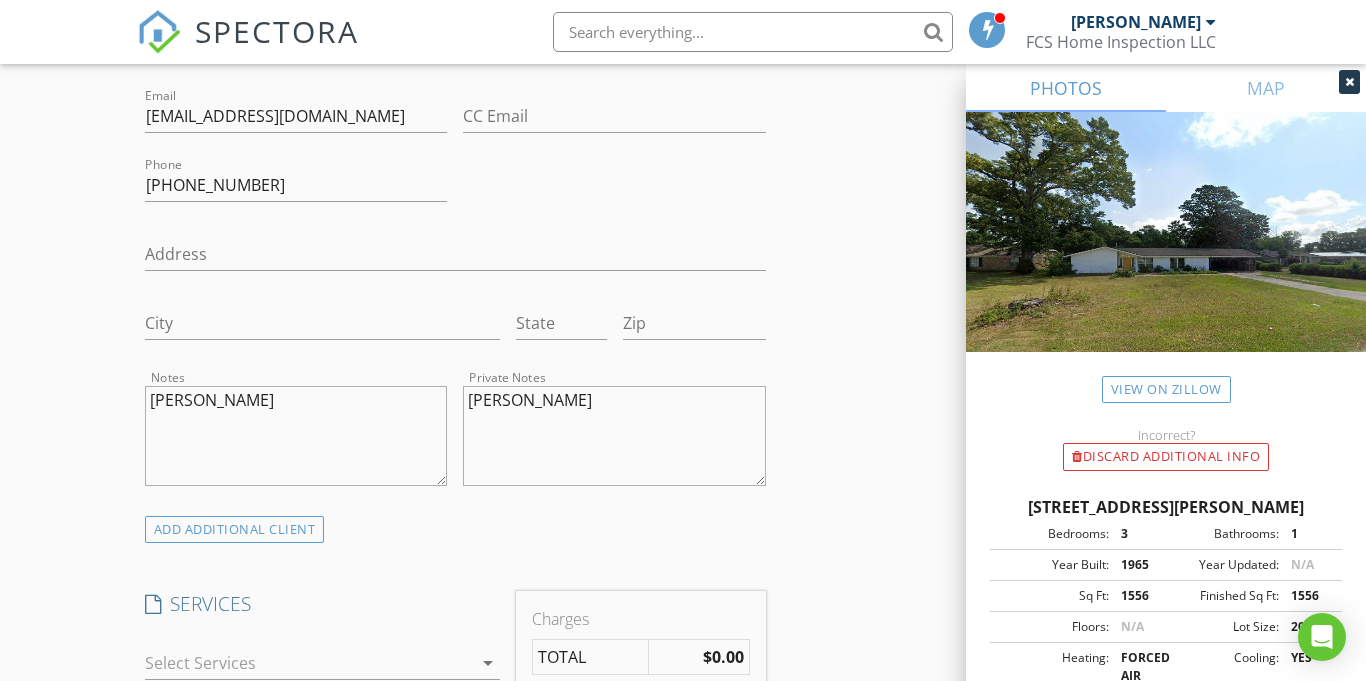 click on "Address" at bounding box center [455, 258] 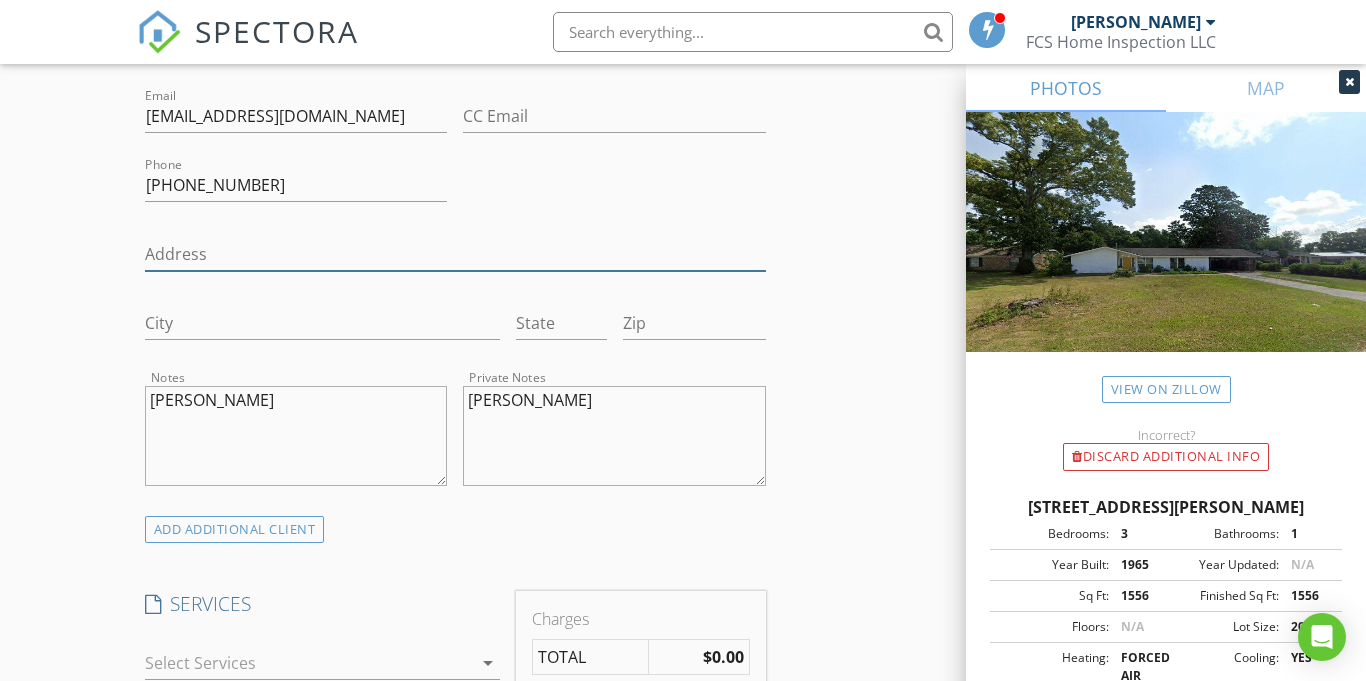 click on "Address" at bounding box center [455, 254] 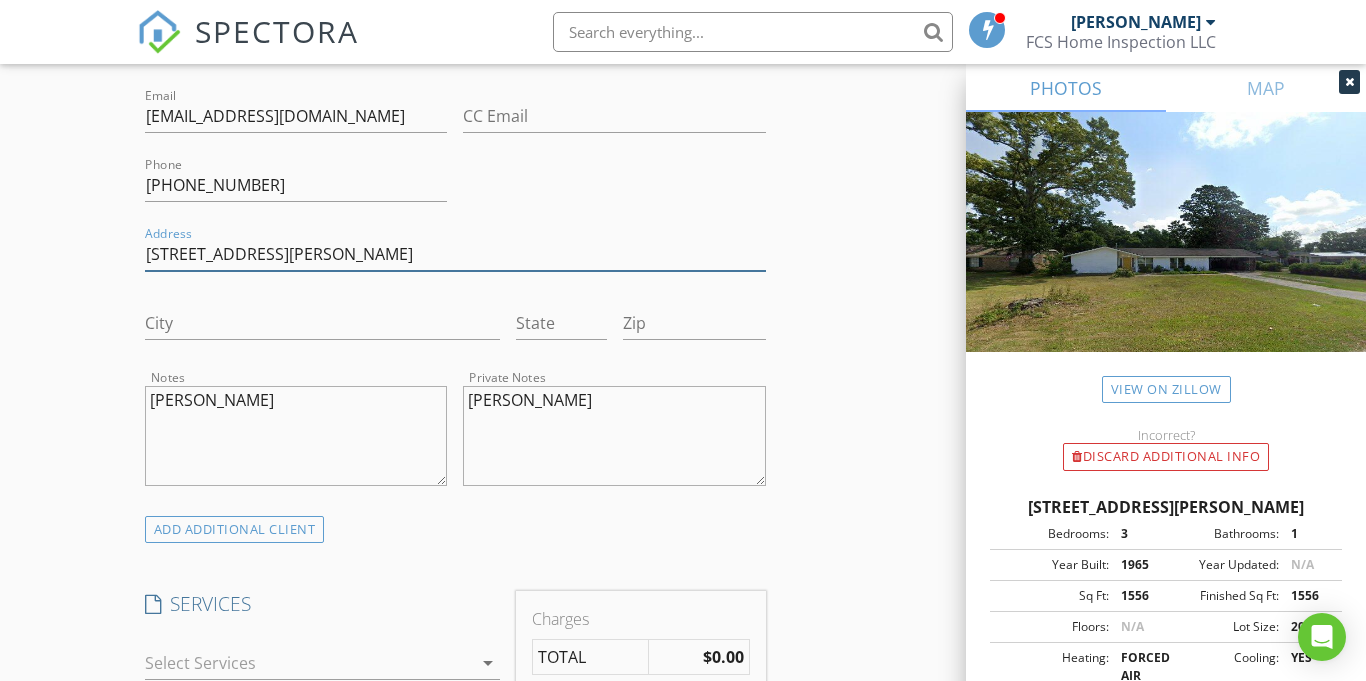 type on "11 Lee Circle" 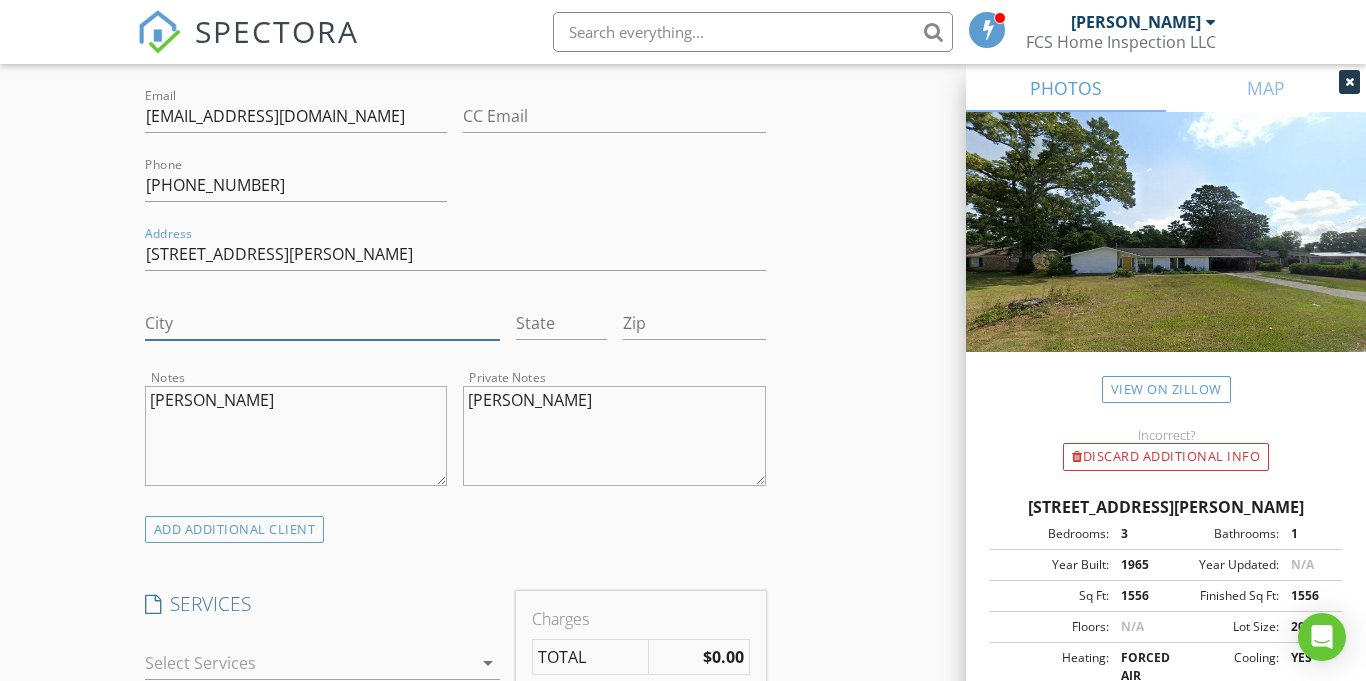 click on "City" at bounding box center (323, 323) 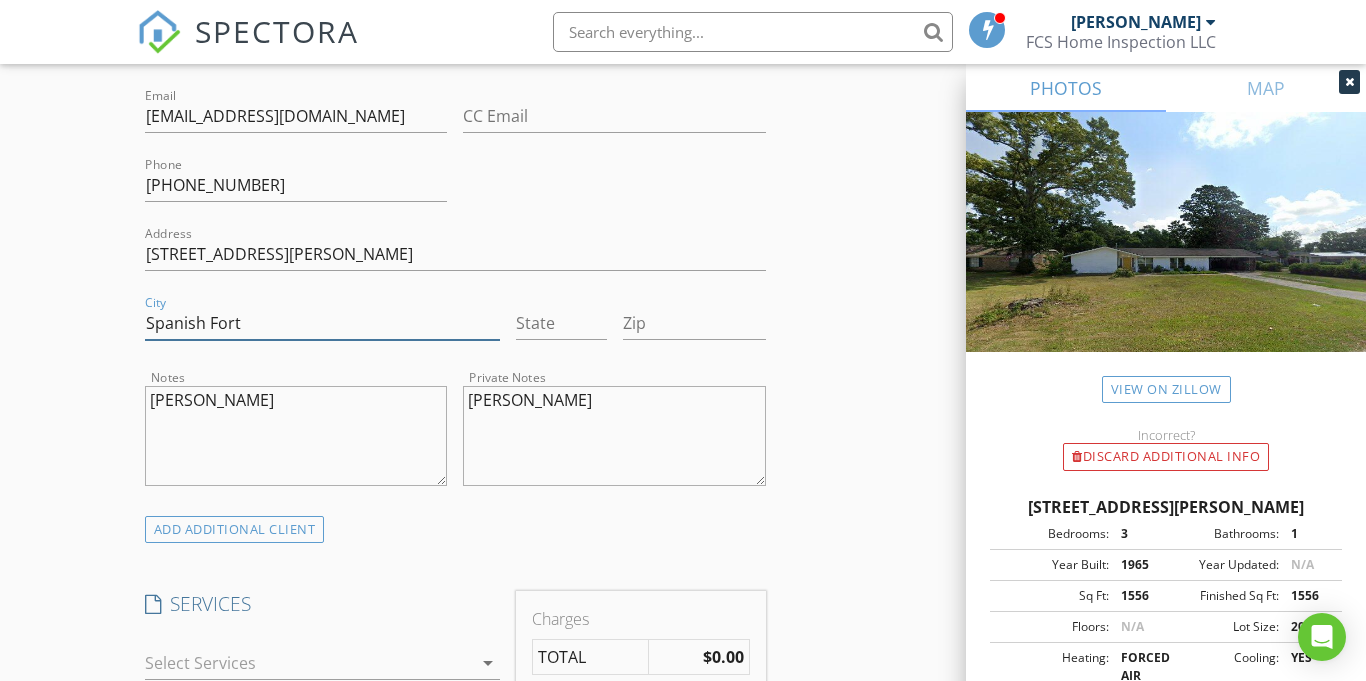 type on "Spanish Fort" 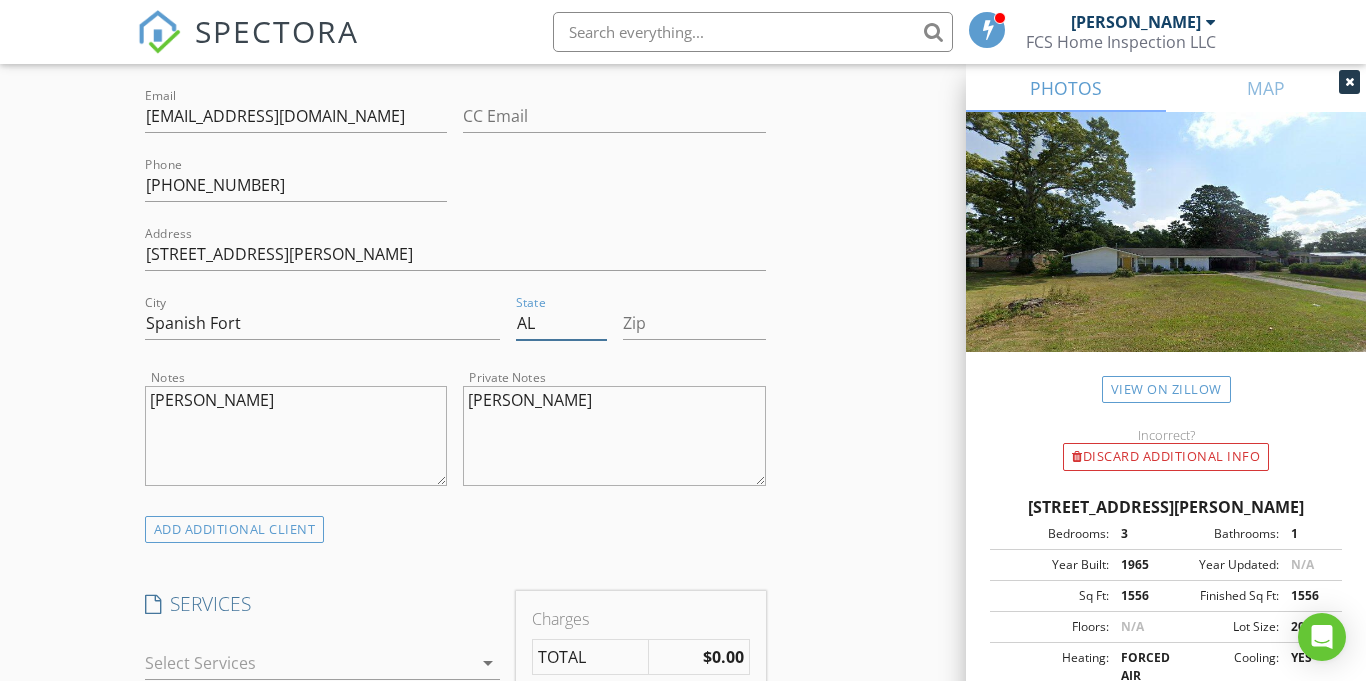 type on "AL" 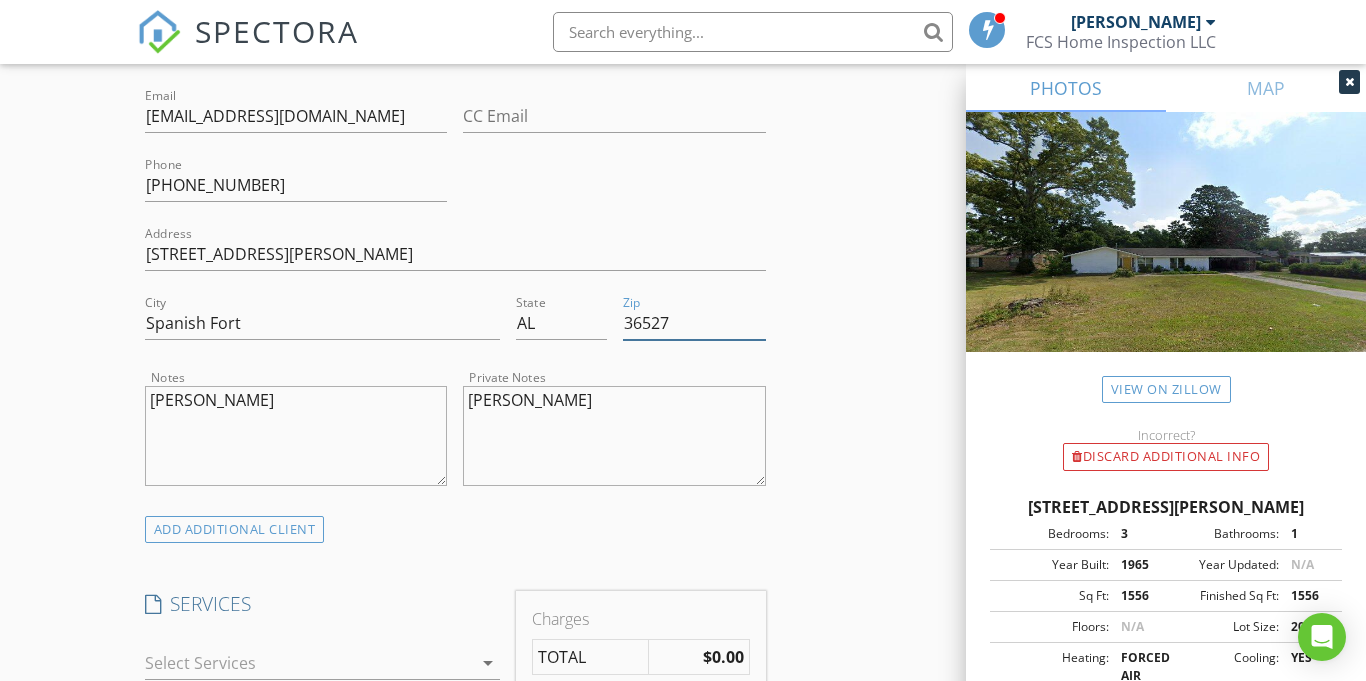 type on "36527" 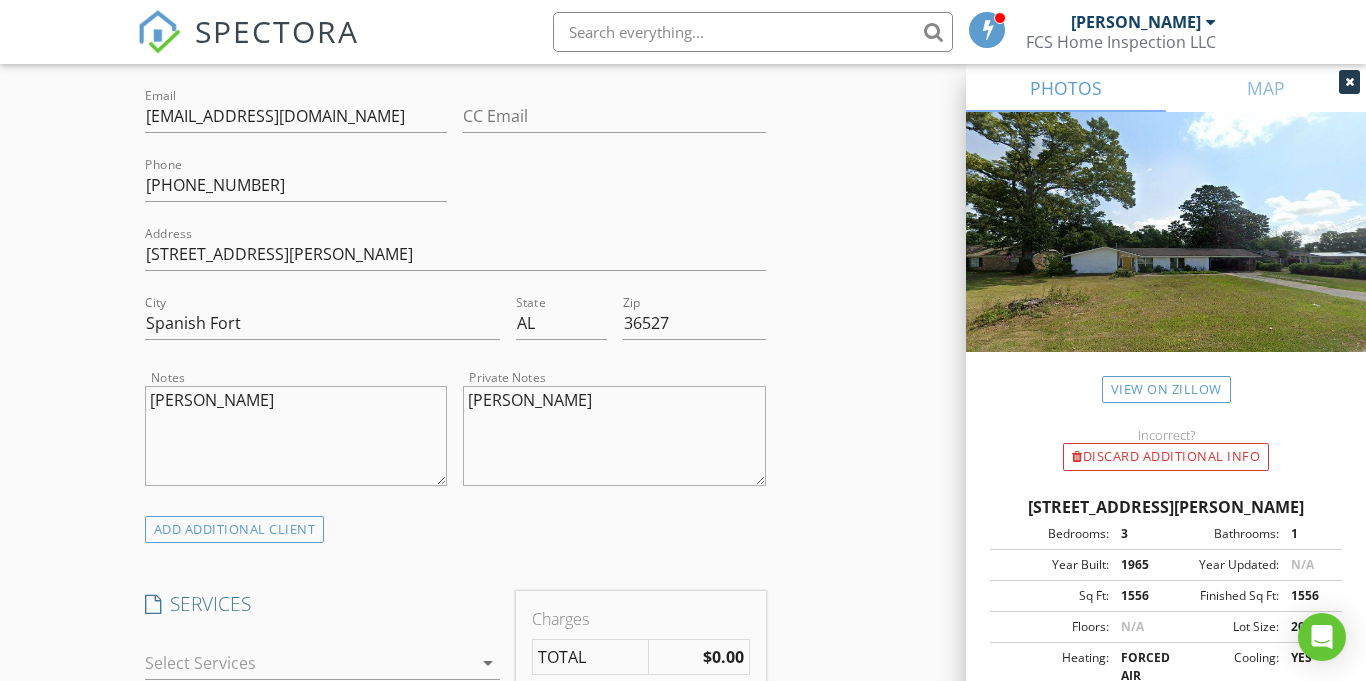 click on "New Inspection
Click here to use the New Order Form
INSPECTOR(S)
check_box   Forrest Simpson   PRIMARY   Forrest Simpson arrow_drop_down   check_box_outline_blank Forrest Simpson specifically requested
Date/Time
07/12/2025 8:30 AM
Location
Address Search       Address 11 Lee Cir   Unit   City Spanish Fort   State AL   Zip 36527   County Baldwin     Square Feet 1556   Year Built 1965   Foundation Slab arrow_drop_down     Forrest Simpson     12.6 miles     (17 minutes)
client
check_box Enable Client CC email for this inspection   Client Search     check_box_outline_blank Client is a Company/Organization     First Name Hannah   Last Name Lee   Email hannahogle@me.com   CC Email   Phone 251-802-4420   Address 11 Lee Circle   City Spanish Fort   State AL   Zip 36527       Notes SAH Grant   Private Notes SAH Grant          check_box_outline_blank" at bounding box center (683, 697) 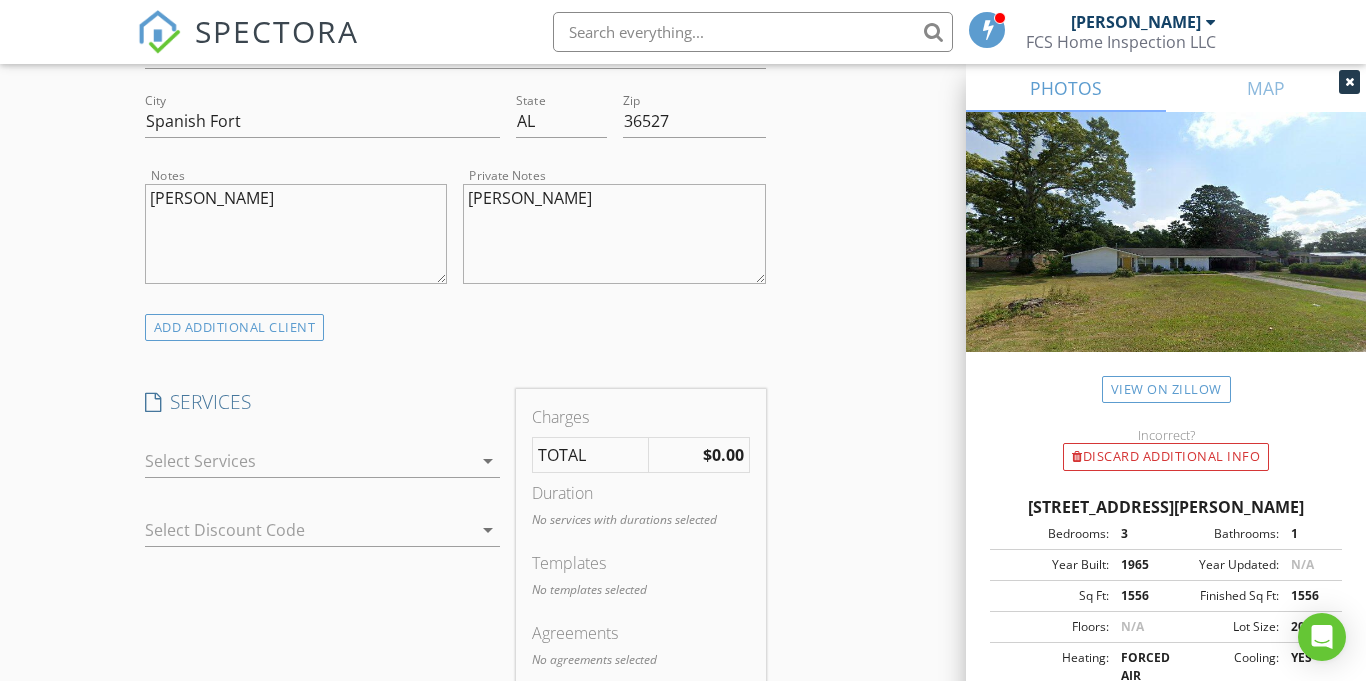 scroll, scrollTop: 1381, scrollLeft: 0, axis: vertical 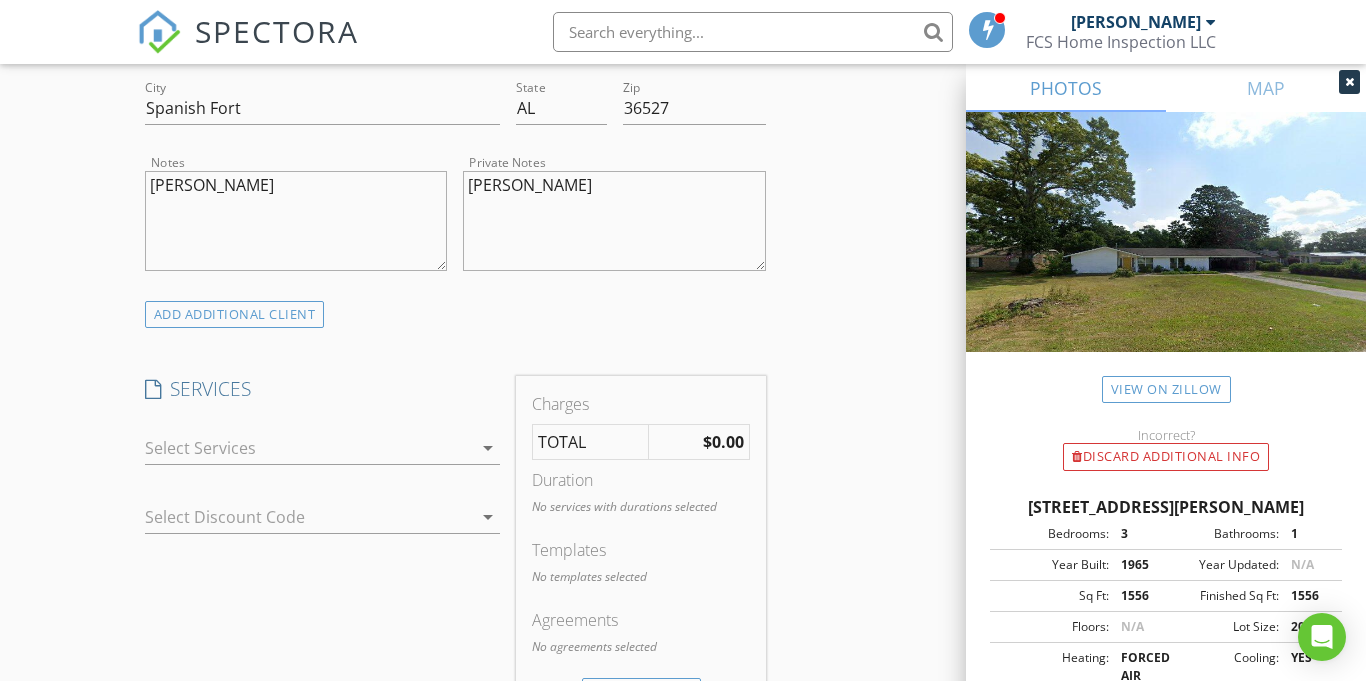 click at bounding box center [309, 448] 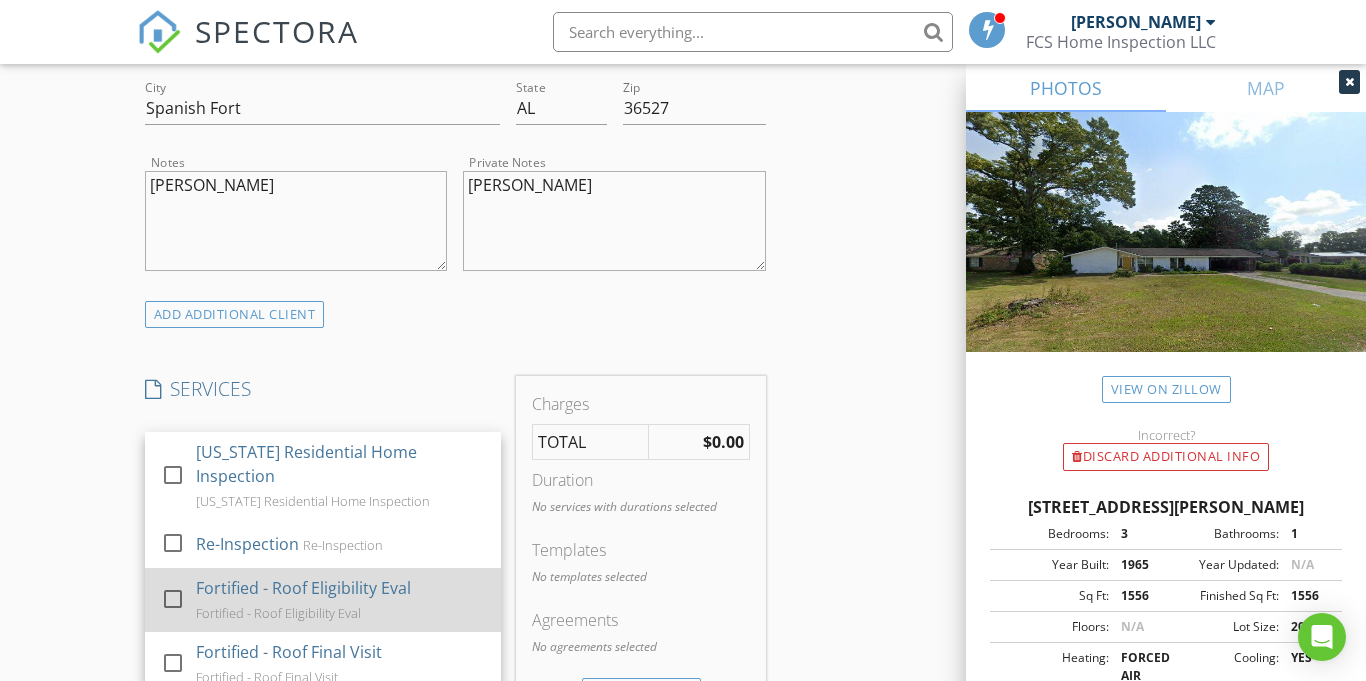 click at bounding box center [173, 599] 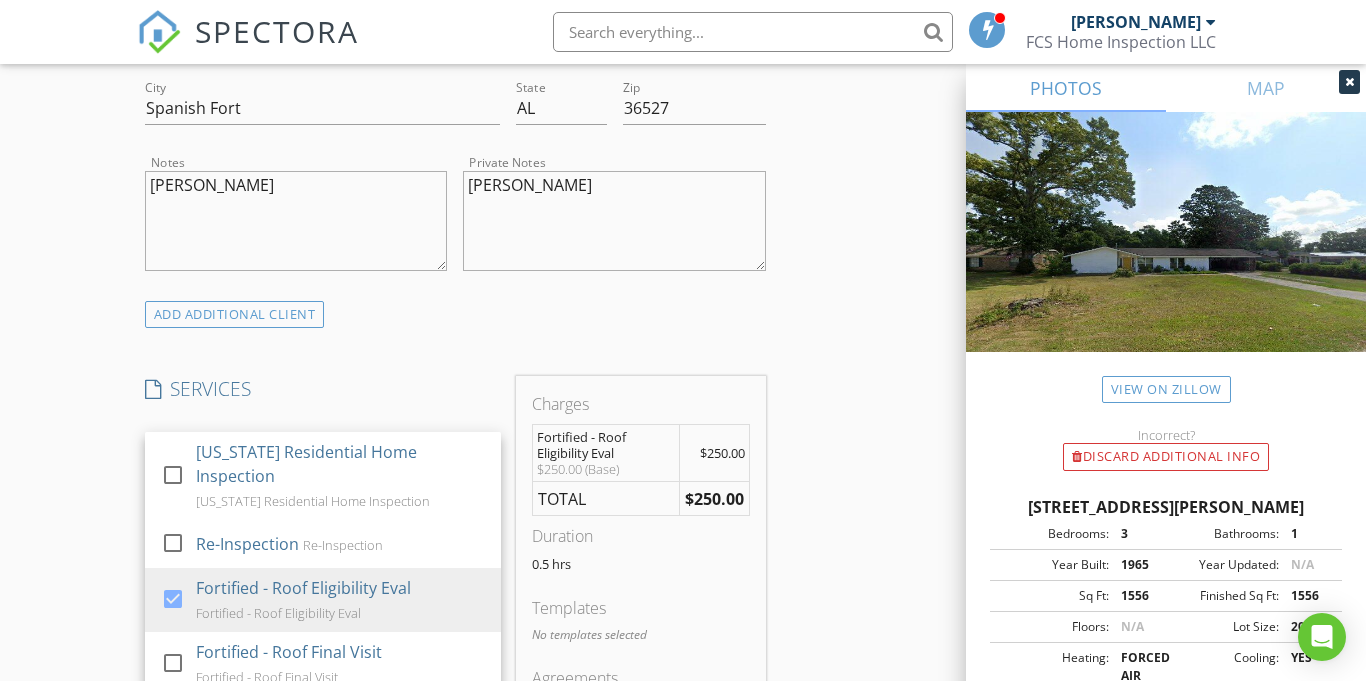 click on "INSPECTOR(S)
check_box   Forrest Simpson   PRIMARY   Forrest Simpson arrow_drop_down   check_box_outline_blank Forrest Simpson specifically requested
Date/Time
07/12/2025 8:30 AM
Location
Address Search       Address 11 Lee Cir   Unit   City Spanish Fort   State AL   Zip 36527   County Baldwin     Square Feet 1556   Year Built 1965   Foundation Slab arrow_drop_down     Forrest Simpson     12.6 miles     (17 minutes)
client
check_box Enable Client CC email for this inspection   Client Search     check_box_outline_blank Client is a Company/Organization     First Name Hannah   Last Name Lee   Email hannahogle@me.com   CC Email   Phone 251-802-4420   Address 11 Lee Circle   City Spanish Fort   State AL   Zip 36527       Notes SAH Grant   Private Notes SAH Grant
ADD ADDITIONAL client
check_box_outline_blank" at bounding box center [683, 546] 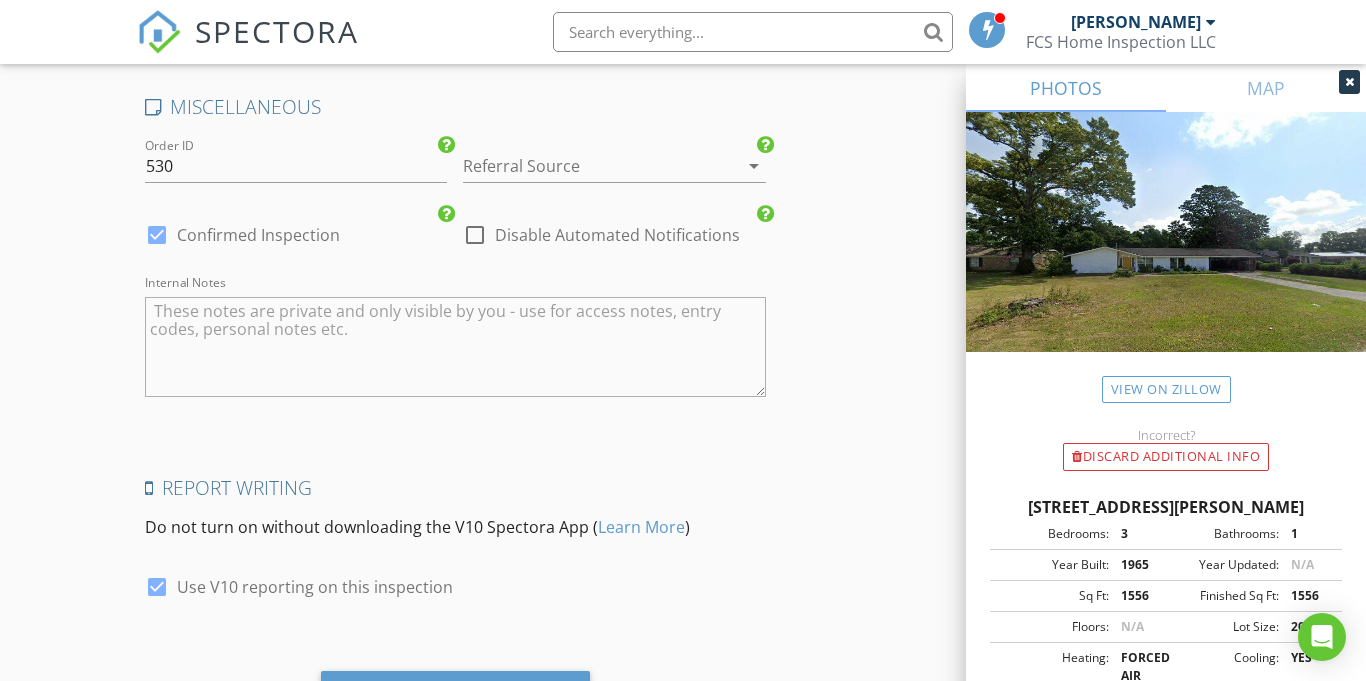 scroll, scrollTop: 2885, scrollLeft: 0, axis: vertical 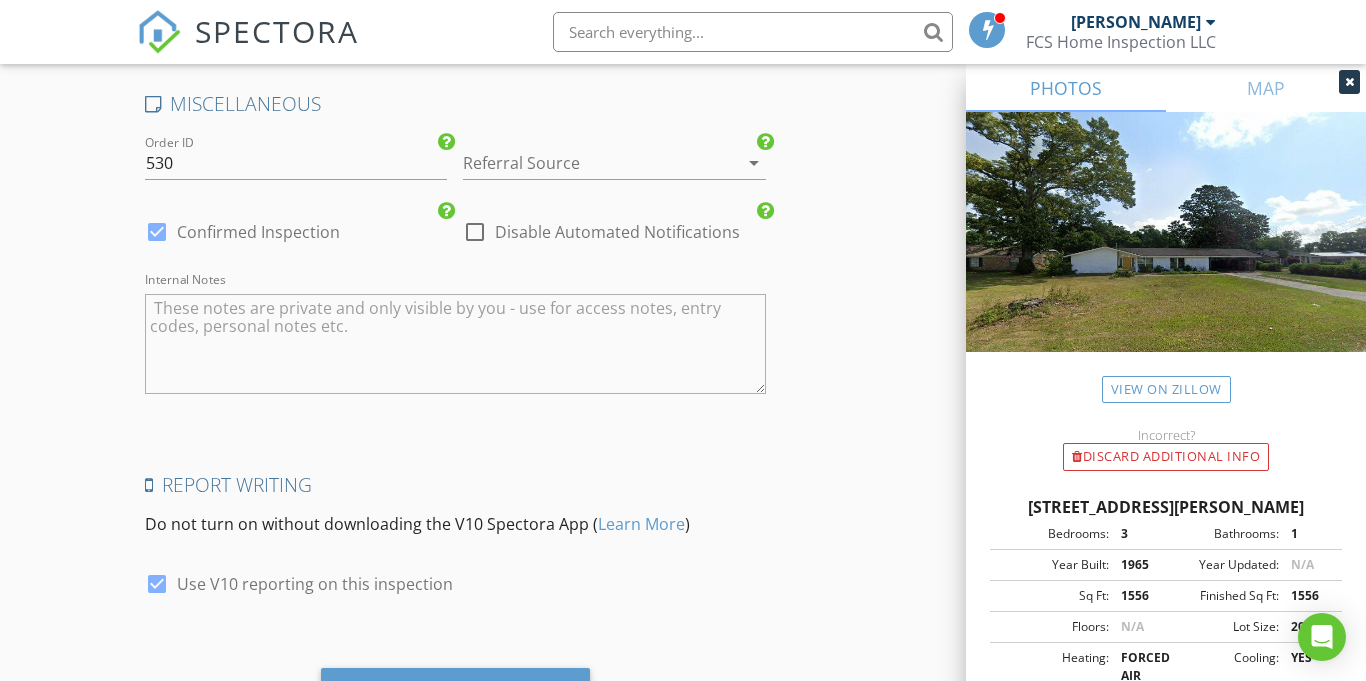click at bounding box center [475, 232] 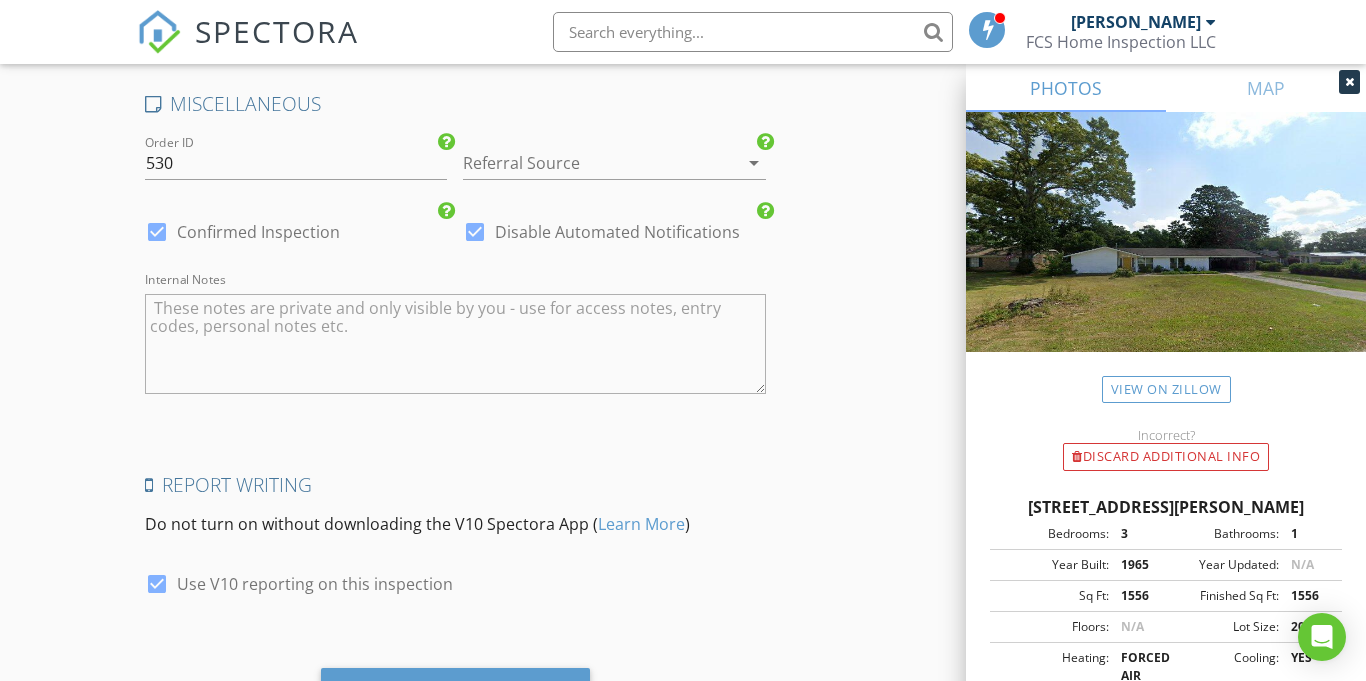 click at bounding box center (726, 163) 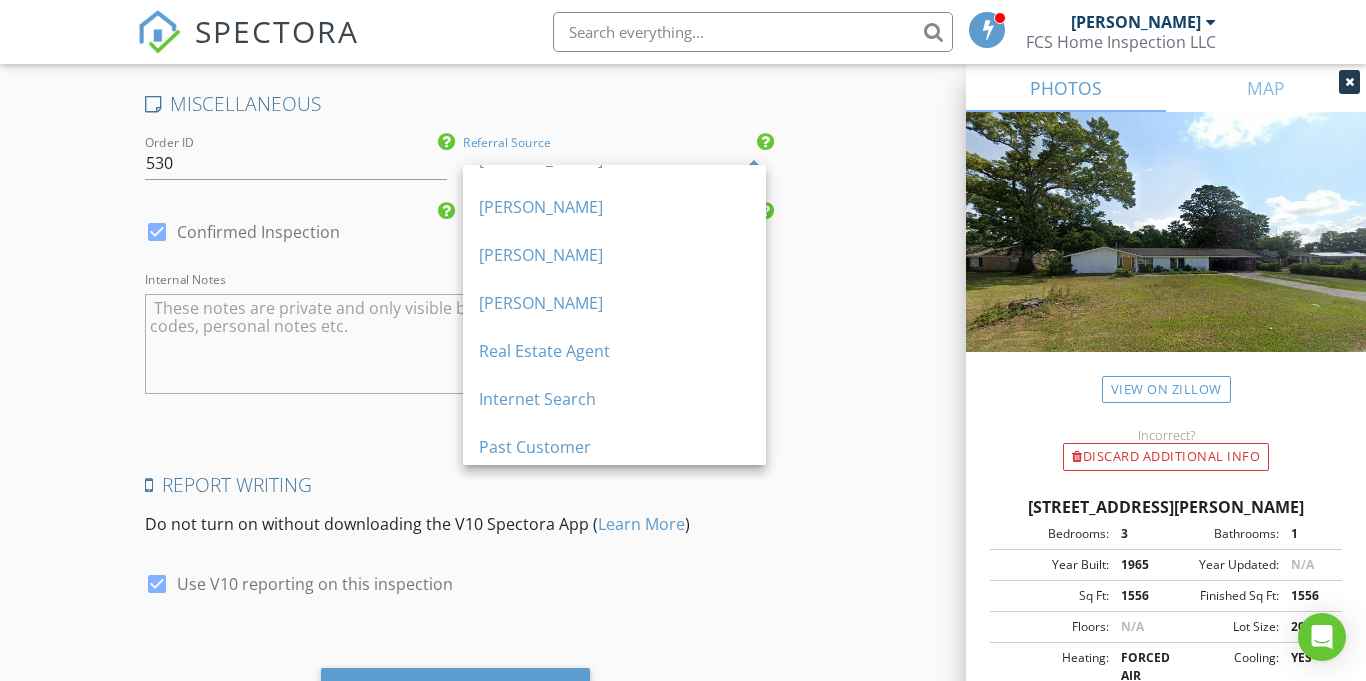 scroll, scrollTop: 468, scrollLeft: 0, axis: vertical 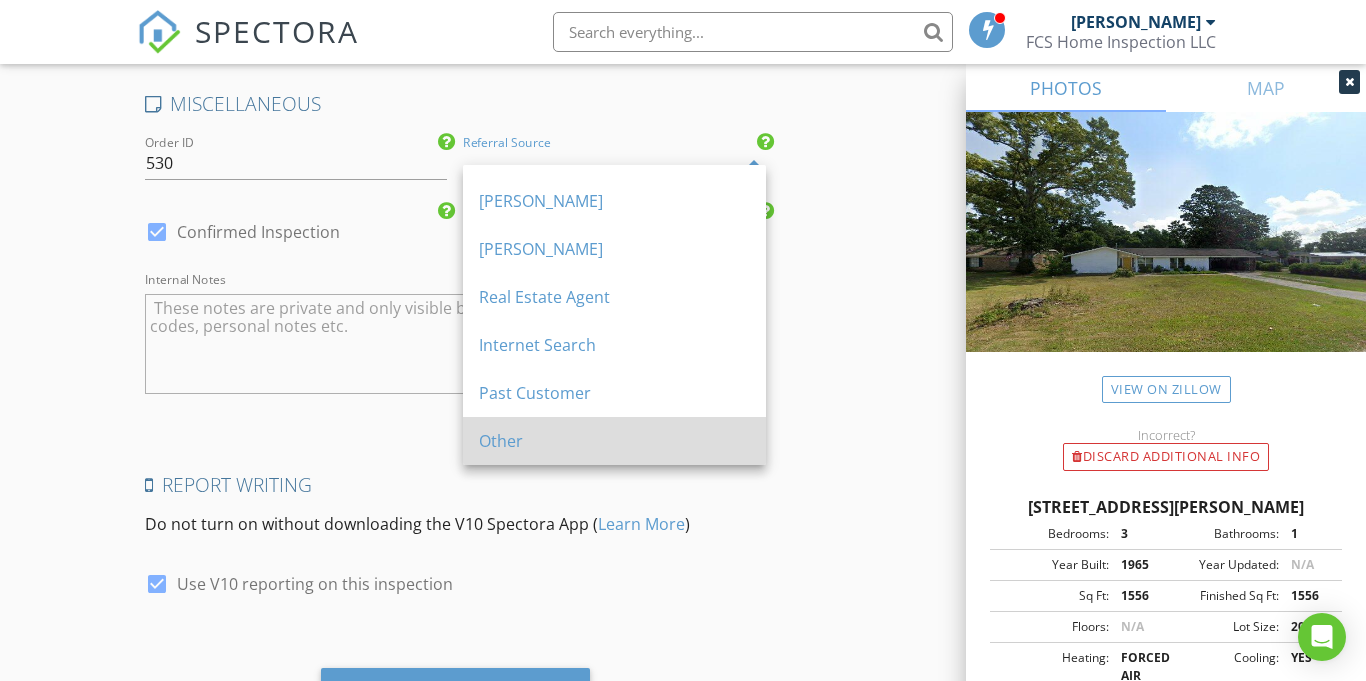 click on "Other" at bounding box center (614, 441) 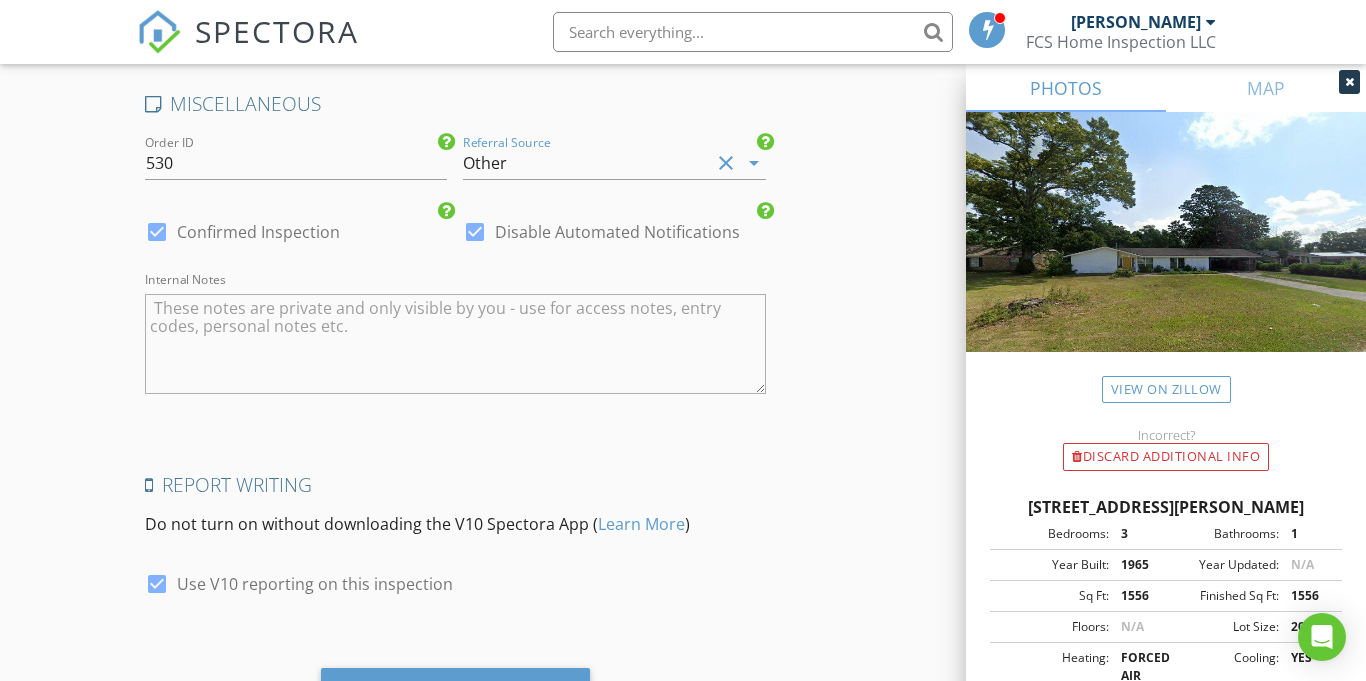 click on "INSPECTOR(S)
check_box   Forrest Simpson   PRIMARY   Forrest Simpson arrow_drop_down   check_box_outline_blank Forrest Simpson specifically requested
Date/Time
07/12/2025 8:30 AM
Location
Address Search       Address 11 Lee Cir   Unit   City Spanish Fort   State AL   Zip 36527   County Baldwin     Square Feet 1556   Year Built 1965   Foundation Slab arrow_drop_down     Forrest Simpson     12.6 miles     (17 minutes)
client
check_box Enable Client CC email for this inspection   Client Search     check_box_outline_blank Client is a Company/Organization     First Name Hannah   Last Name Lee   Email hannahogle@me.com   CC Email   Phone 251-802-4420   Address 11 Lee Circle   City Spanish Fort   State AL   Zip 36527       Notes SAH Grant   Private Notes SAH Grant
ADD ADDITIONAL client
check_box_outline_blank" at bounding box center [683, -958] 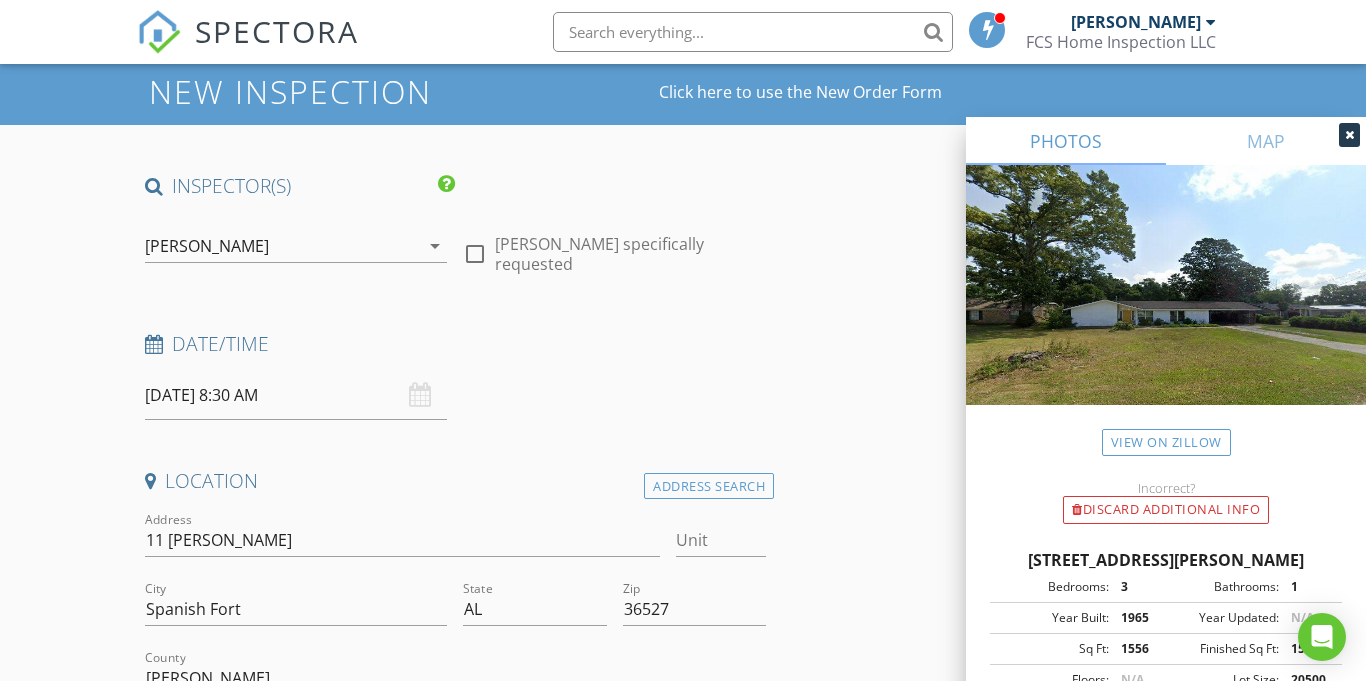 scroll, scrollTop: 0, scrollLeft: 0, axis: both 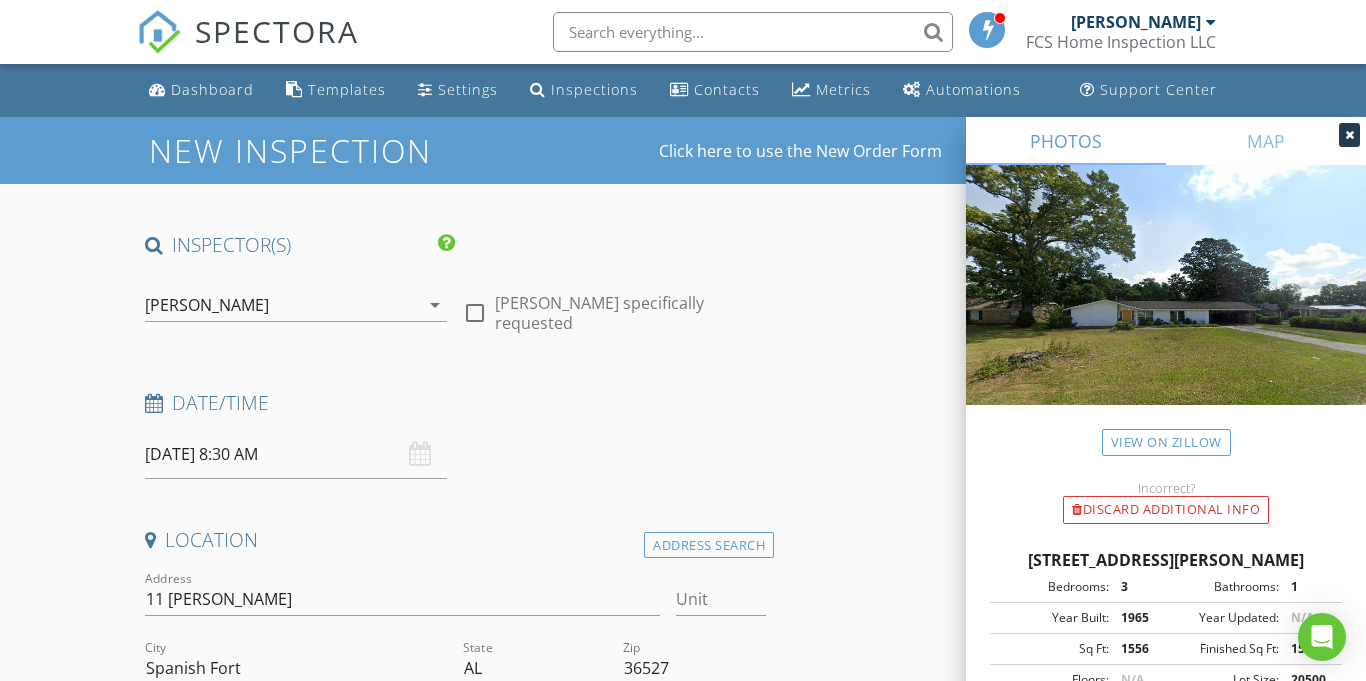 click on "07/12/2025 8:30 AM" at bounding box center (296, 454) 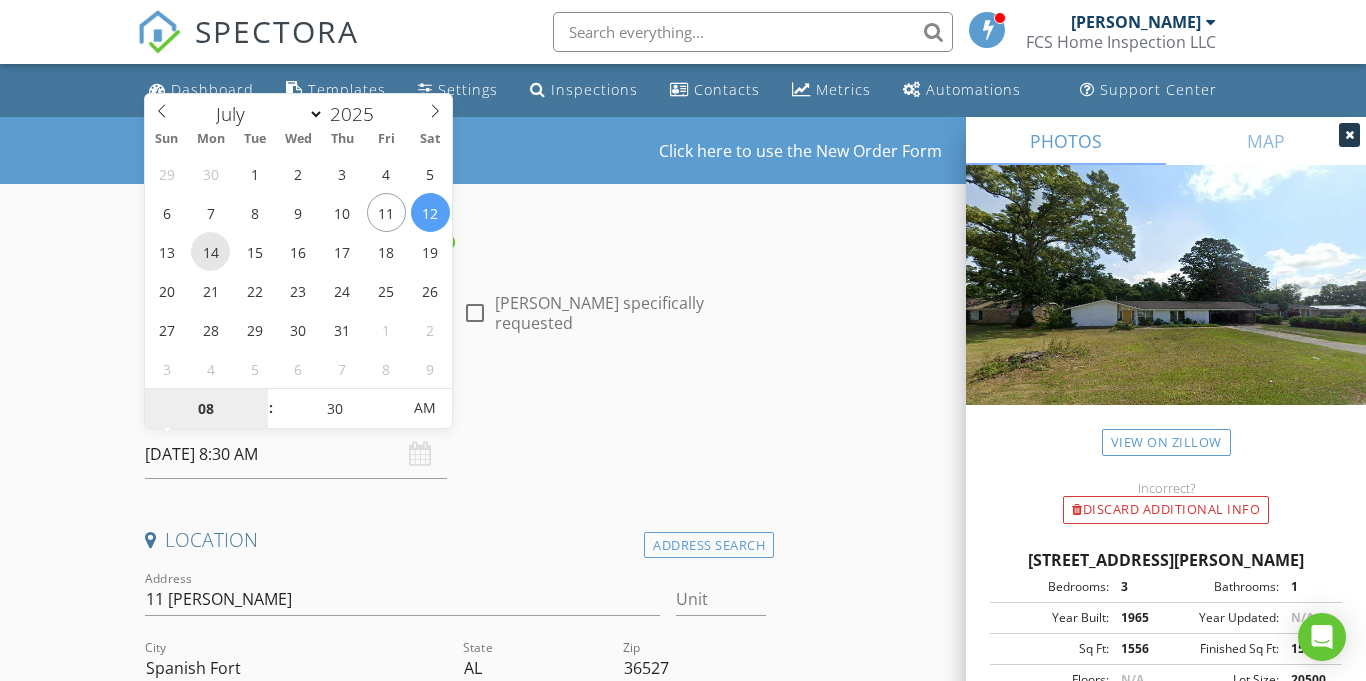type on "07/14/2025 8:30 AM" 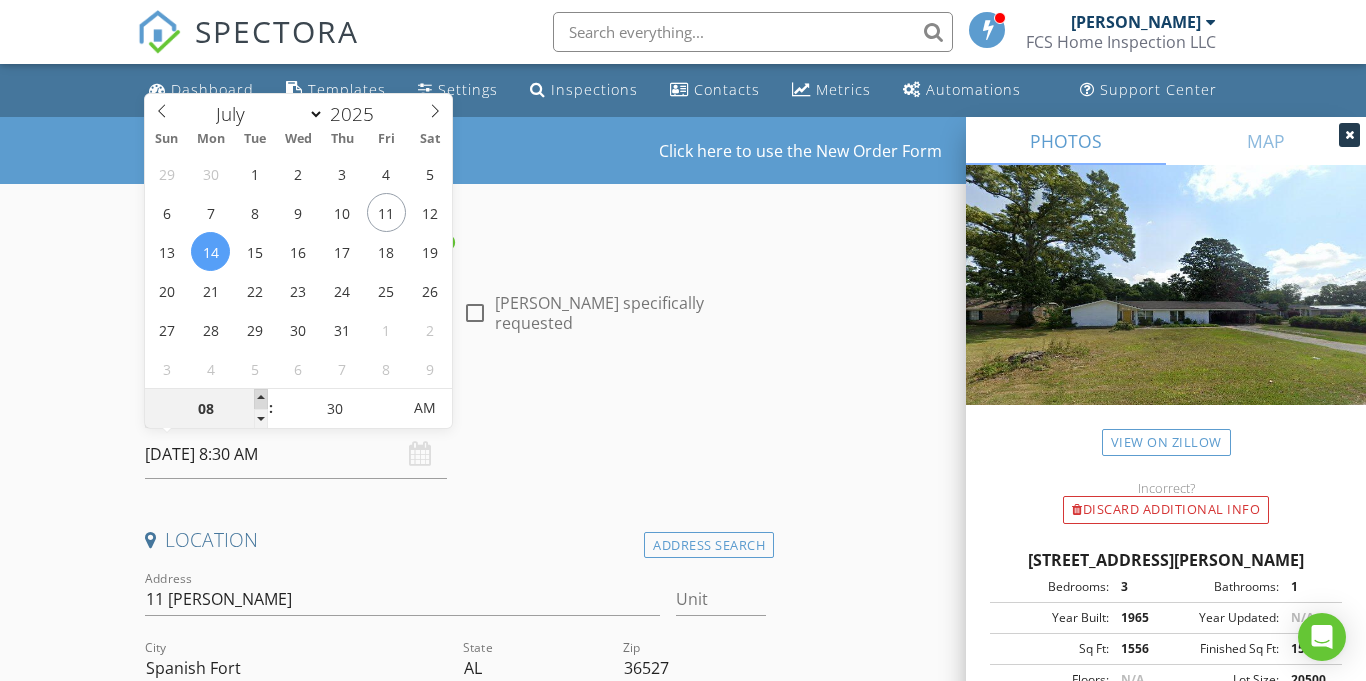 type on "09" 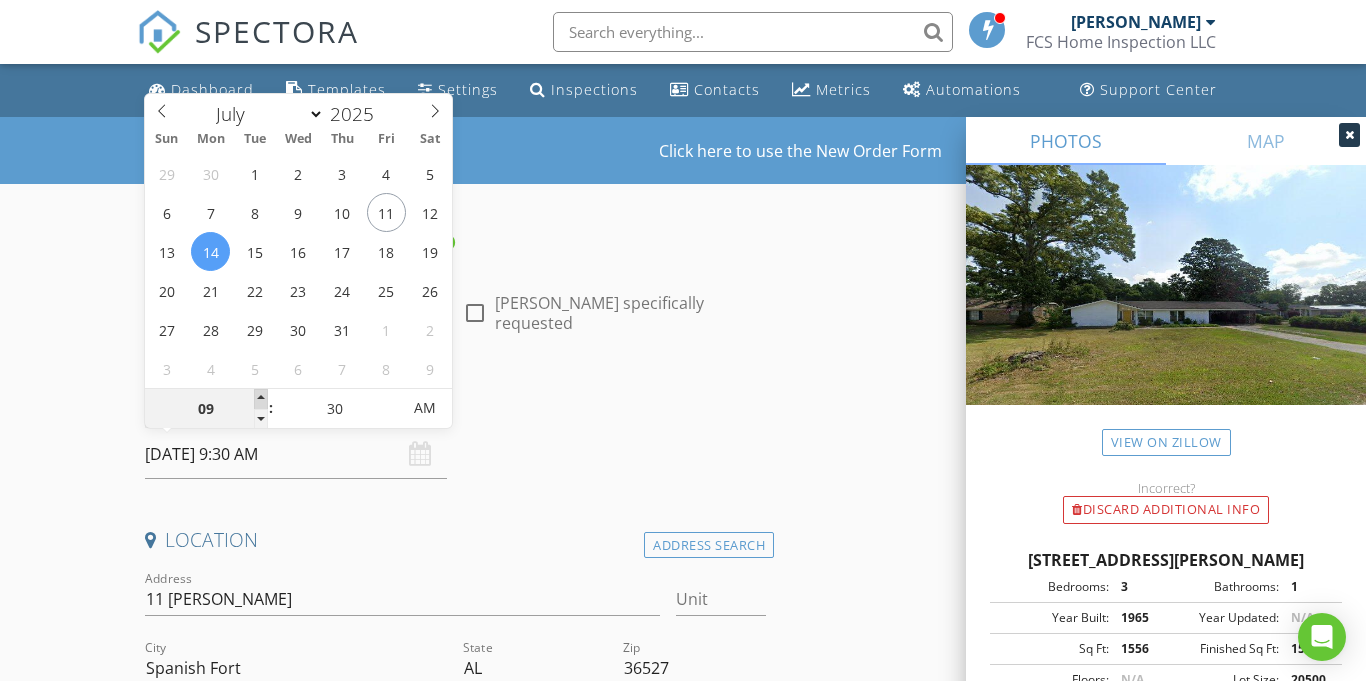 click at bounding box center (261, 399) 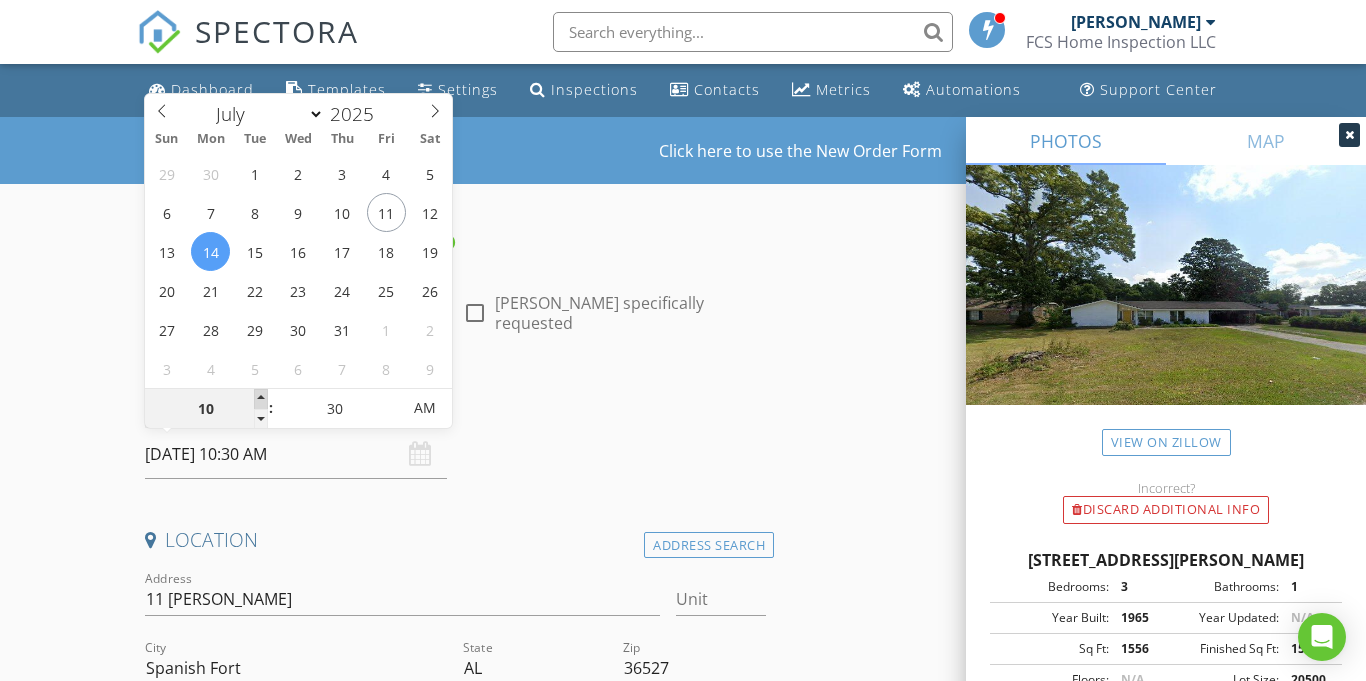 click at bounding box center (261, 399) 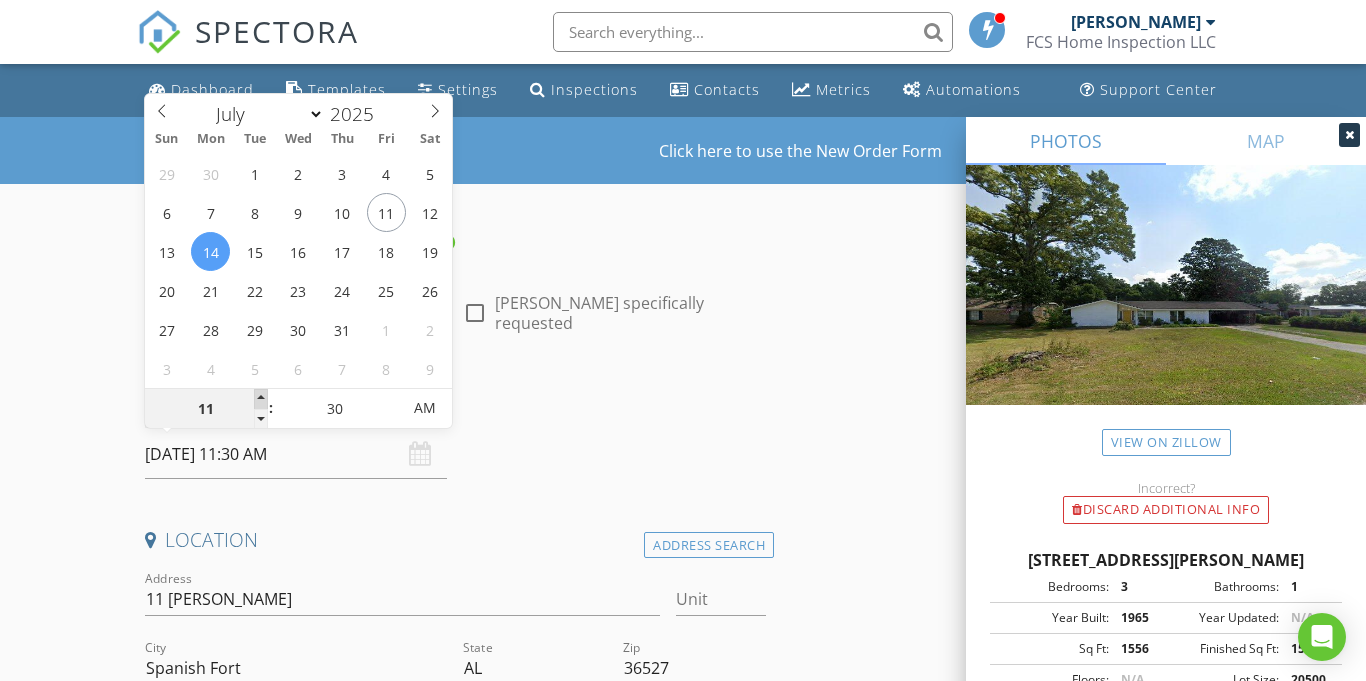 click at bounding box center [261, 399] 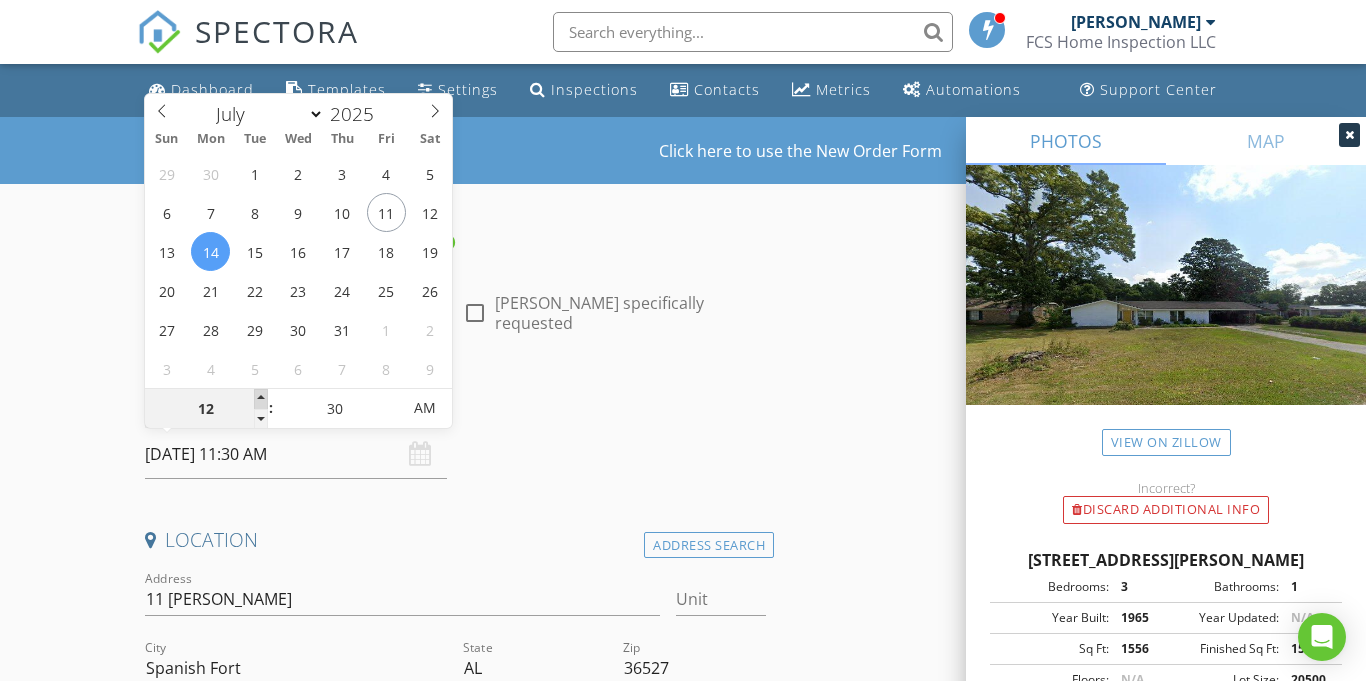 type on "07/14/2025 12:30 PM" 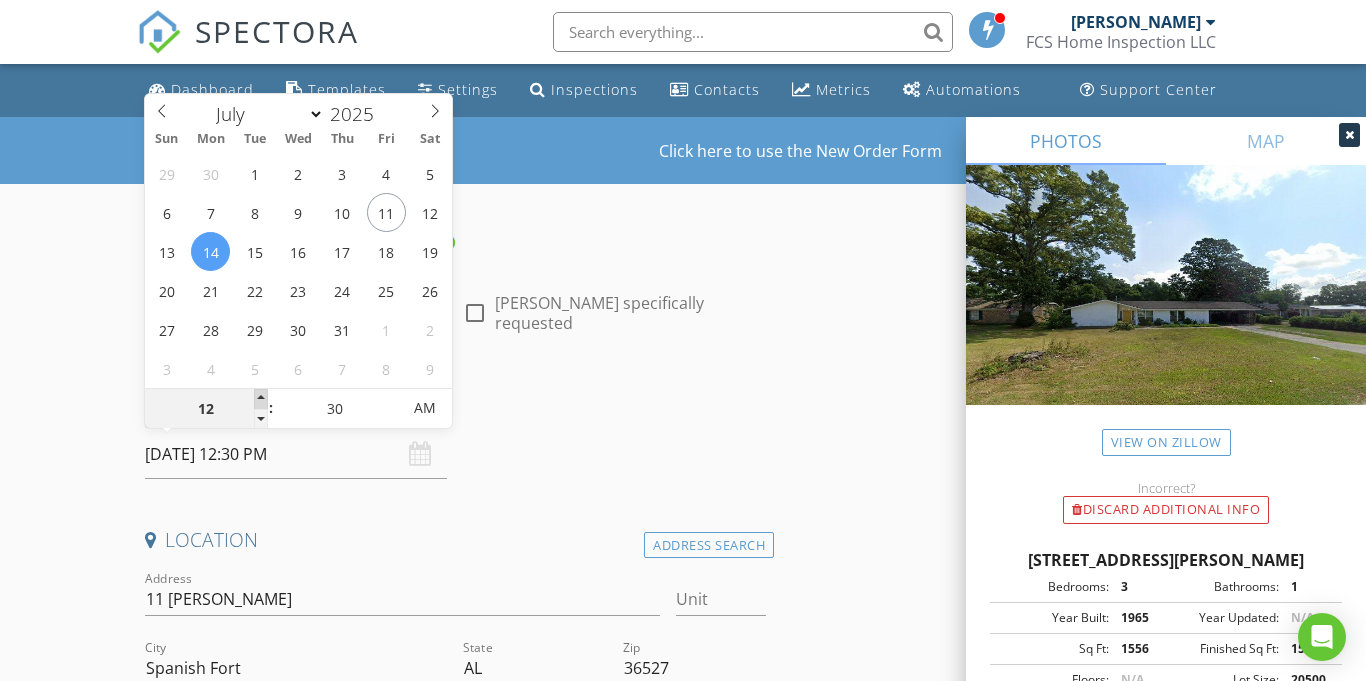 click at bounding box center [261, 399] 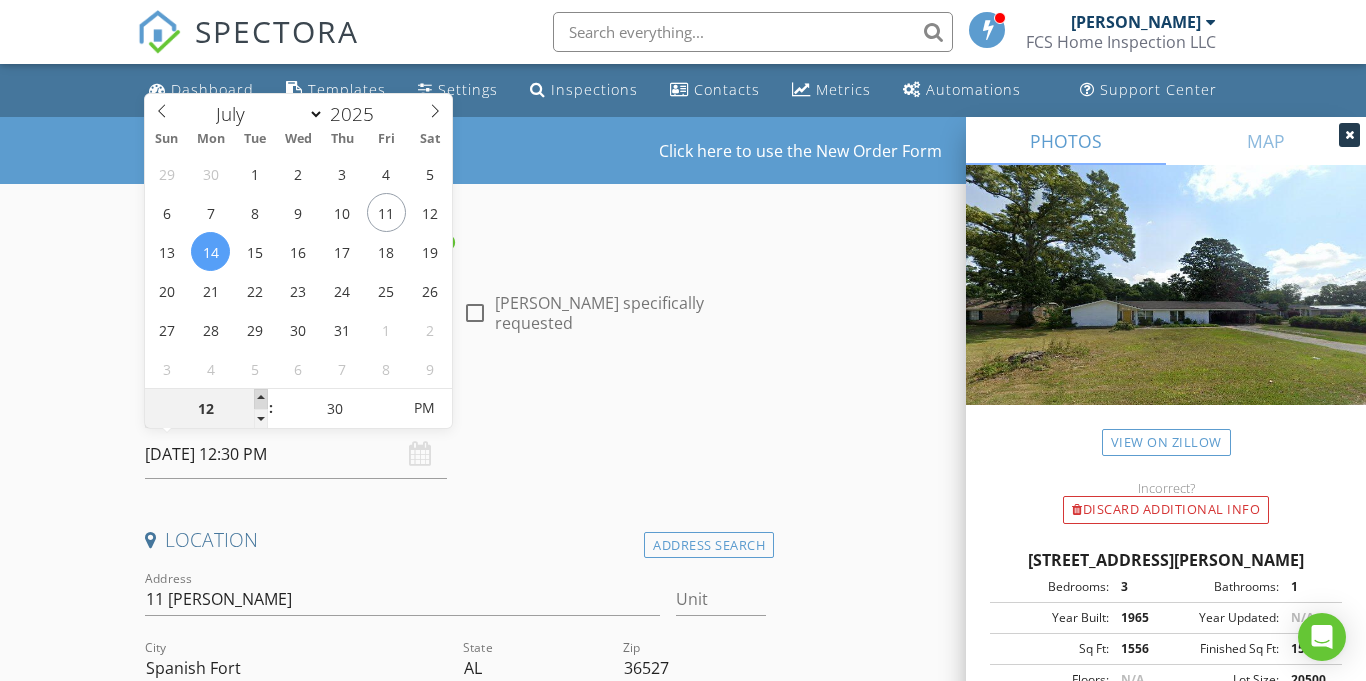type on "01" 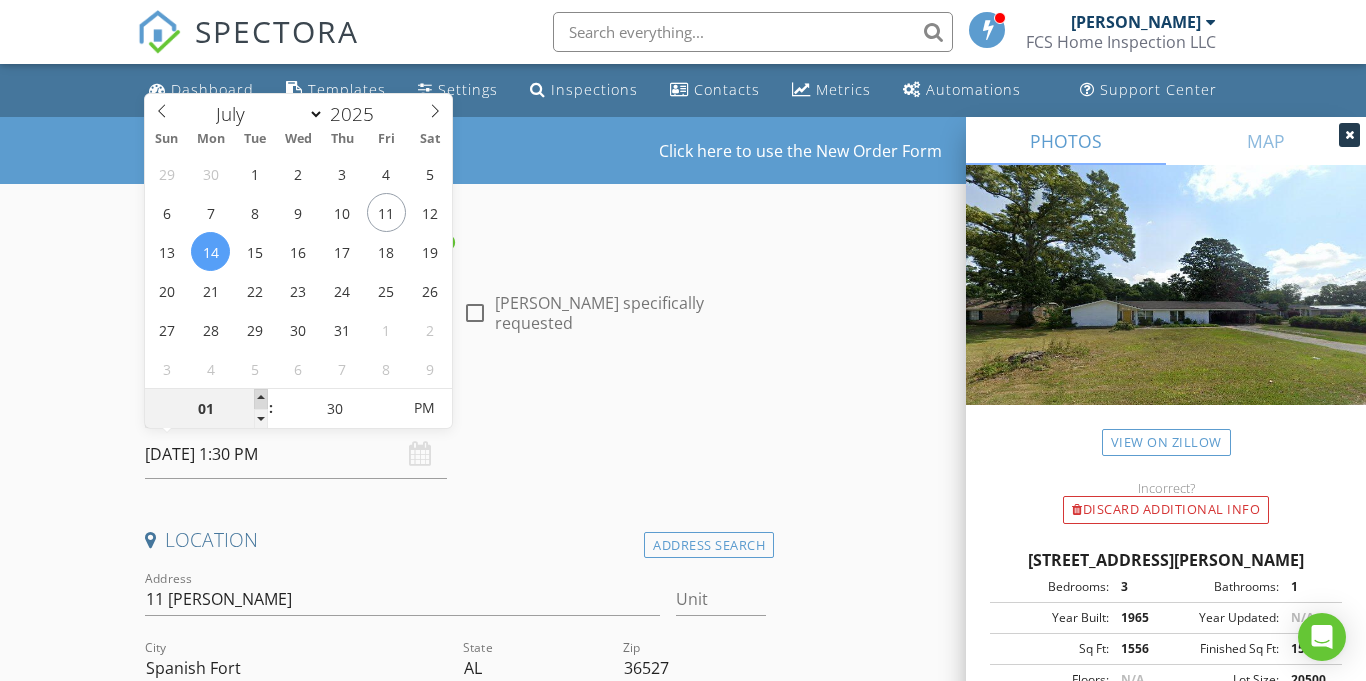 click at bounding box center [261, 399] 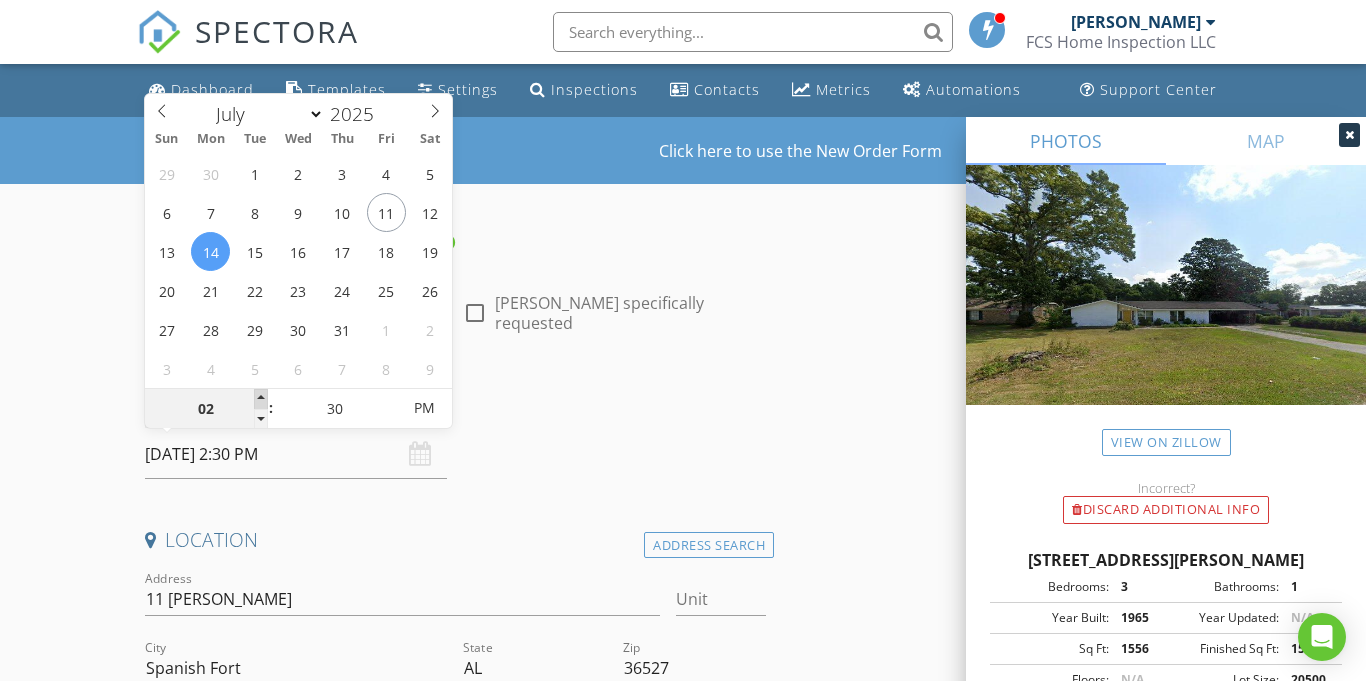 click at bounding box center [261, 399] 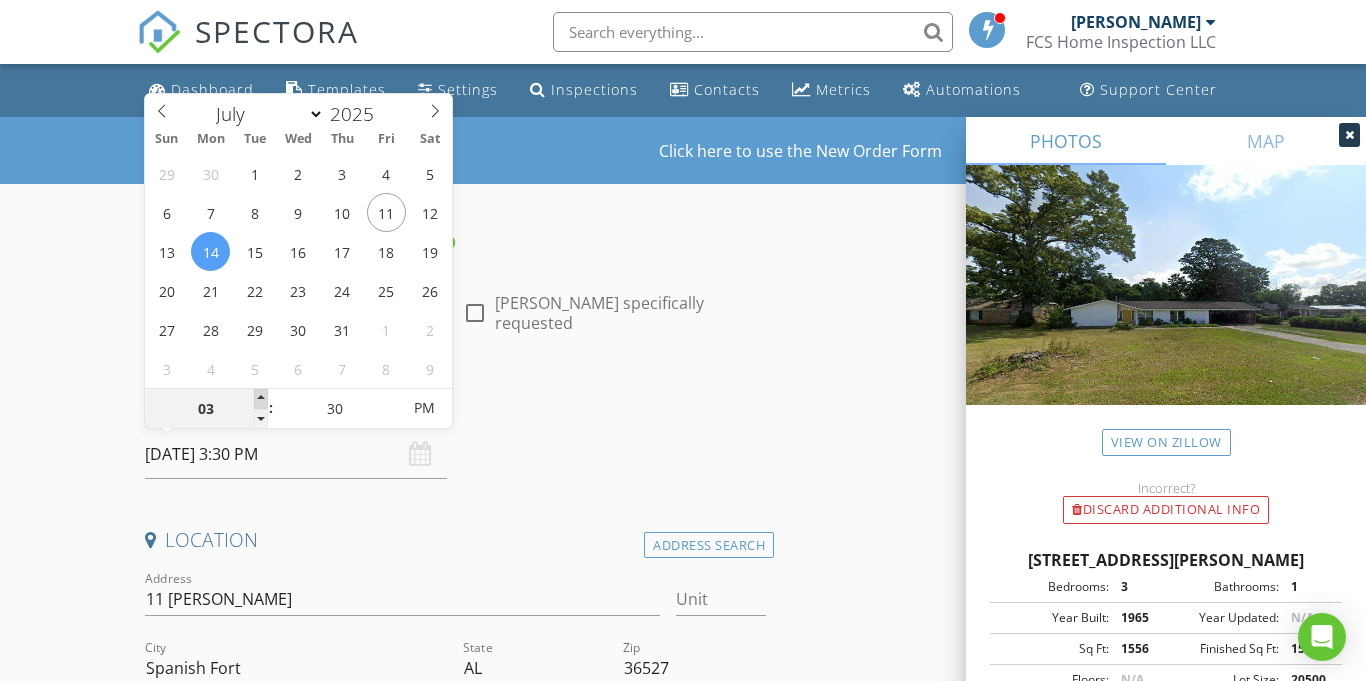 click at bounding box center (261, 399) 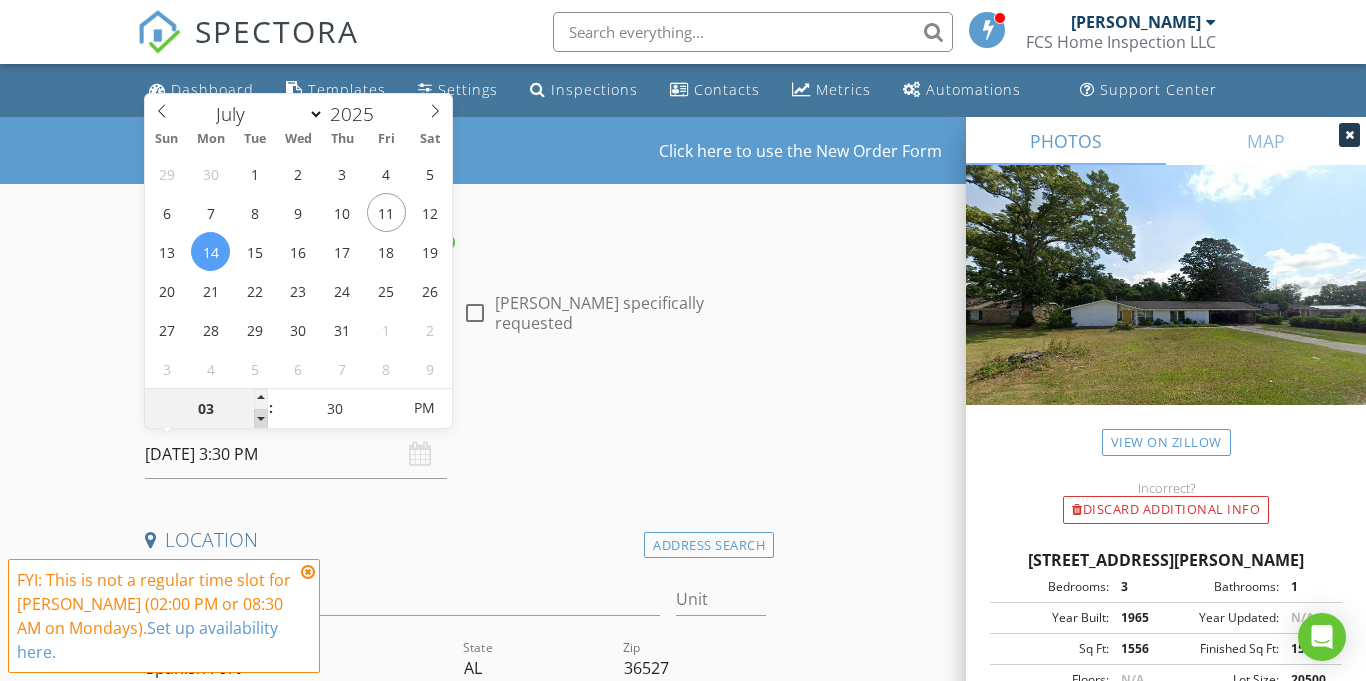 type on "02" 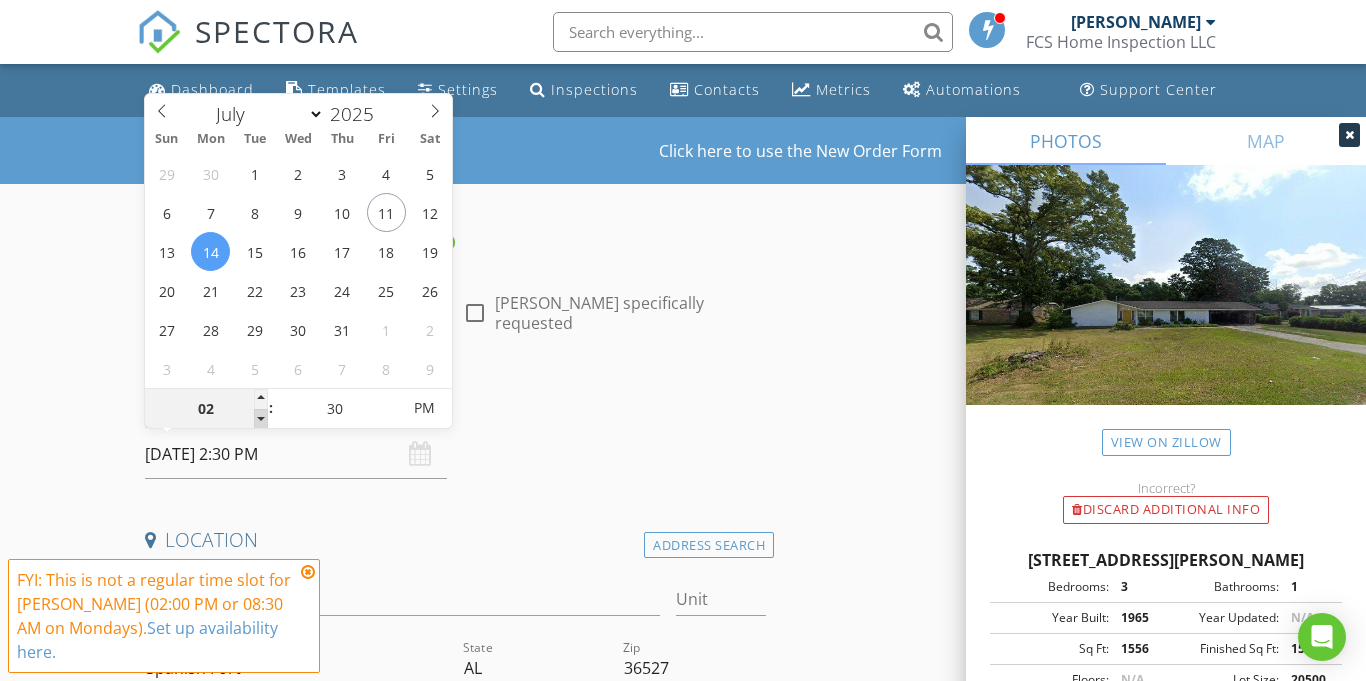 click at bounding box center (261, 419) 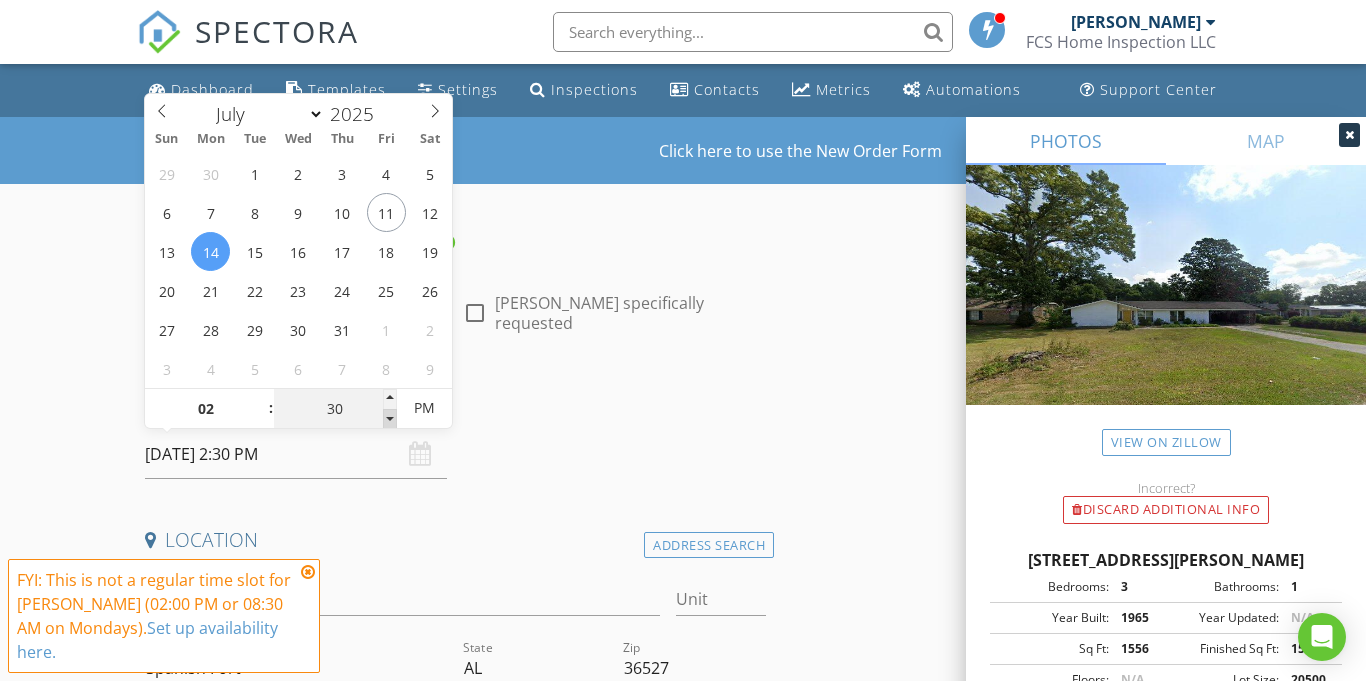 type on "25" 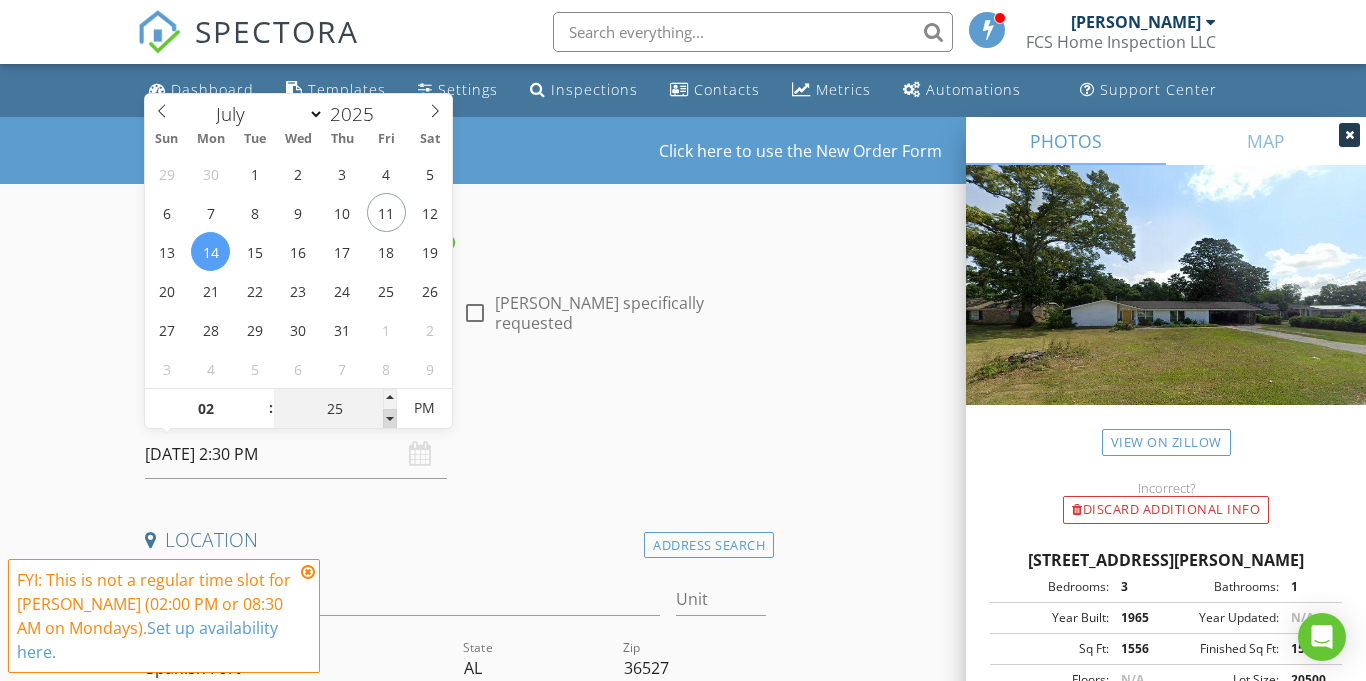 type on "07/14/2025 2:25 PM" 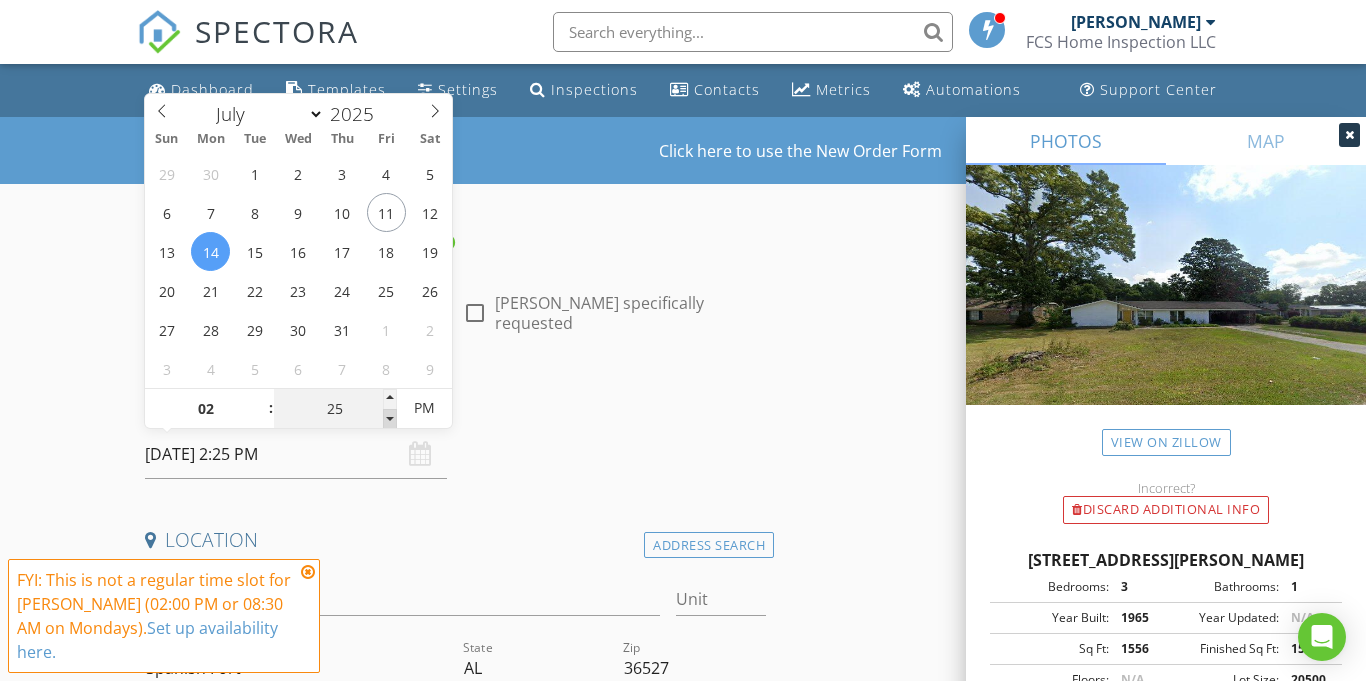 click at bounding box center (390, 419) 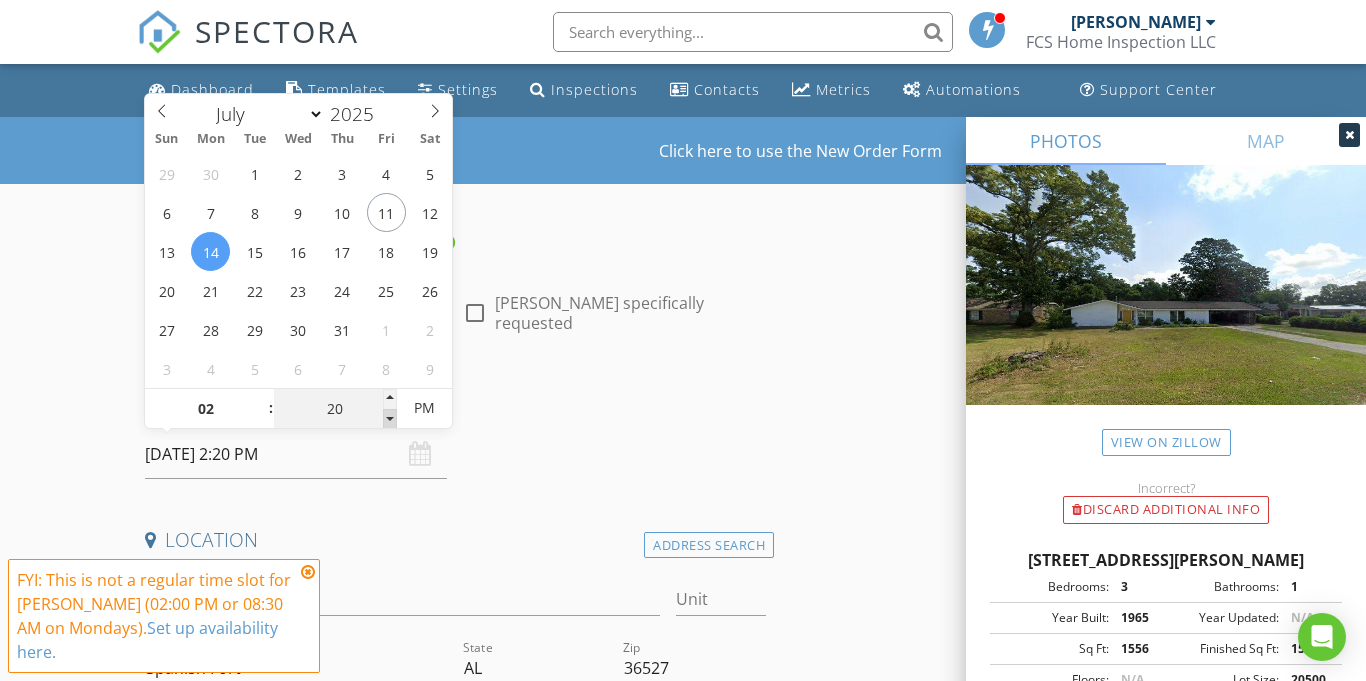 type on "15" 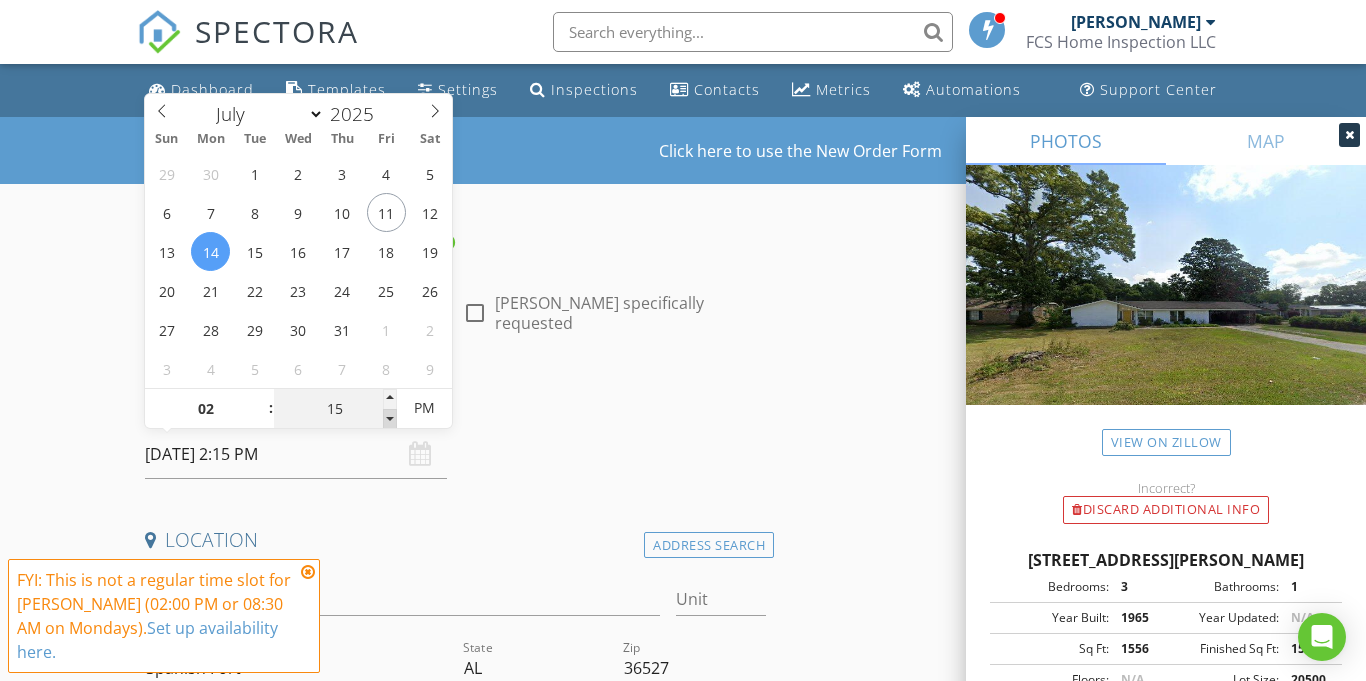 click at bounding box center (390, 419) 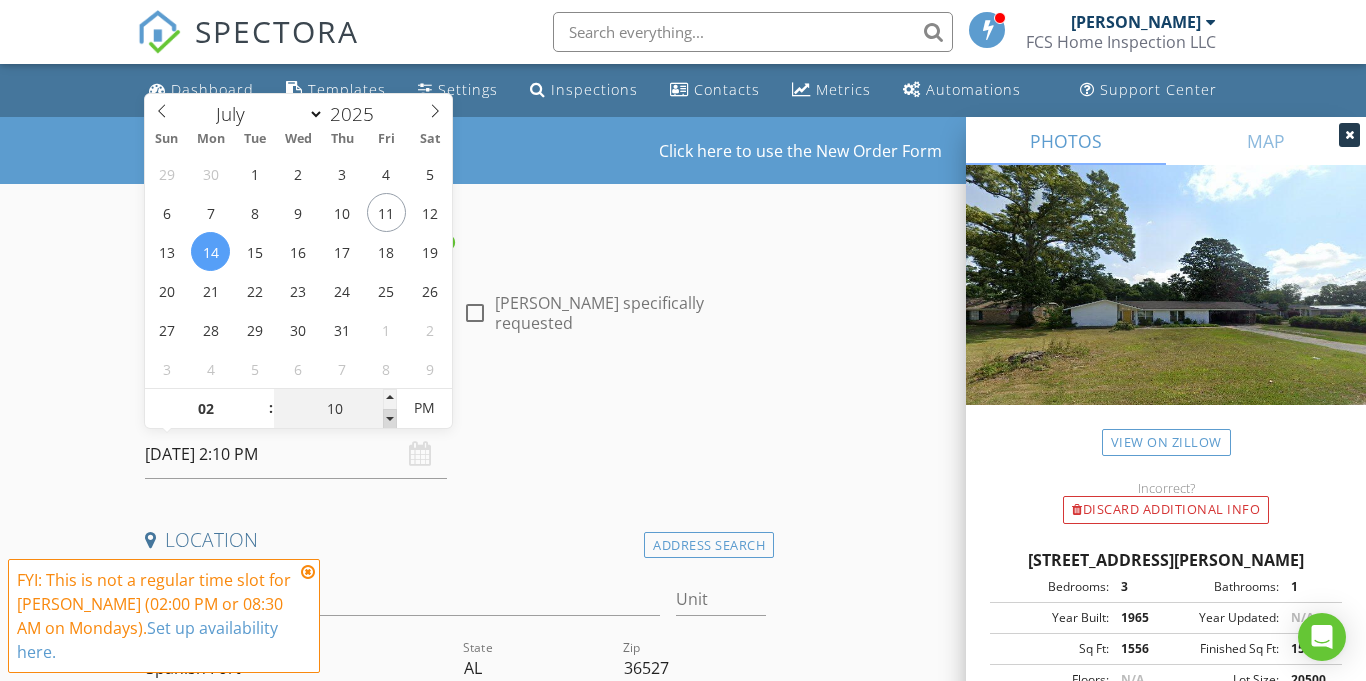 click at bounding box center [390, 419] 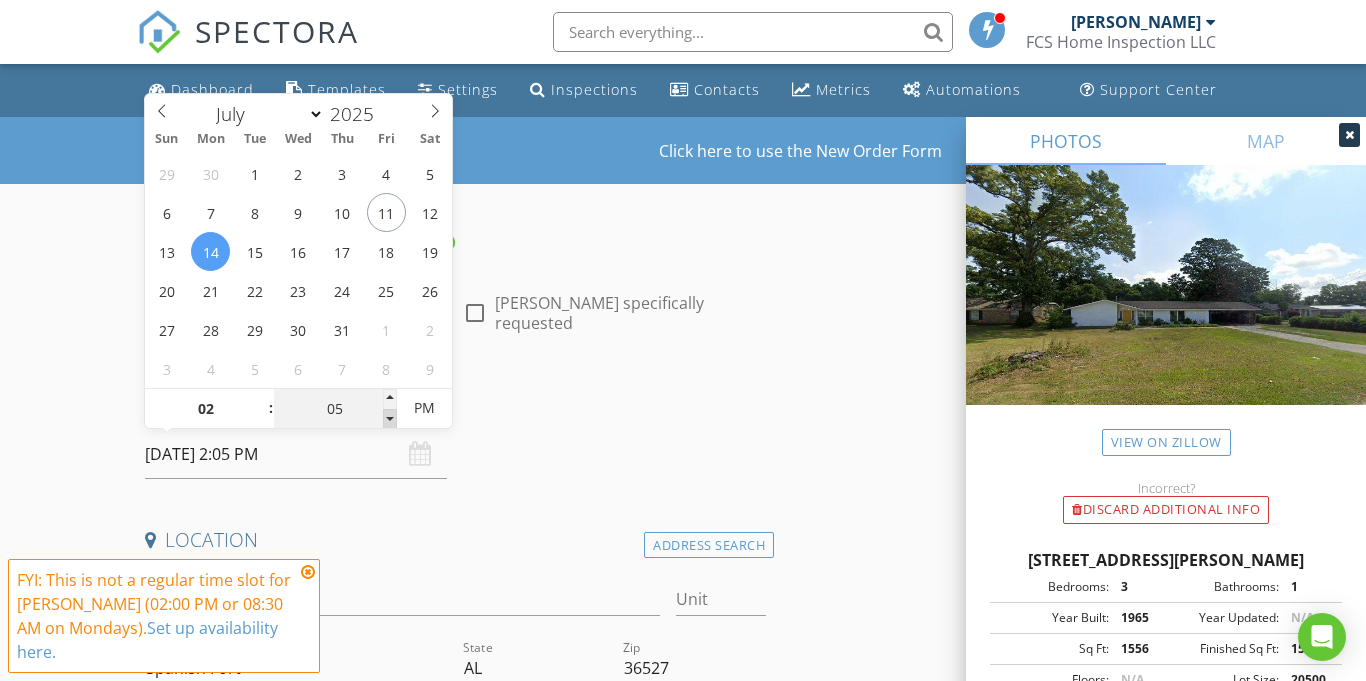 click at bounding box center [390, 419] 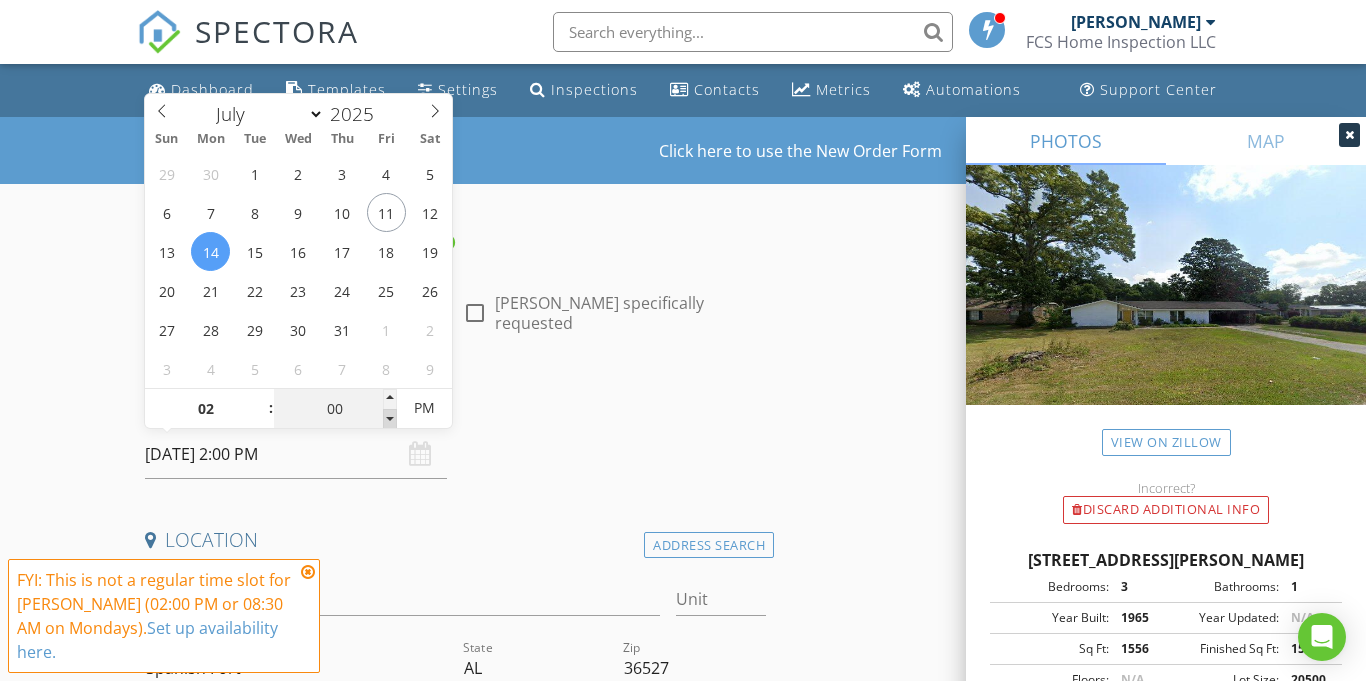 click at bounding box center (390, 419) 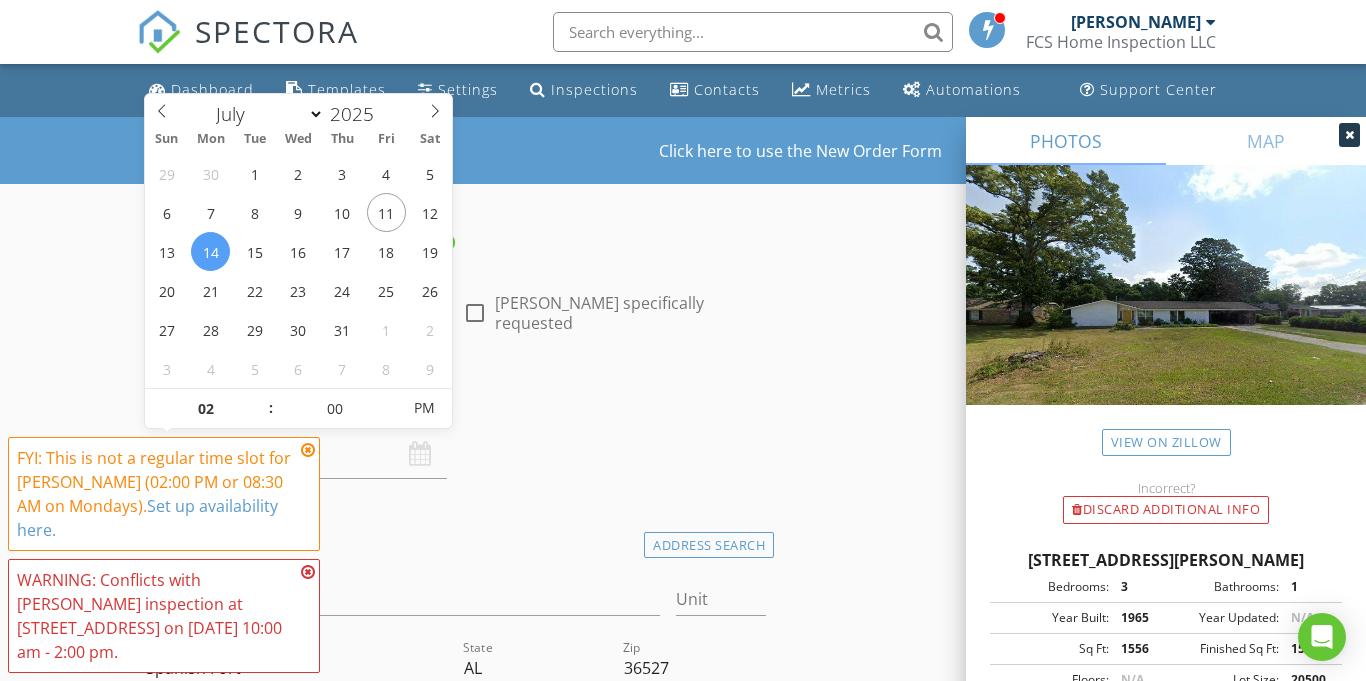 click on "INSPECTOR(S)
check_box   Forrest Simpson   PRIMARY   Forrest Simpson arrow_drop_down   check_box_outline_blank Forrest Simpson specifically requested
Date/Time
07/14/2025 2:00 PM
Location
Address Search       Address 11 Lee Cir   Unit   City Spanish Fort   State AL   Zip 36527   County Baldwin     Square Feet 1556   Year Built 1965   Foundation Slab arrow_drop_down     Forrest Simpson     12.6 miles     (17 minutes)
client
check_box Enable Client CC email for this inspection   Client Search     check_box_outline_blank Client is a Company/Organization     First Name Hannah   Last Name Lee   Email hannahogle@me.com   CC Email   Phone 251-802-4420   Address 11 Lee Circle   City Spanish Fort   State AL   Zip 36527       Notes SAH Grant   Private Notes SAH Grant
ADD ADDITIONAL client
check_box_outline_blank" at bounding box center [455, 1868] 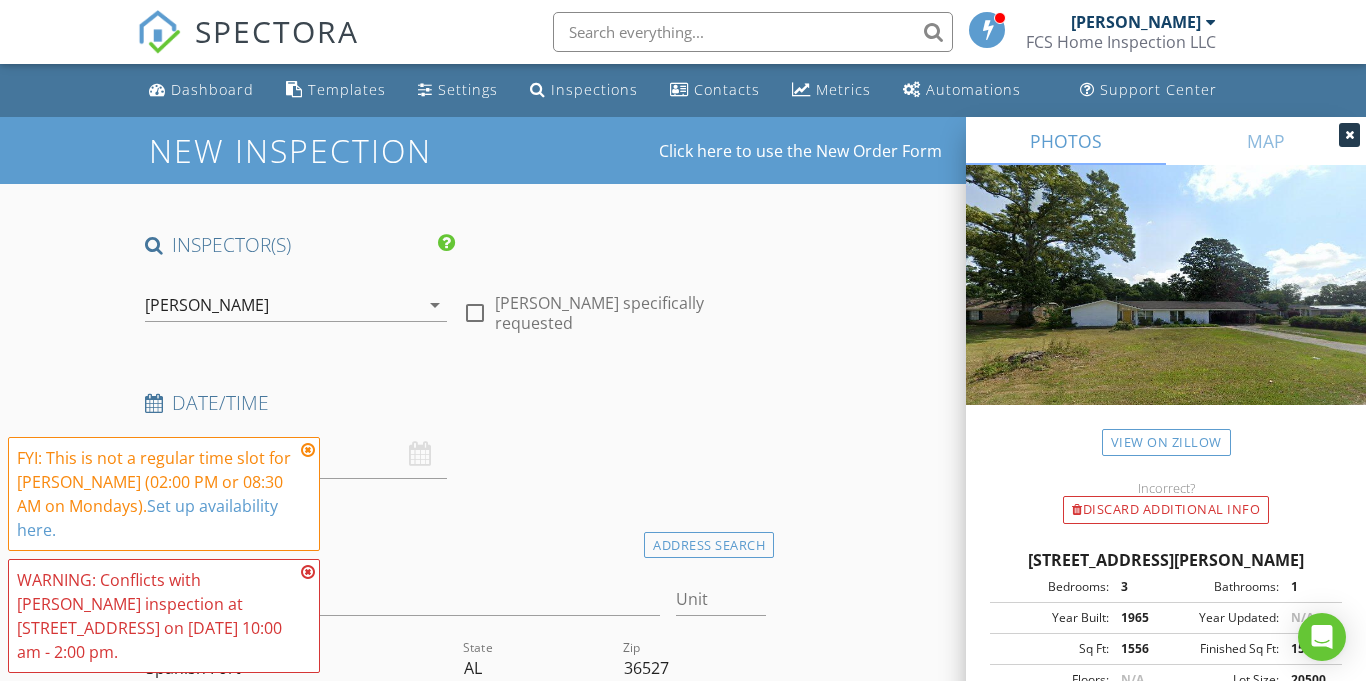 click at bounding box center (308, 450) 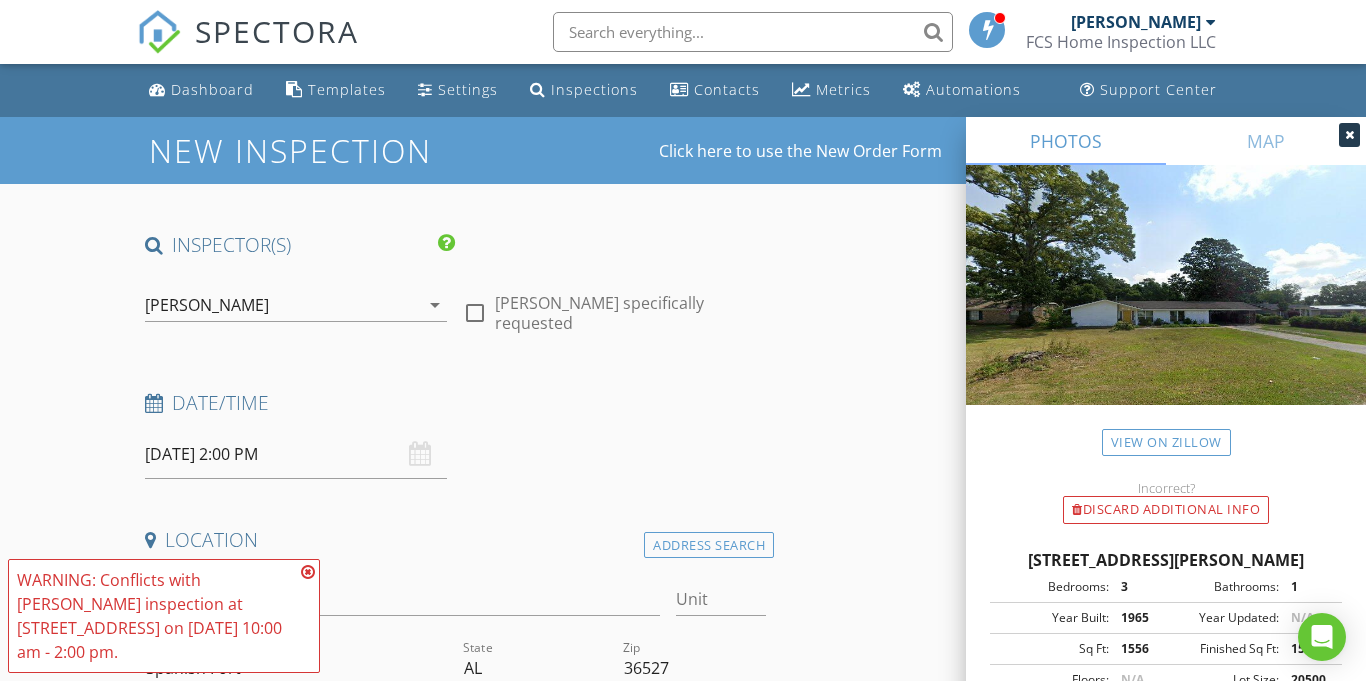 click at bounding box center [308, 572] 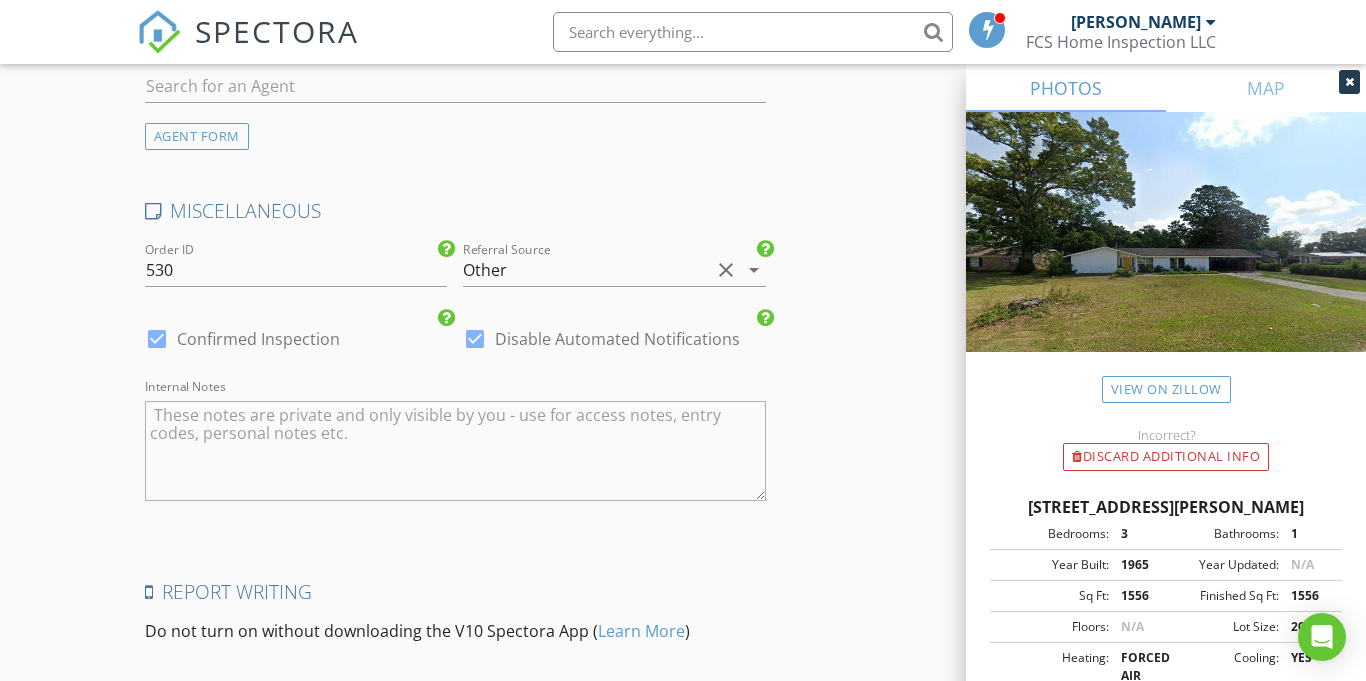 scroll, scrollTop: 2785, scrollLeft: 0, axis: vertical 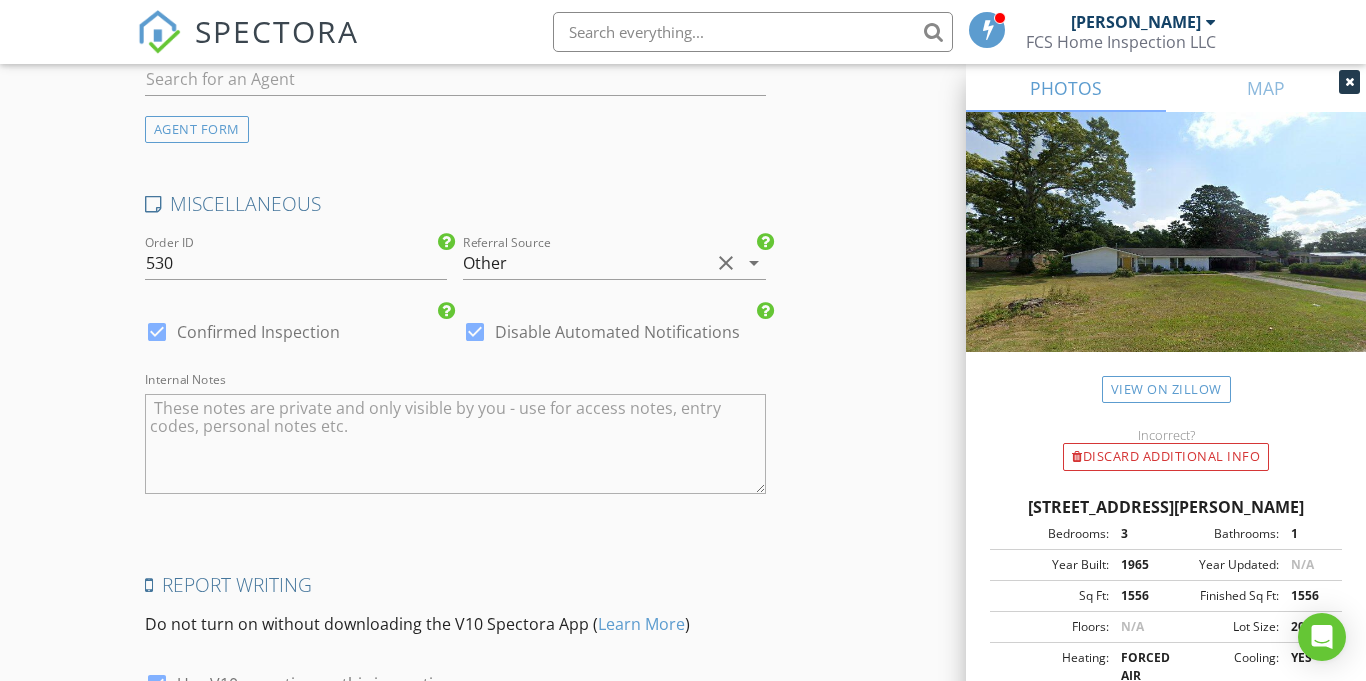 click at bounding box center (455, 444) 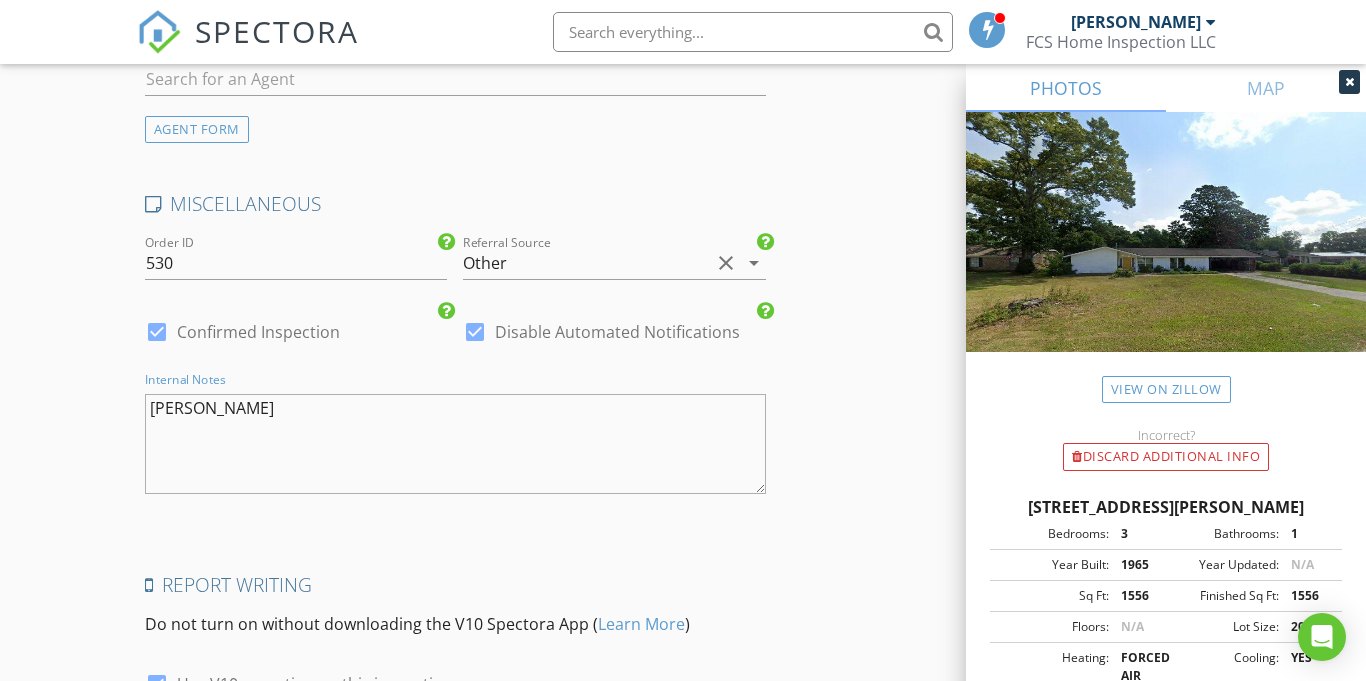 type on "SAH Grant" 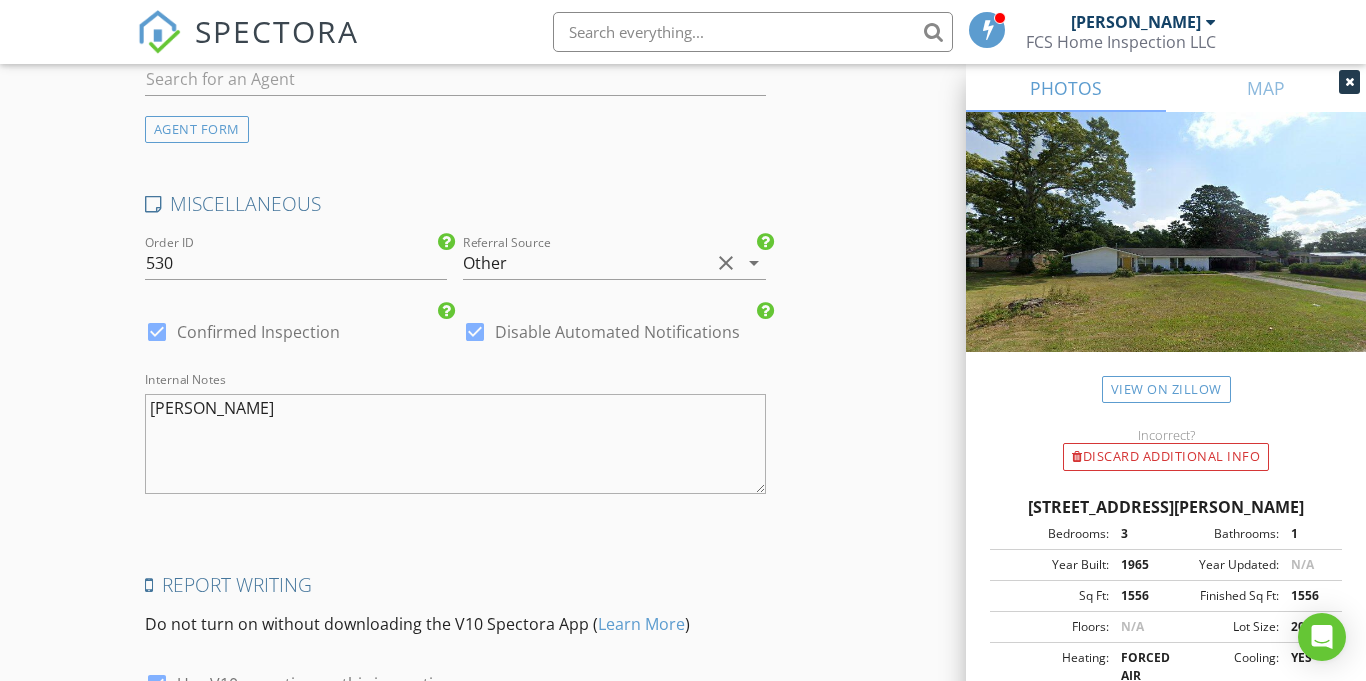 scroll, scrollTop: 3007, scrollLeft: 0, axis: vertical 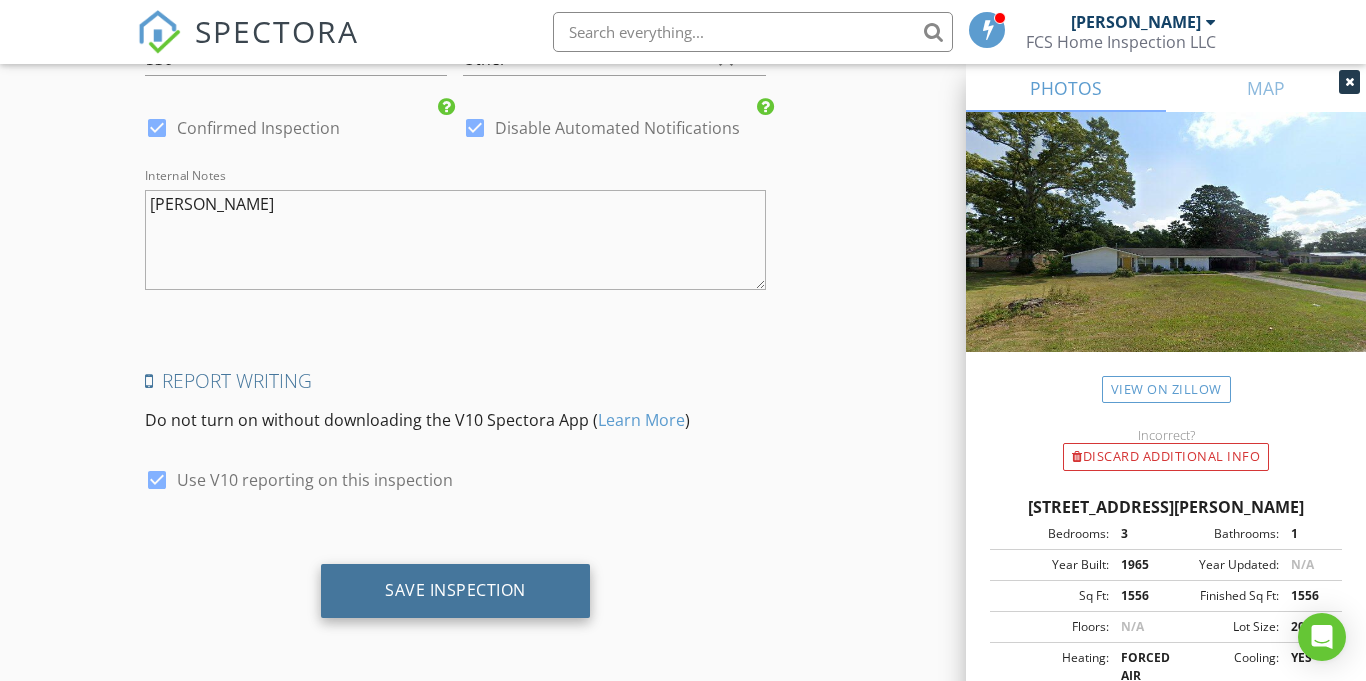 click on "Save Inspection" at bounding box center (455, 590) 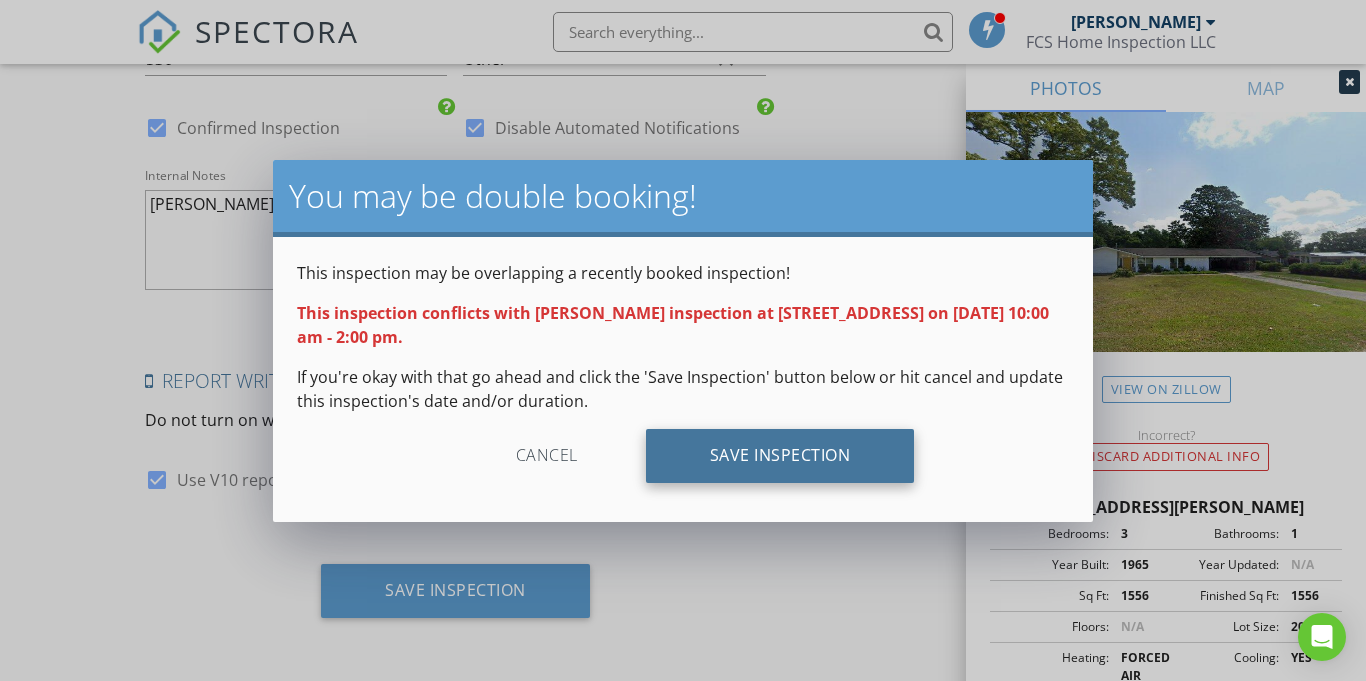 click on "Save Inspection" at bounding box center (780, 456) 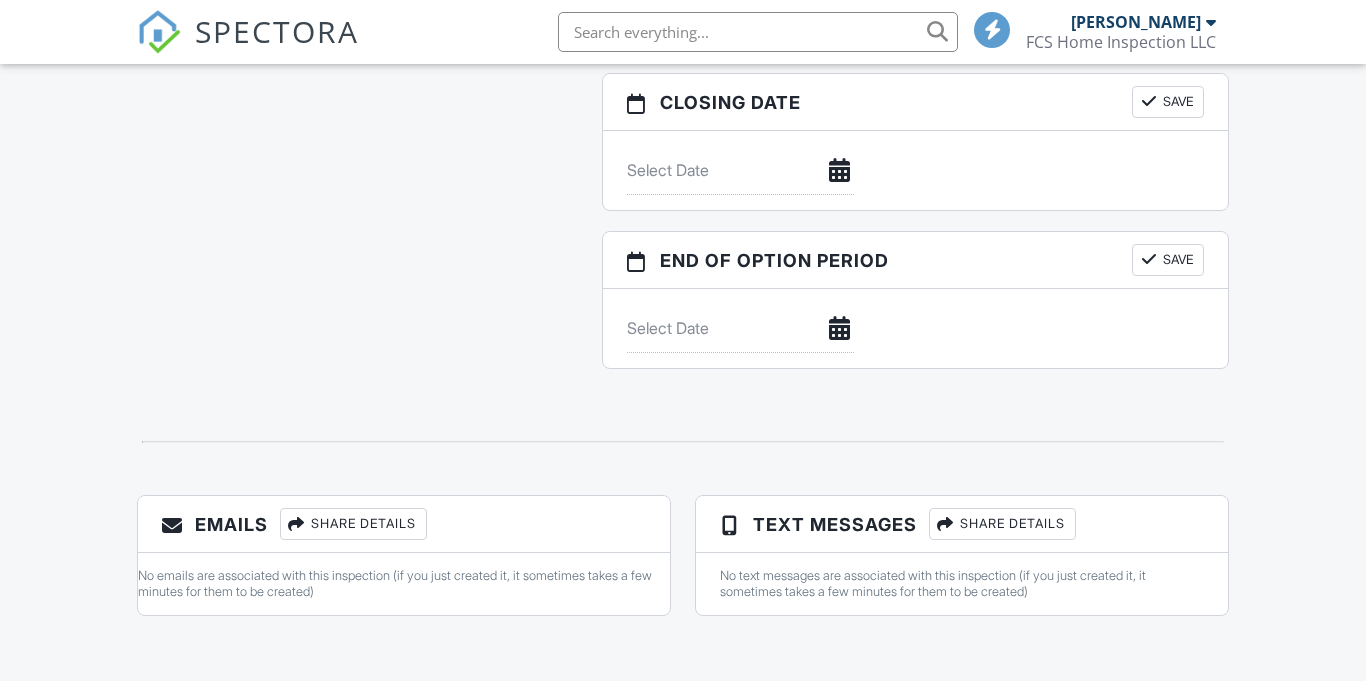 scroll, scrollTop: 686, scrollLeft: 0, axis: vertical 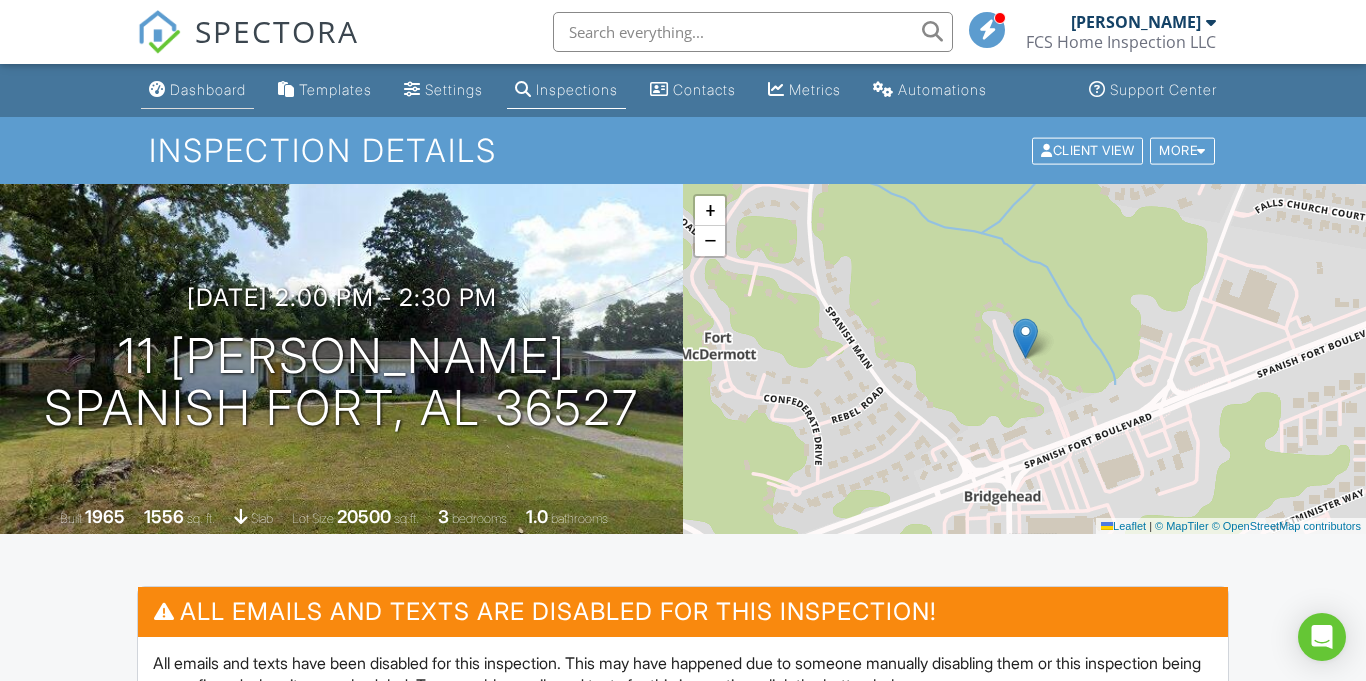click on "Dashboard" at bounding box center (208, 89) 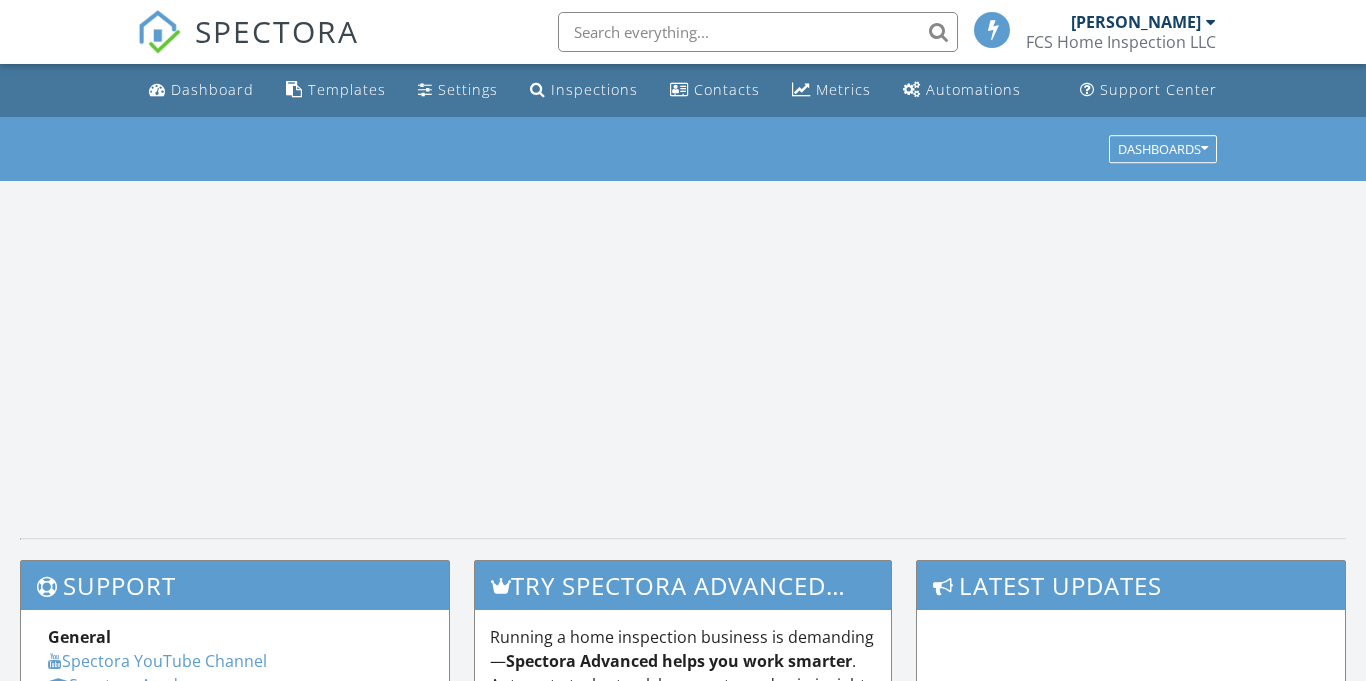 scroll, scrollTop: 0, scrollLeft: 0, axis: both 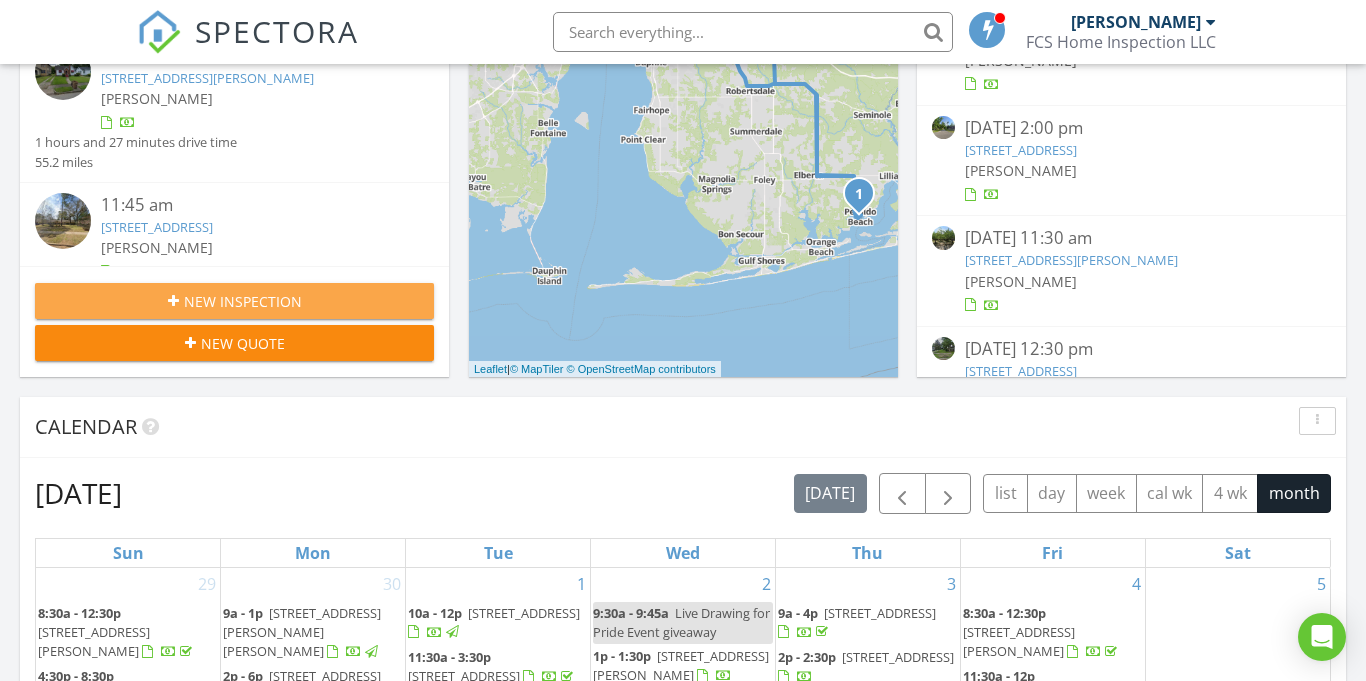 click on "New Inspection" at bounding box center (243, 301) 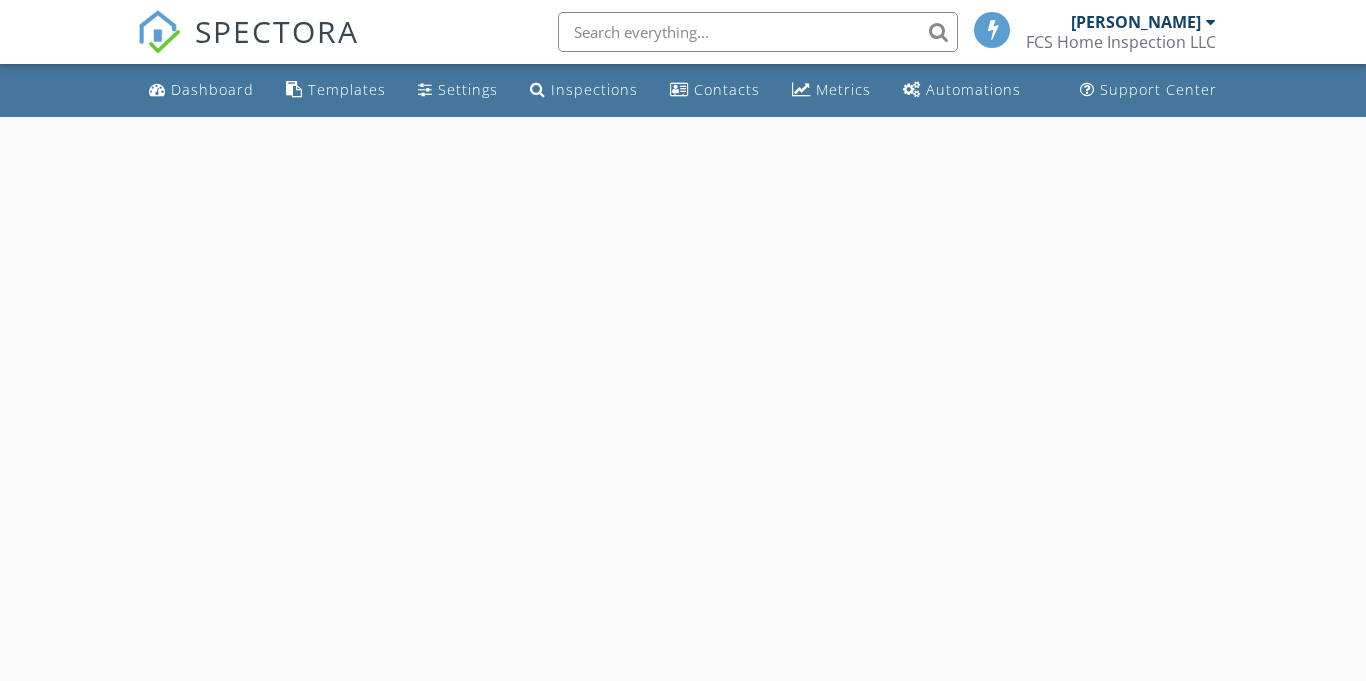 scroll, scrollTop: 0, scrollLeft: 0, axis: both 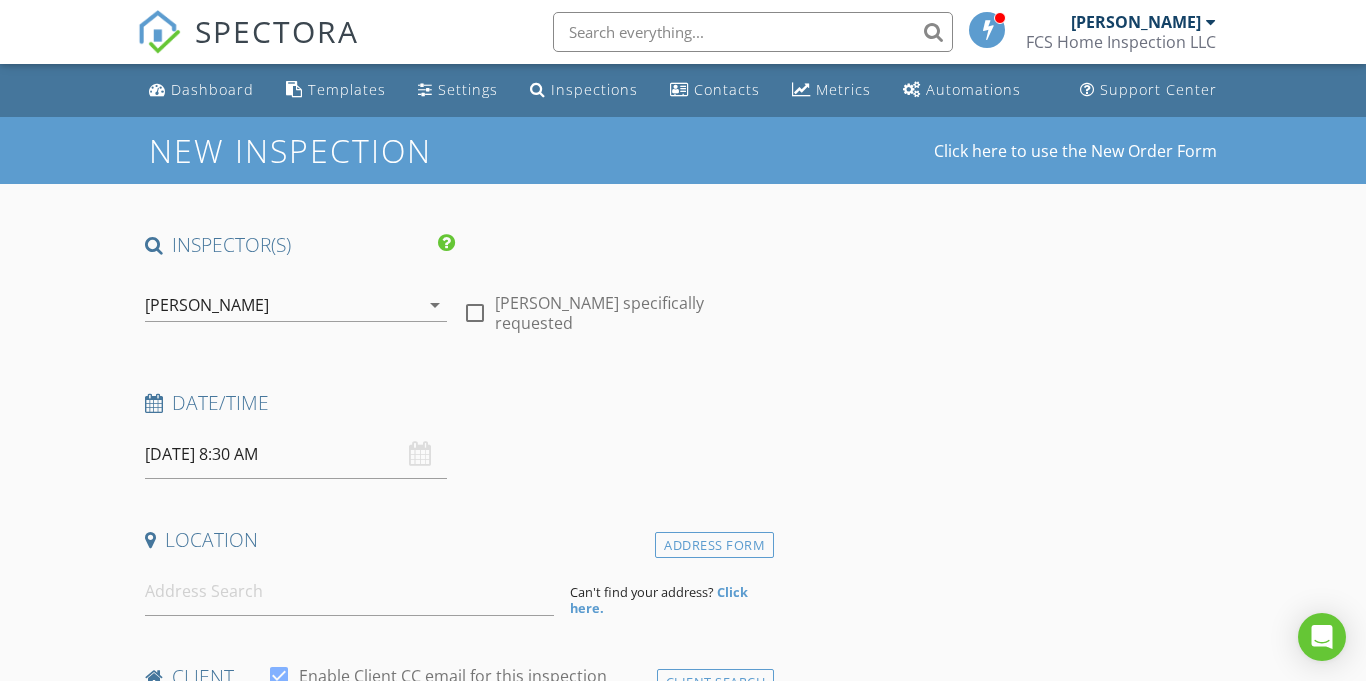 click on "[DATE] 8:30 AM" at bounding box center (296, 454) 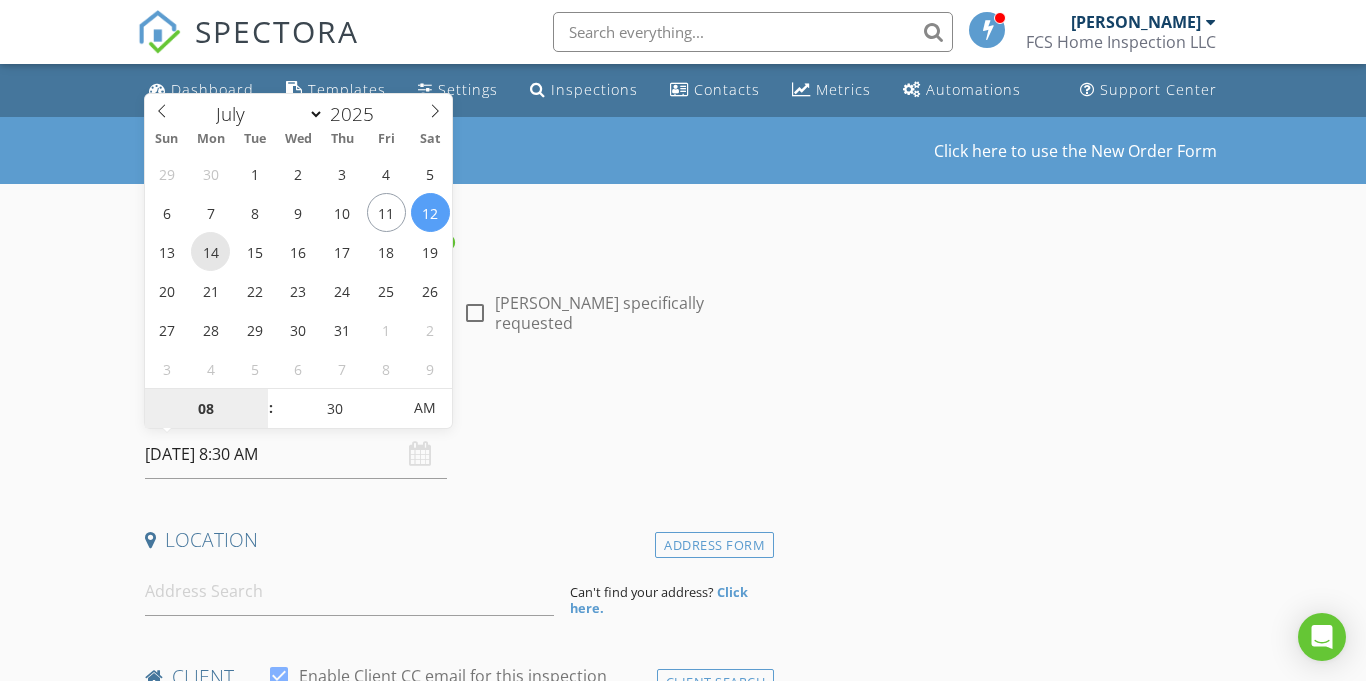 type on "[DATE] 8:30 AM" 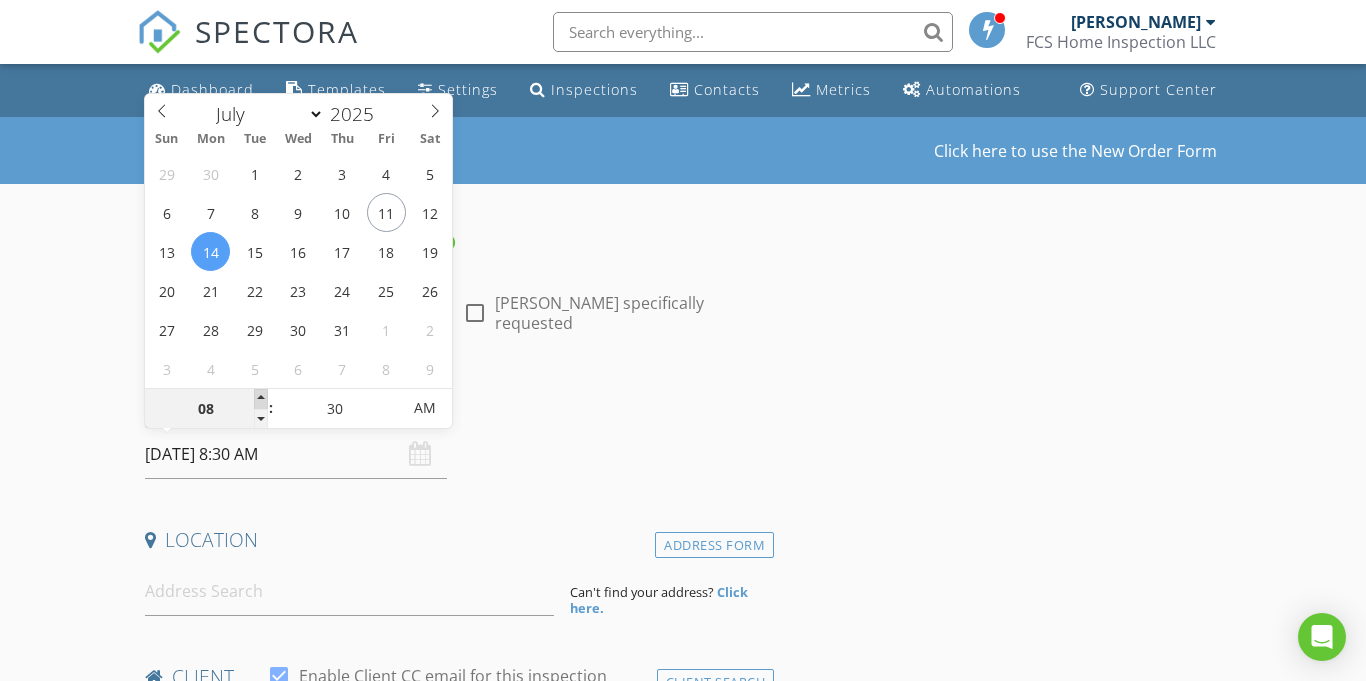 type on "09" 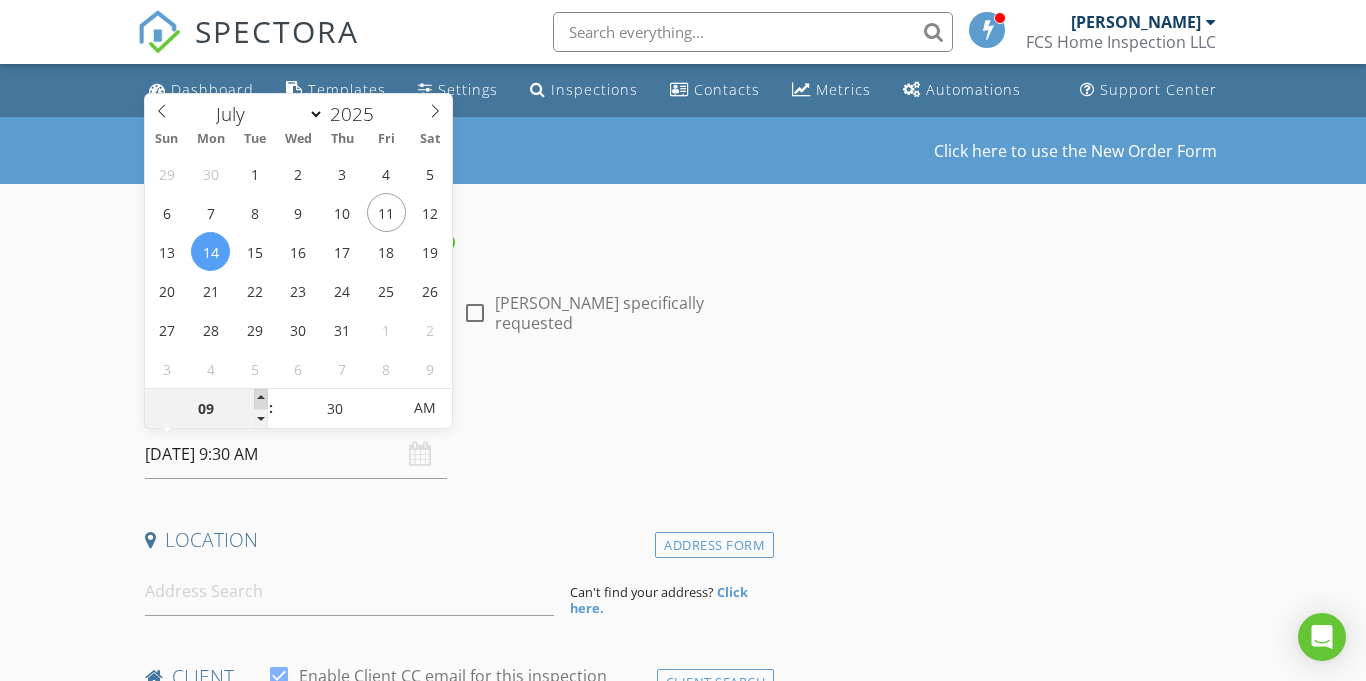 click at bounding box center [261, 399] 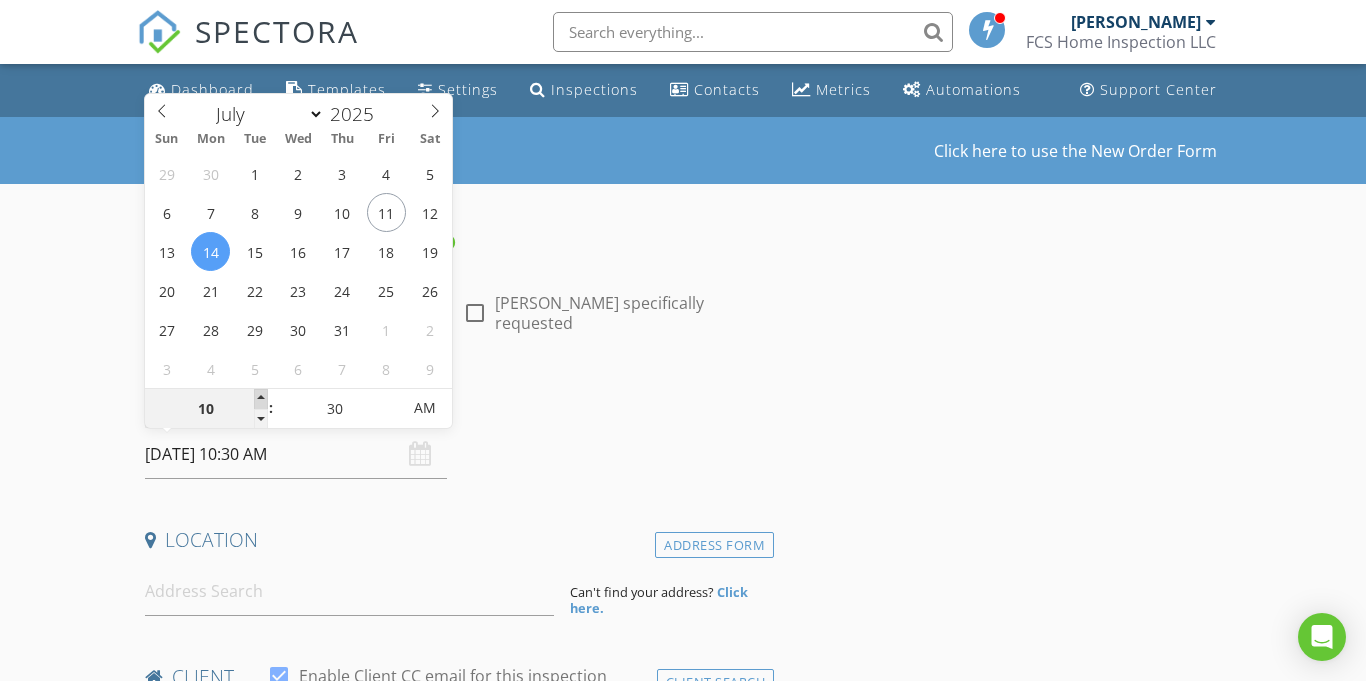 click at bounding box center (261, 399) 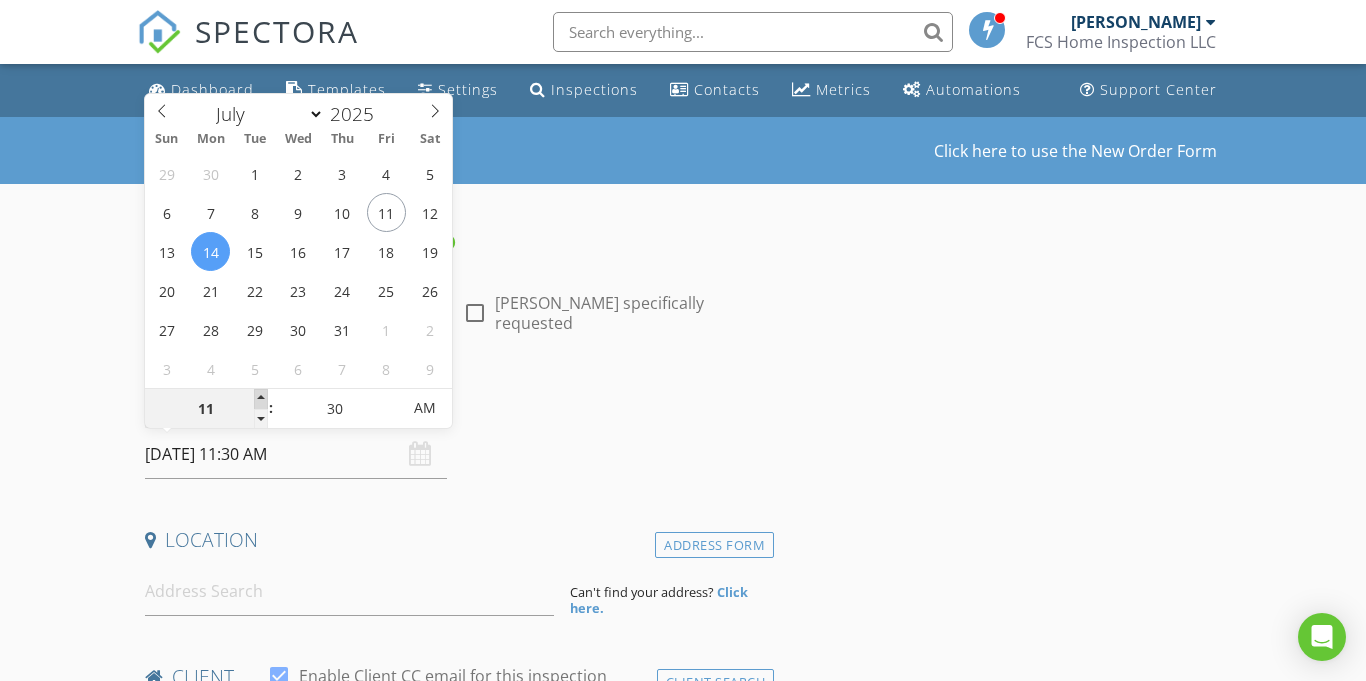 click at bounding box center (261, 399) 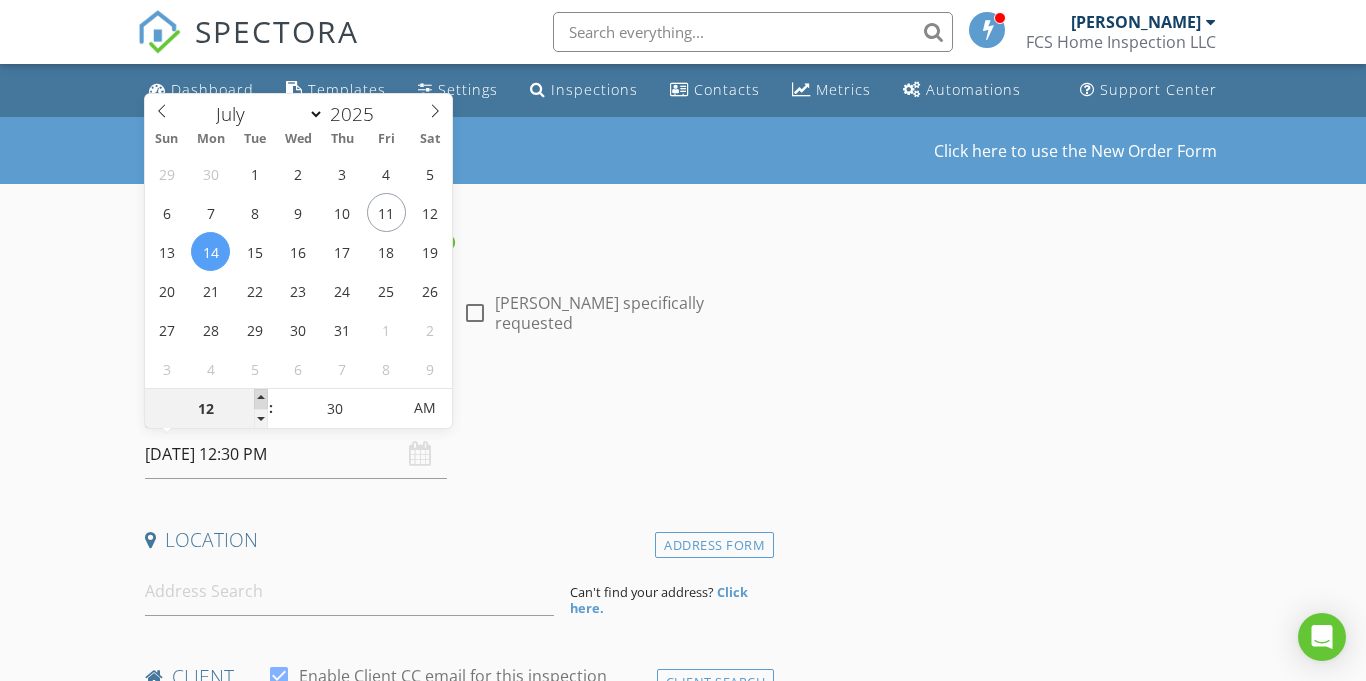 click at bounding box center [261, 399] 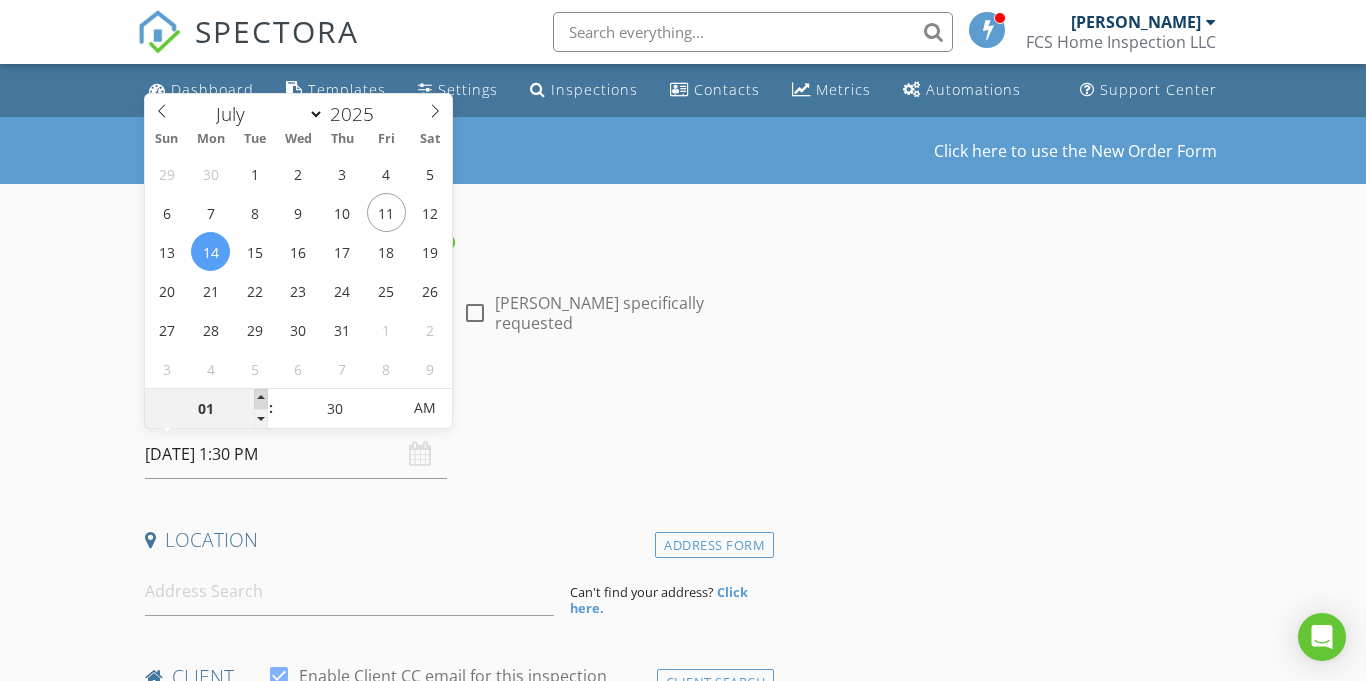 click at bounding box center (261, 399) 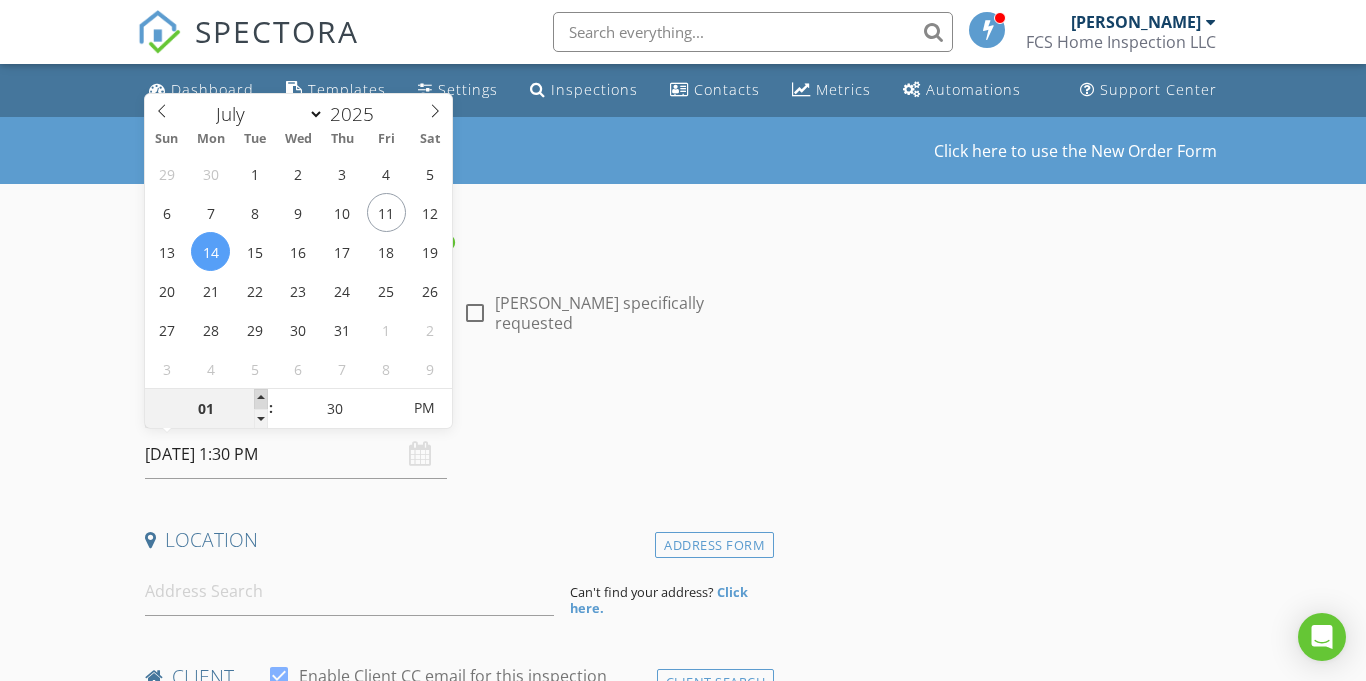 type on "02" 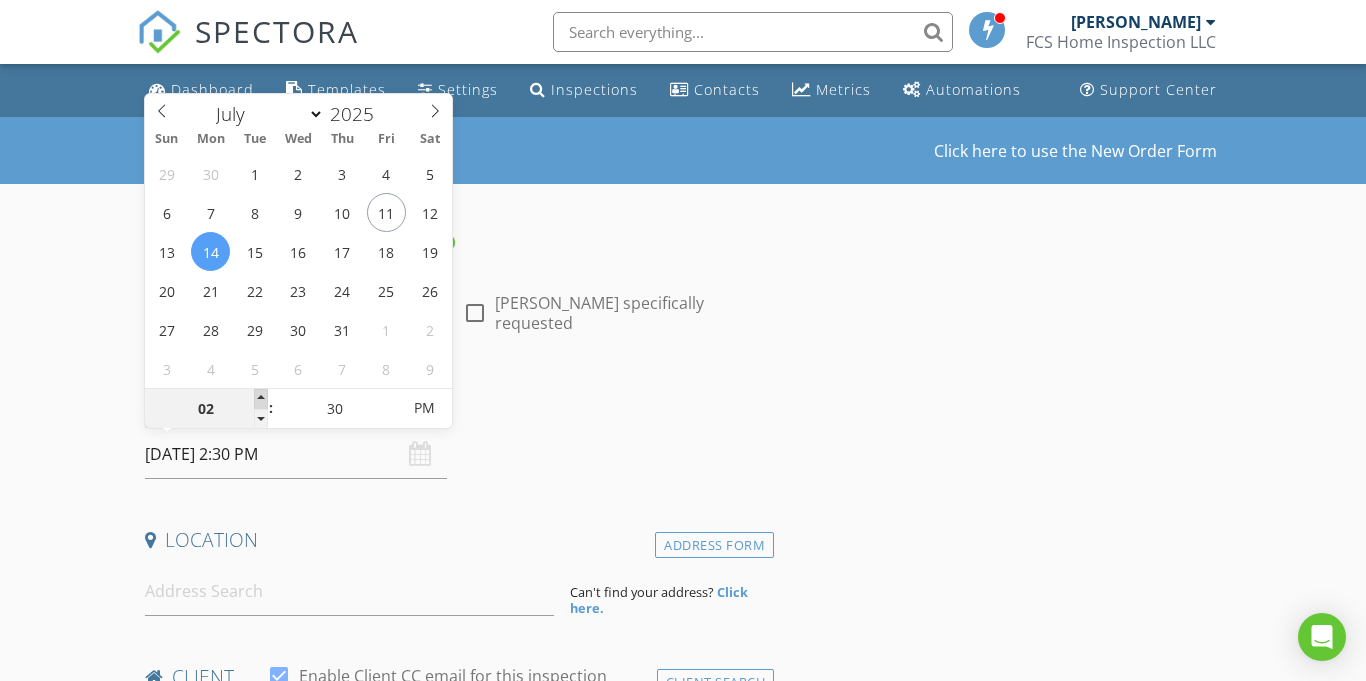 click at bounding box center [261, 399] 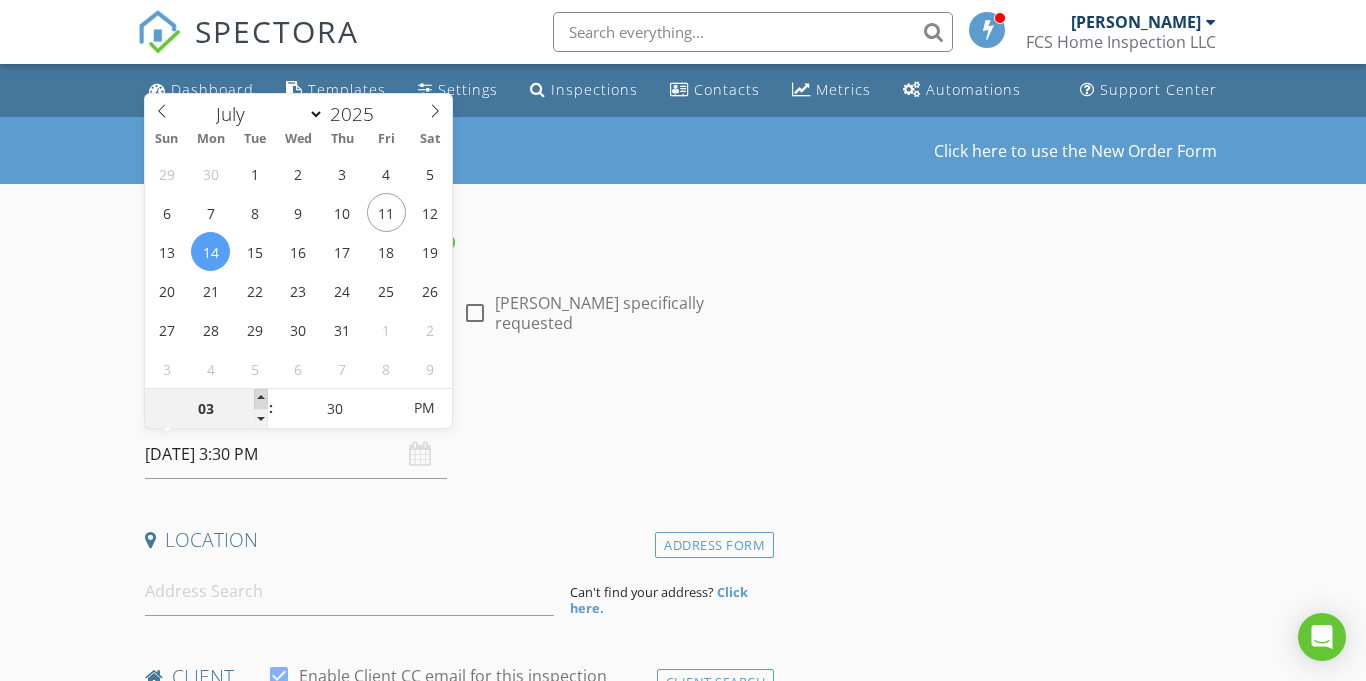 click at bounding box center (261, 399) 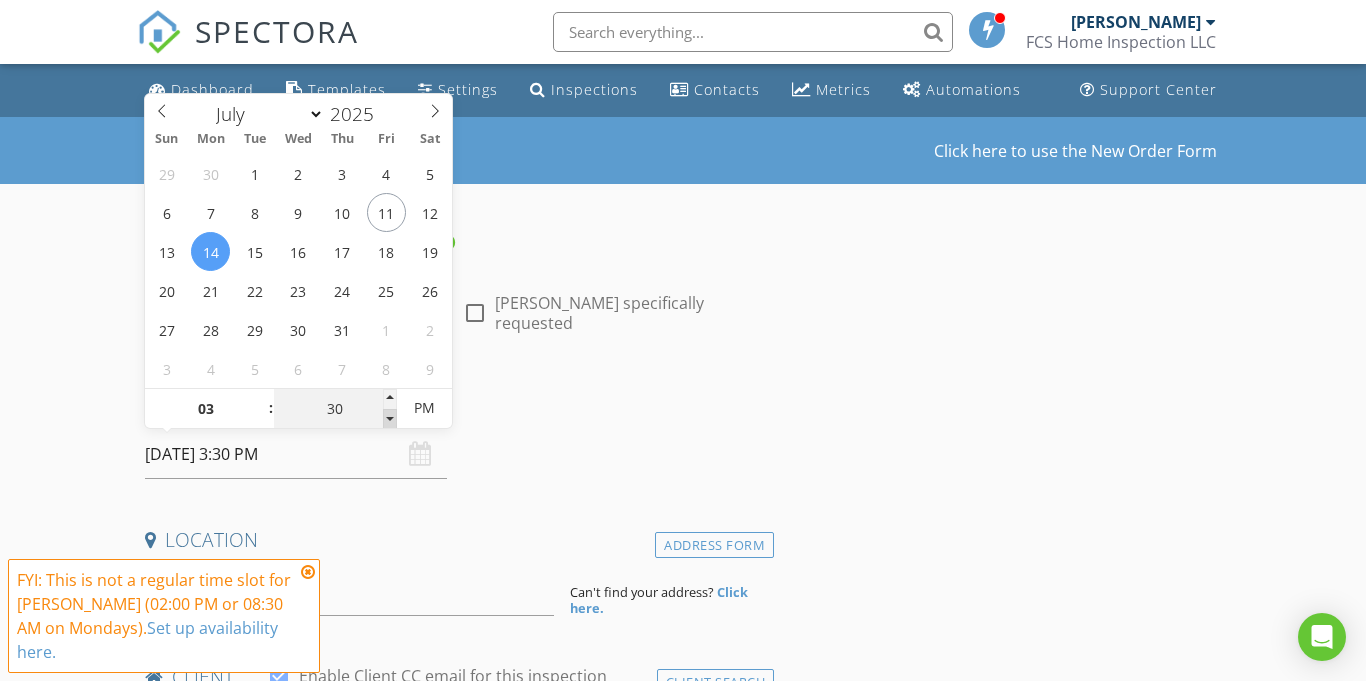 click at bounding box center (390, 419) 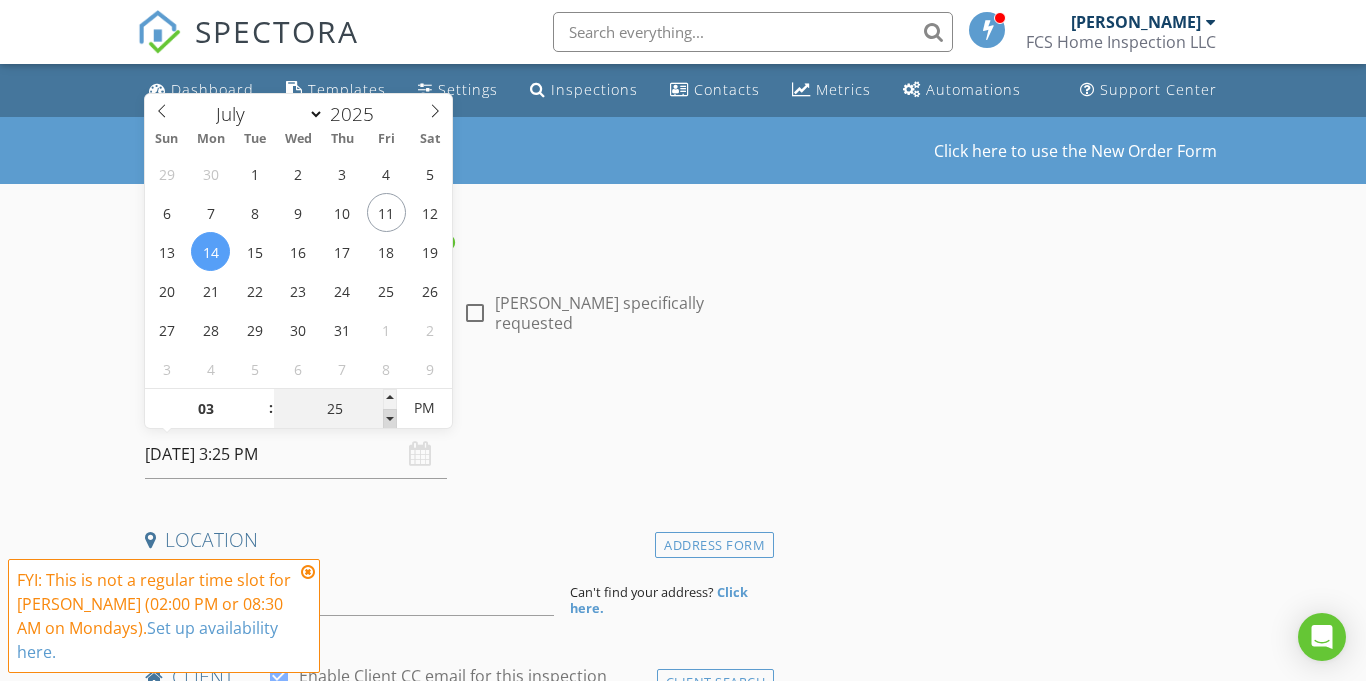 type on "20" 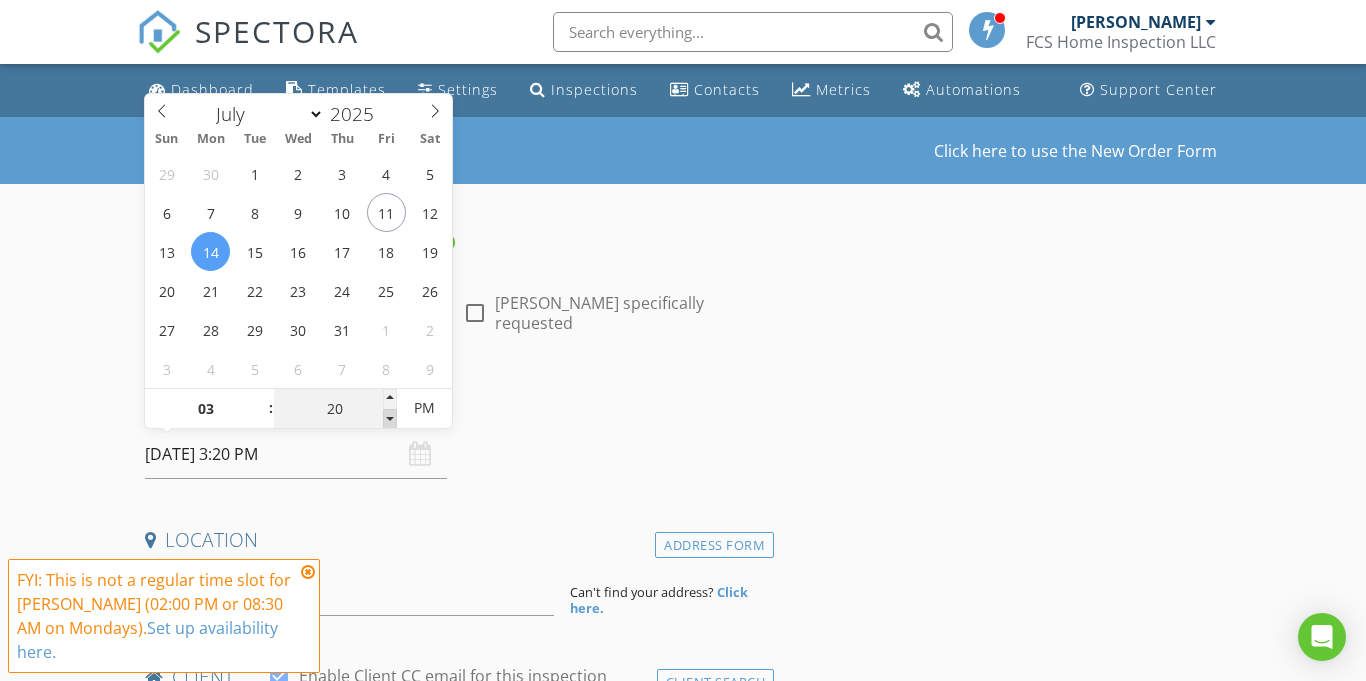 click at bounding box center (390, 419) 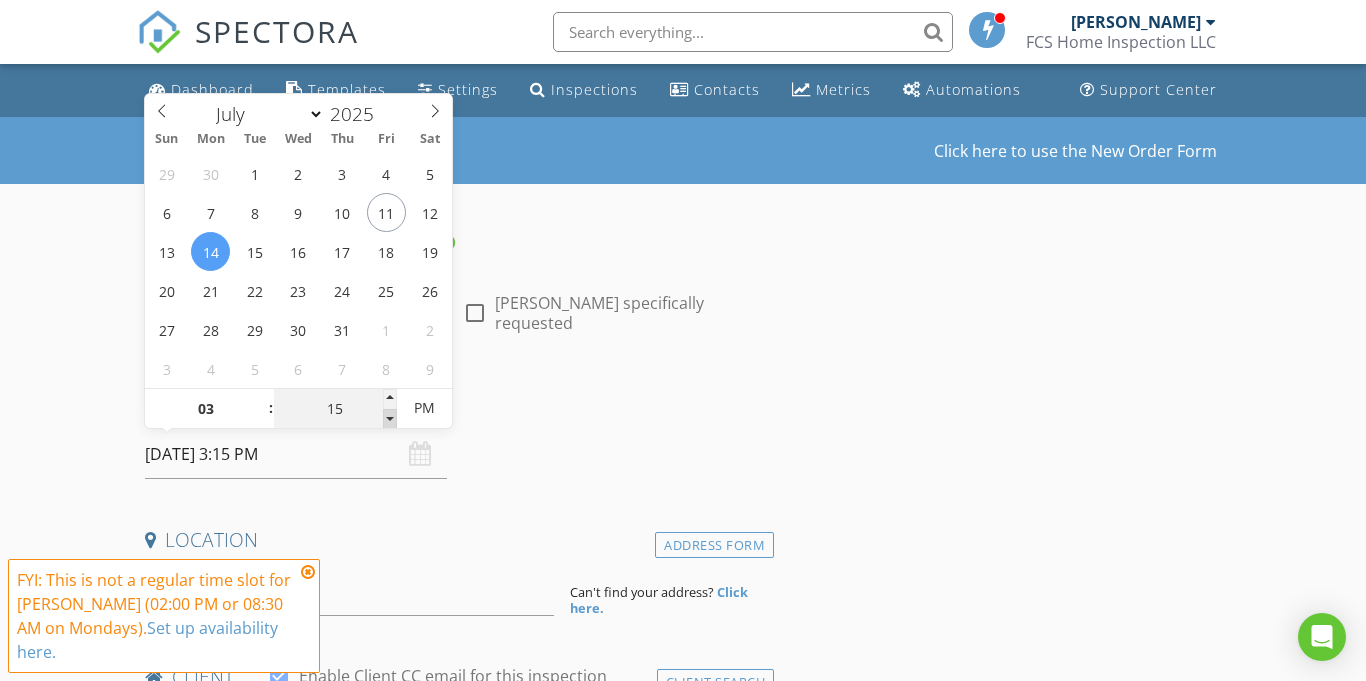 click at bounding box center (390, 419) 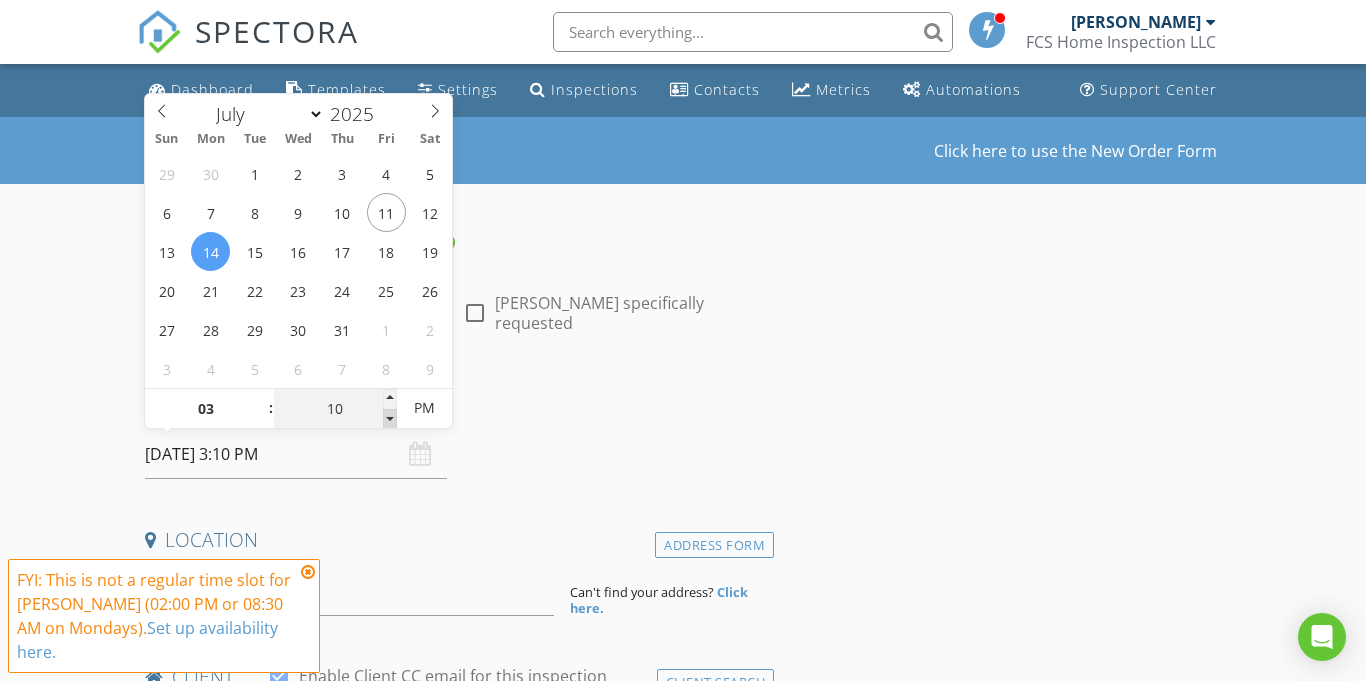 click at bounding box center (390, 419) 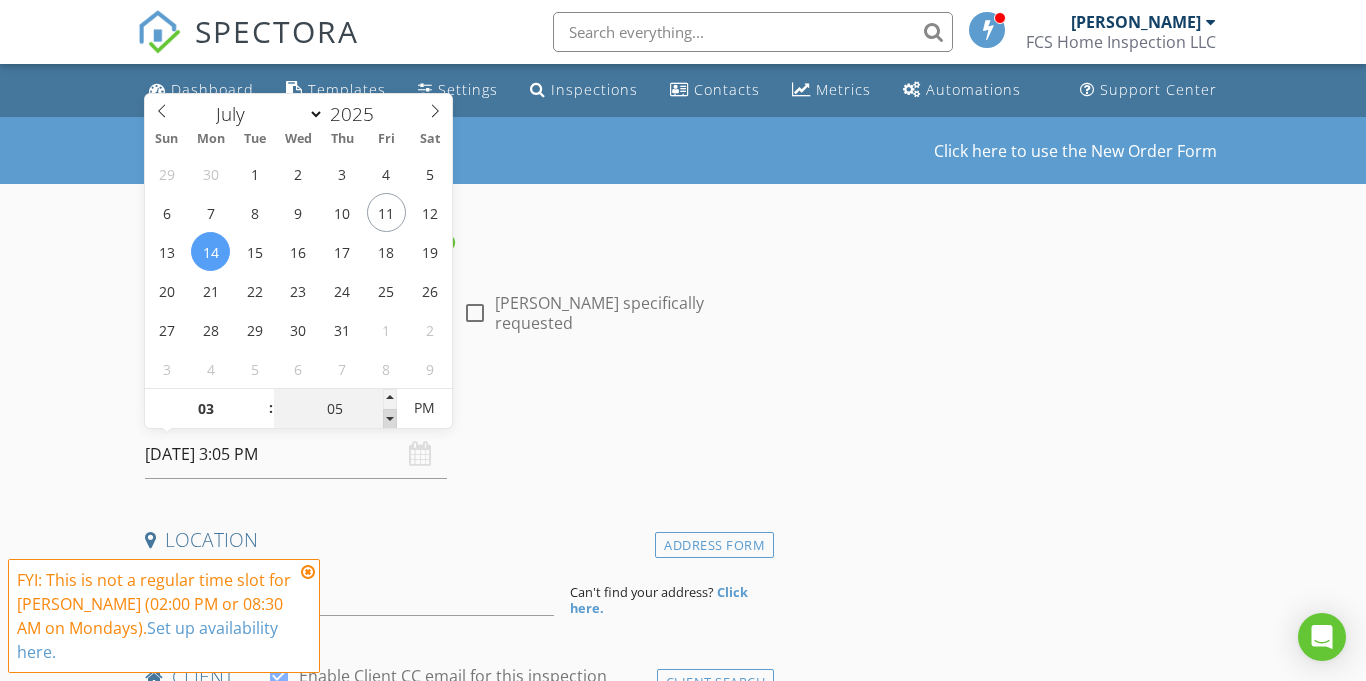 click at bounding box center (390, 419) 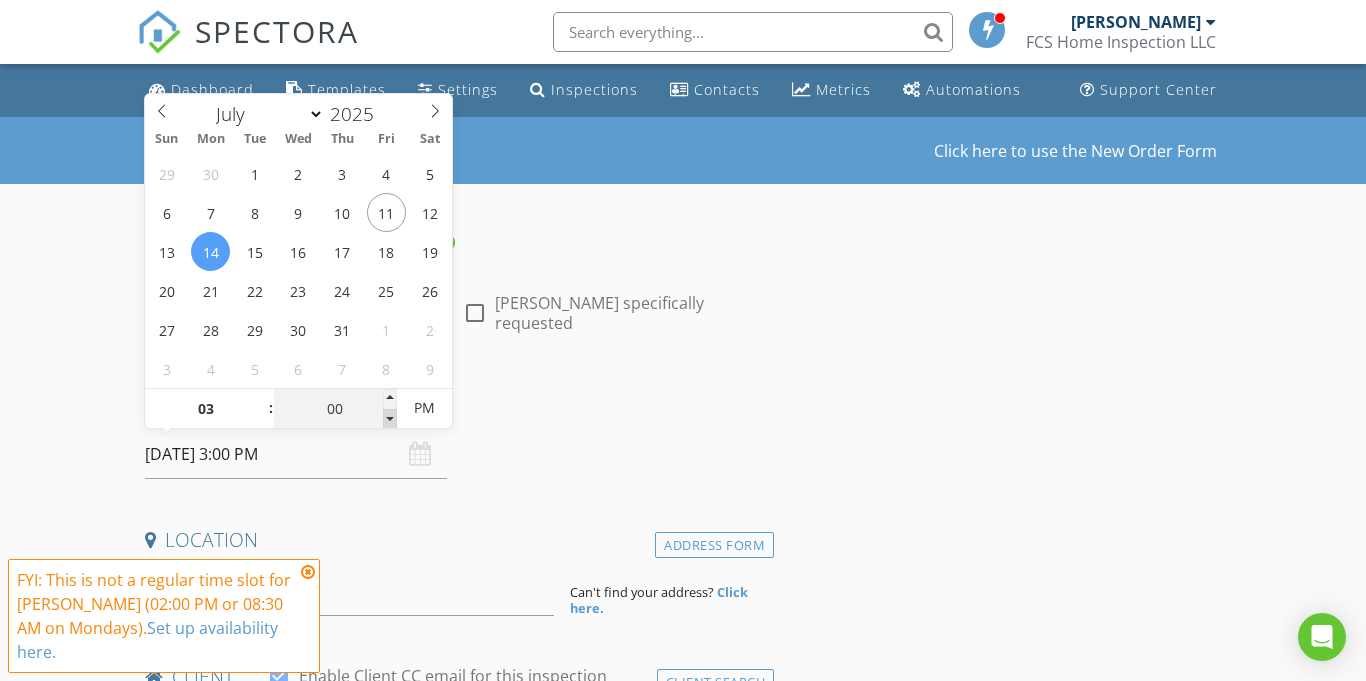 click at bounding box center (390, 419) 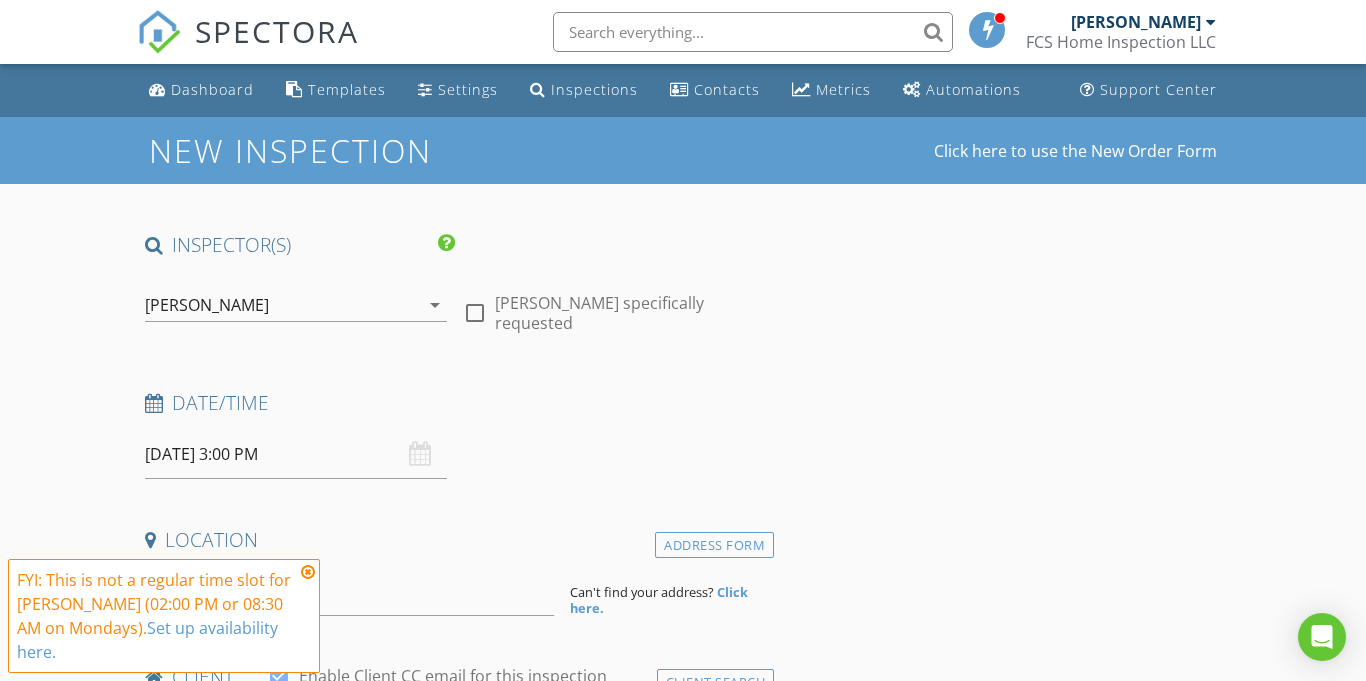 click on "INSPECTOR(S)
check_box   Forrest Simpson   PRIMARY   Forrest Simpson arrow_drop_down   check_box_outline_blank Forrest Simpson specifically requested
Date/Time
07/14/2025 3:00 PM
Location
Address Form       Can't find your address?   Click here.
client
check_box Enable Client CC email for this inspection   Client Search     check_box_outline_blank Client is a Company/Organization     First Name   Last Name   Email   CC Email   Phone   Address   City   State   Zip       Notes   Private Notes
ADD ADDITIONAL client
SERVICES
check_box_outline_blank   Alabama Residential Home Inspection   Alabama Residential Home Inspection check_box_outline_blank   Re-Inspection   Re-Inspection check_box_outline_blank   Fortified - Roof Eligibility Eval   Fortified - Roof Eligibility Eval" at bounding box center (455, 1633) 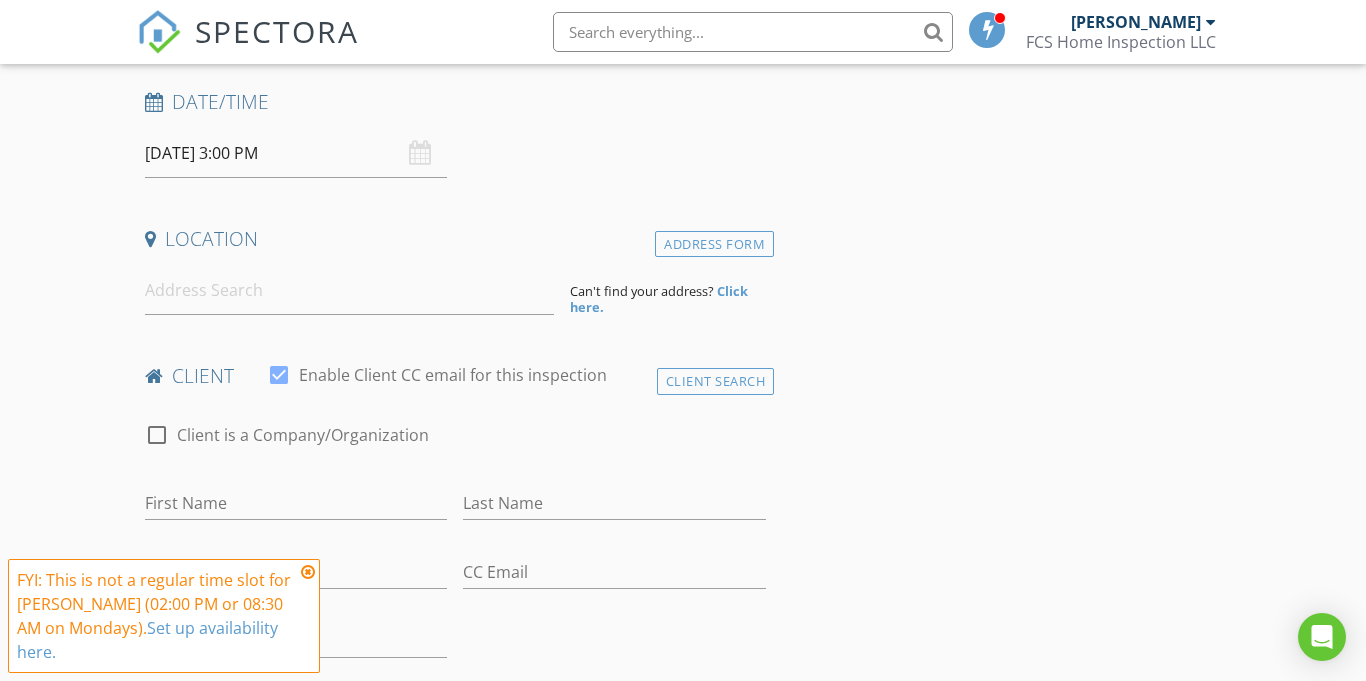 scroll, scrollTop: 309, scrollLeft: 0, axis: vertical 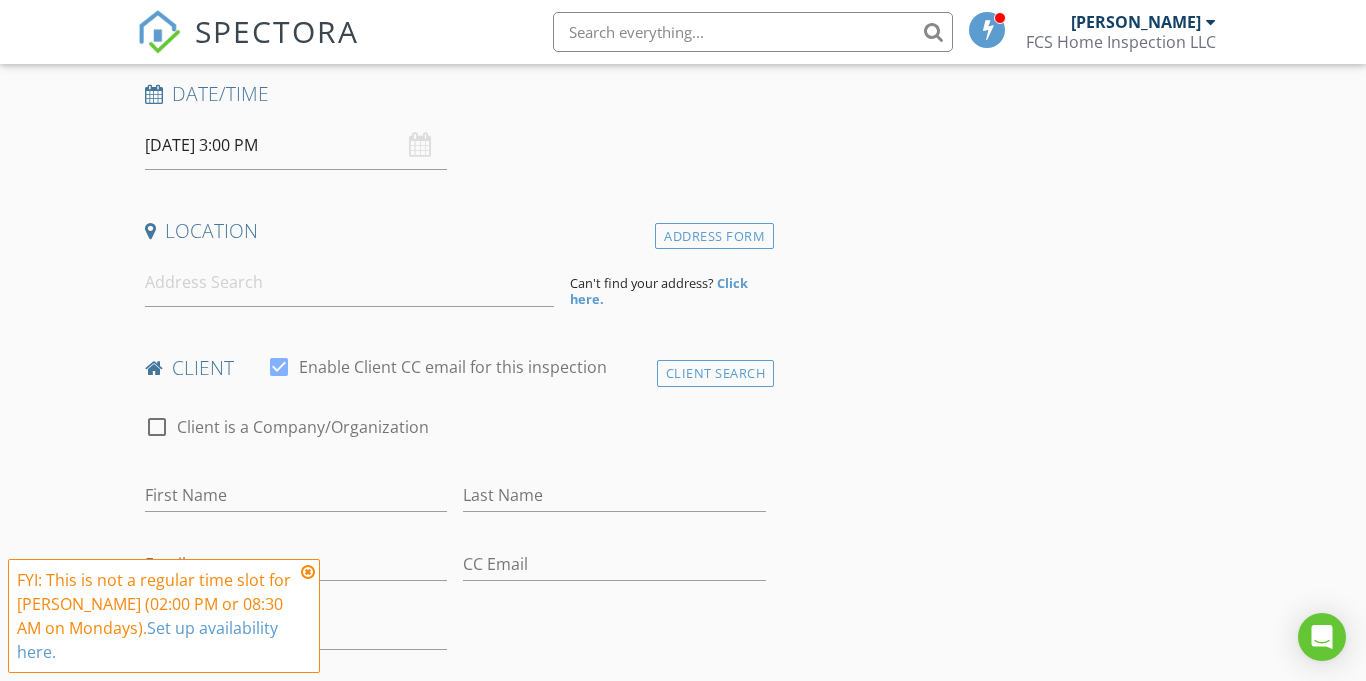 click at bounding box center (308, 572) 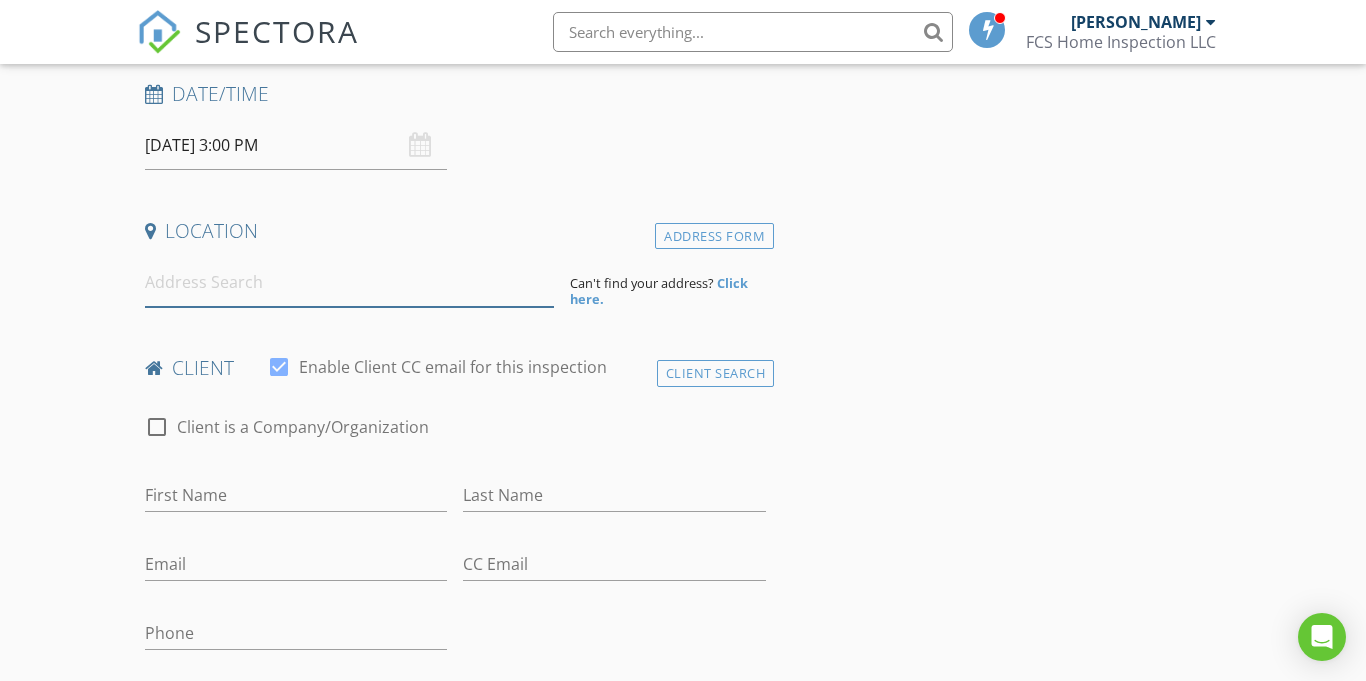 click at bounding box center [349, 282] 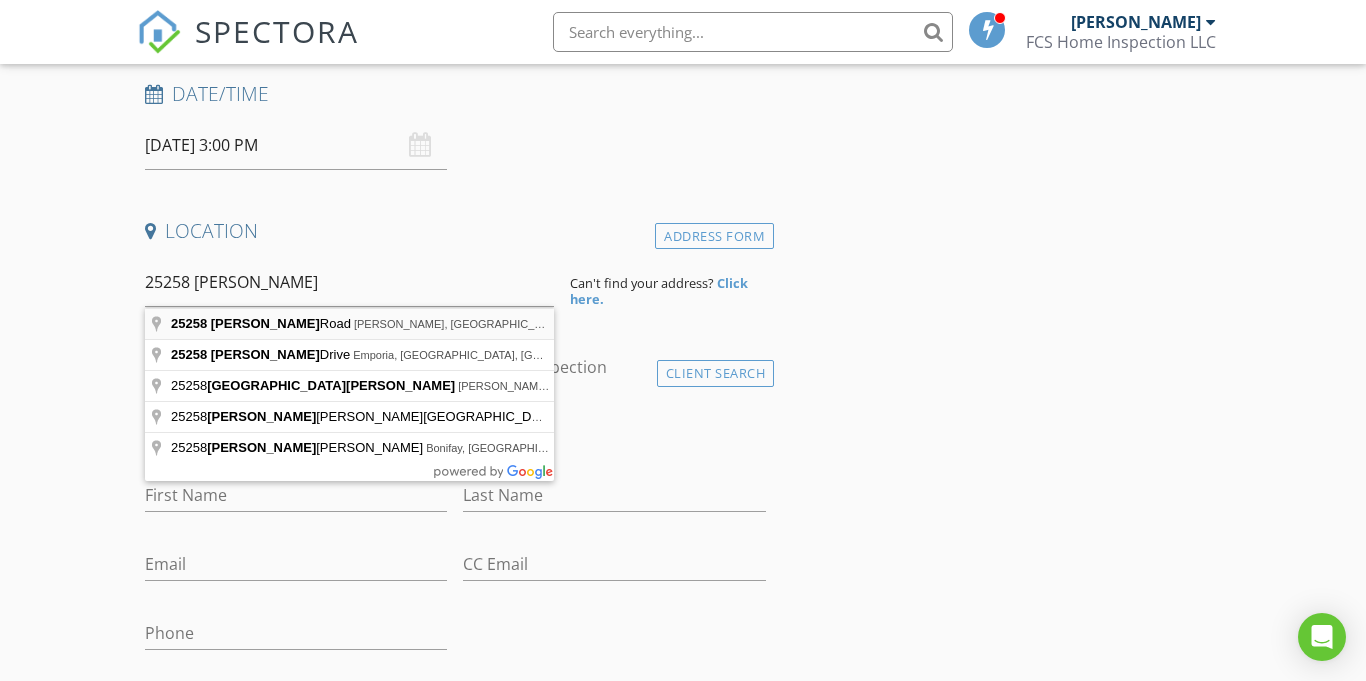 type on "25258 Pollard Road, Daphne, AL, USA" 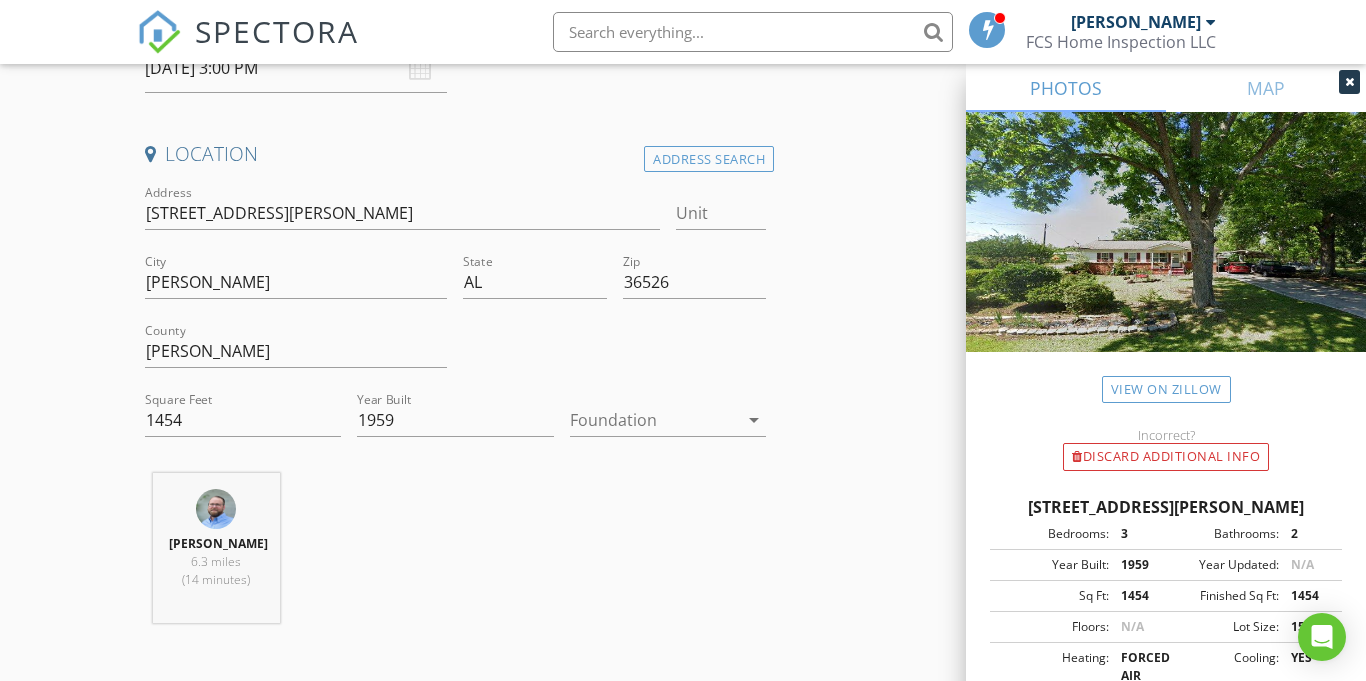 scroll, scrollTop: 398, scrollLeft: 0, axis: vertical 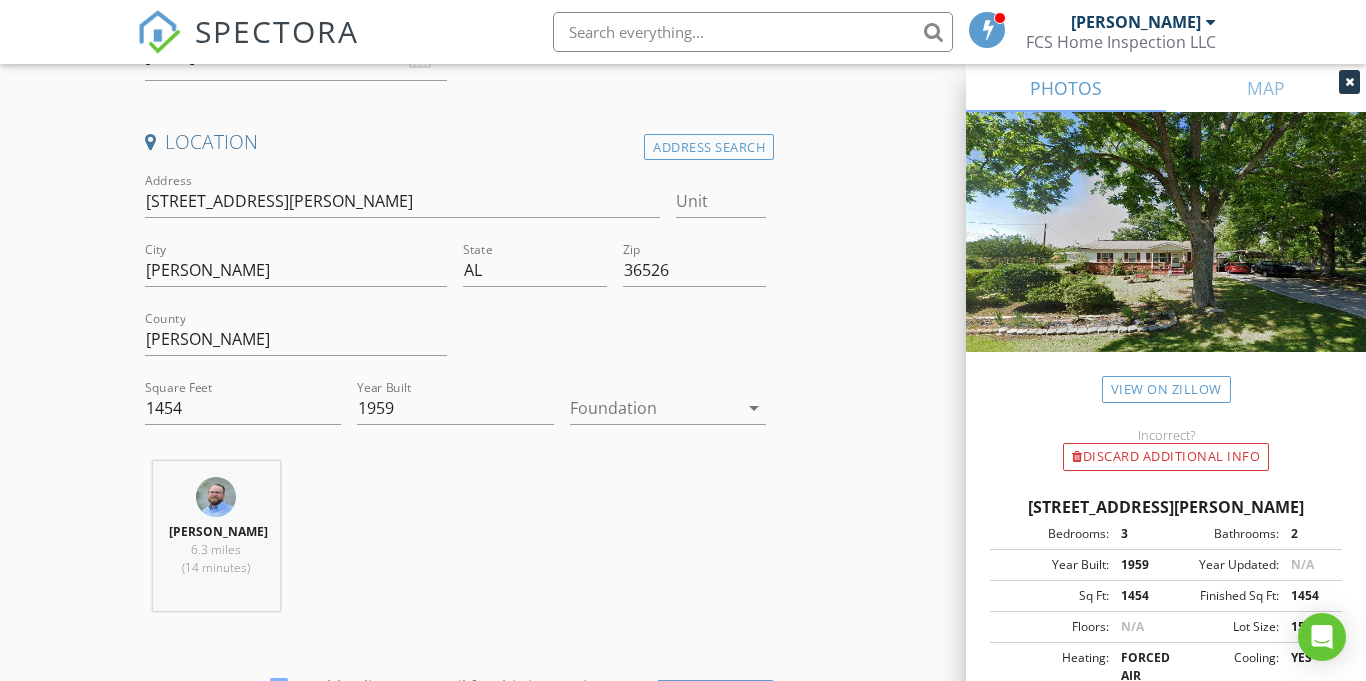 click at bounding box center (654, 408) 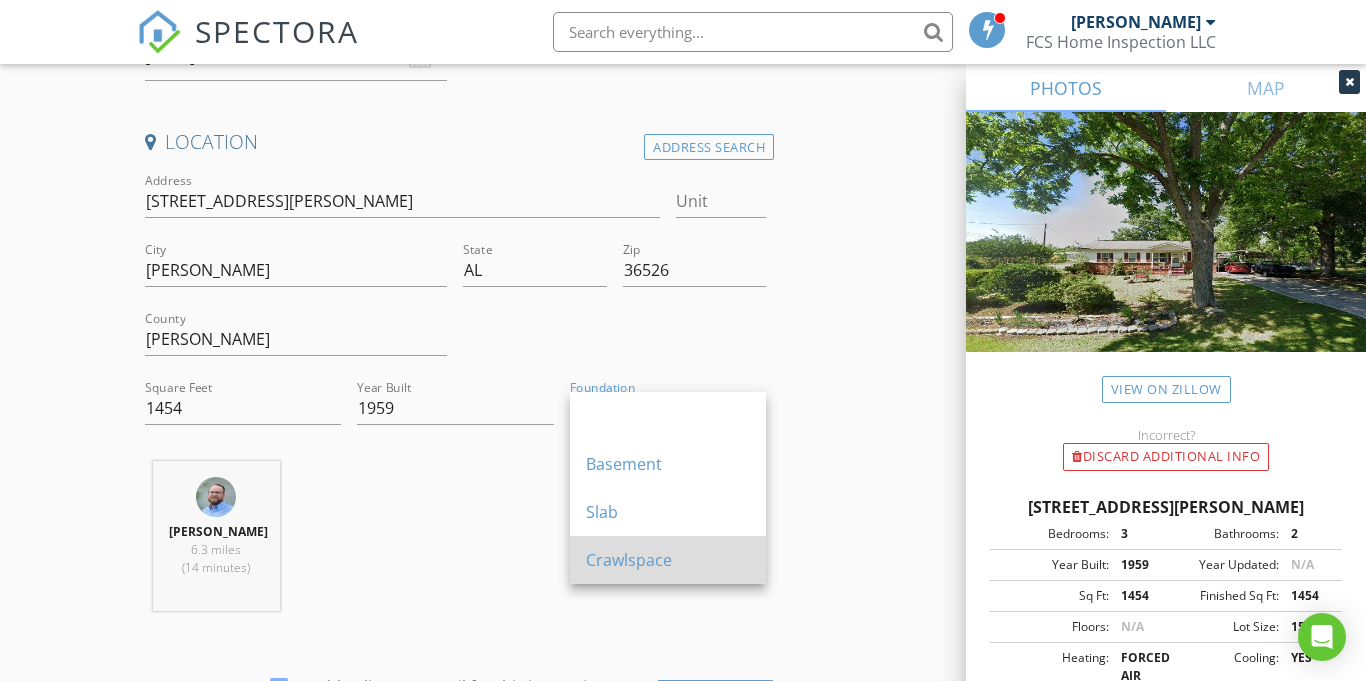 click on "Crawlspace" at bounding box center [668, 560] 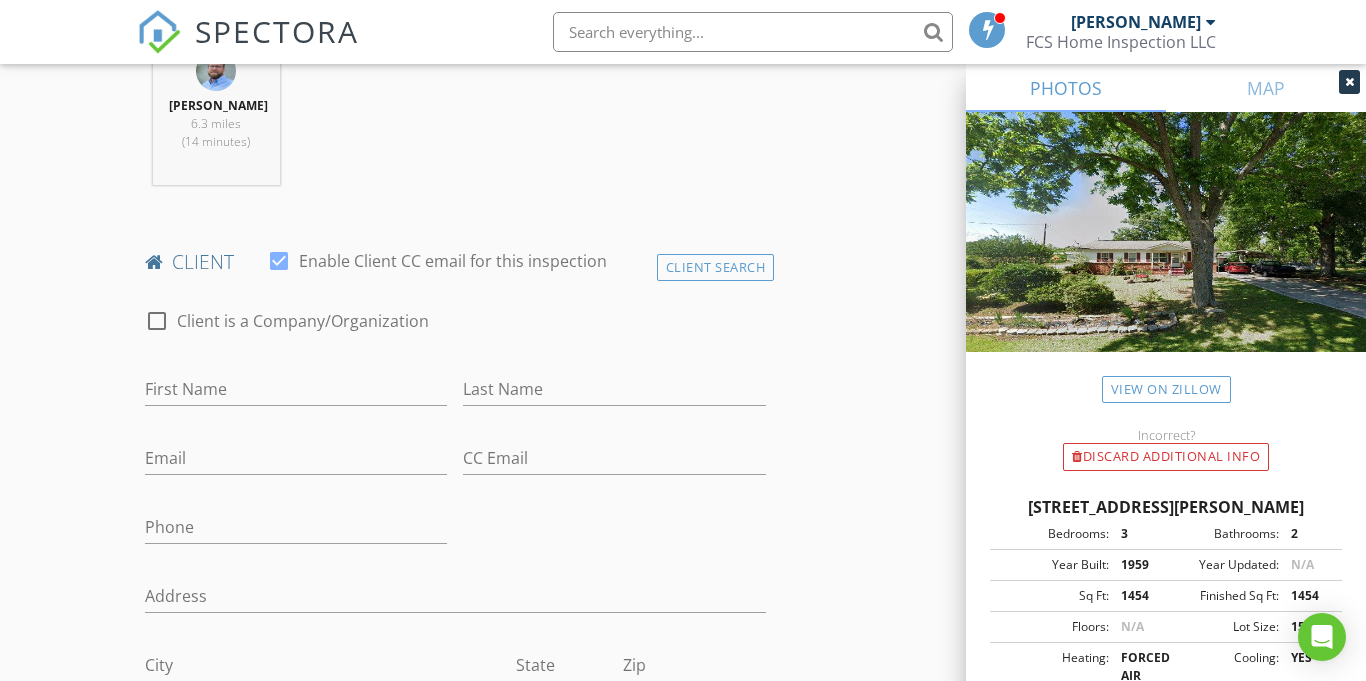 scroll, scrollTop: 828, scrollLeft: 0, axis: vertical 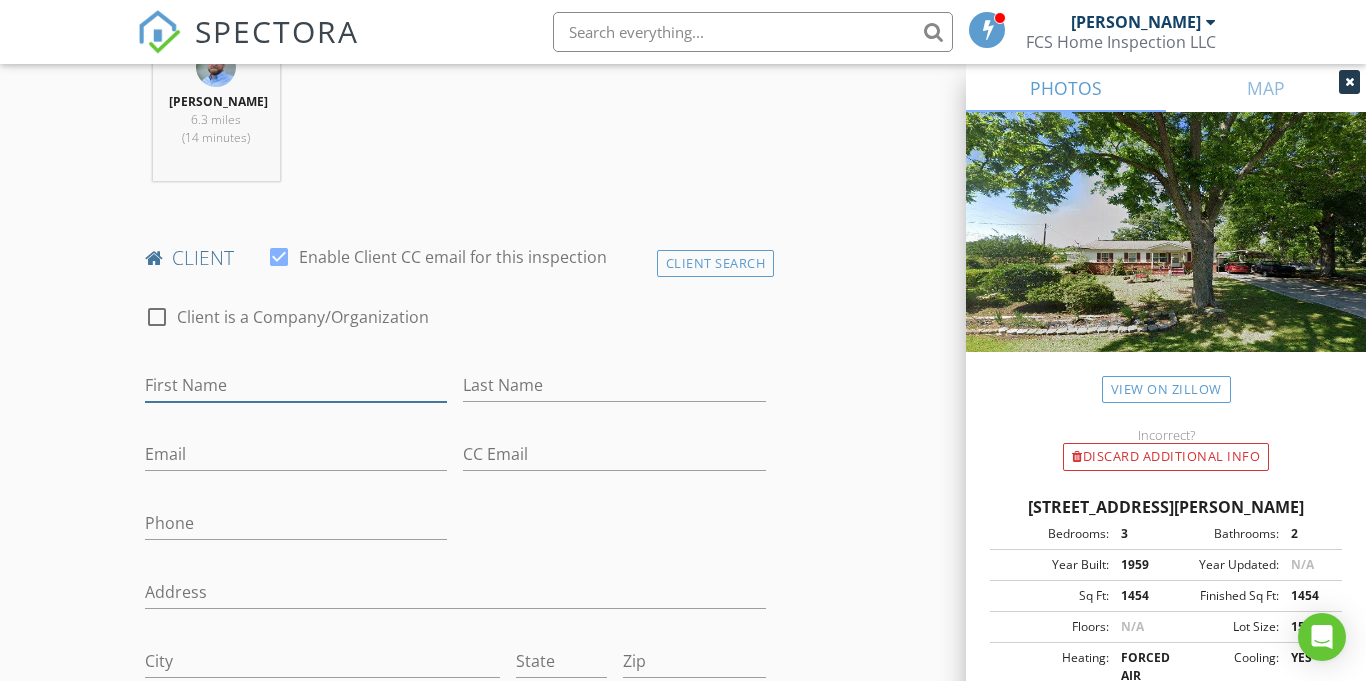click on "First Name" at bounding box center [296, 385] 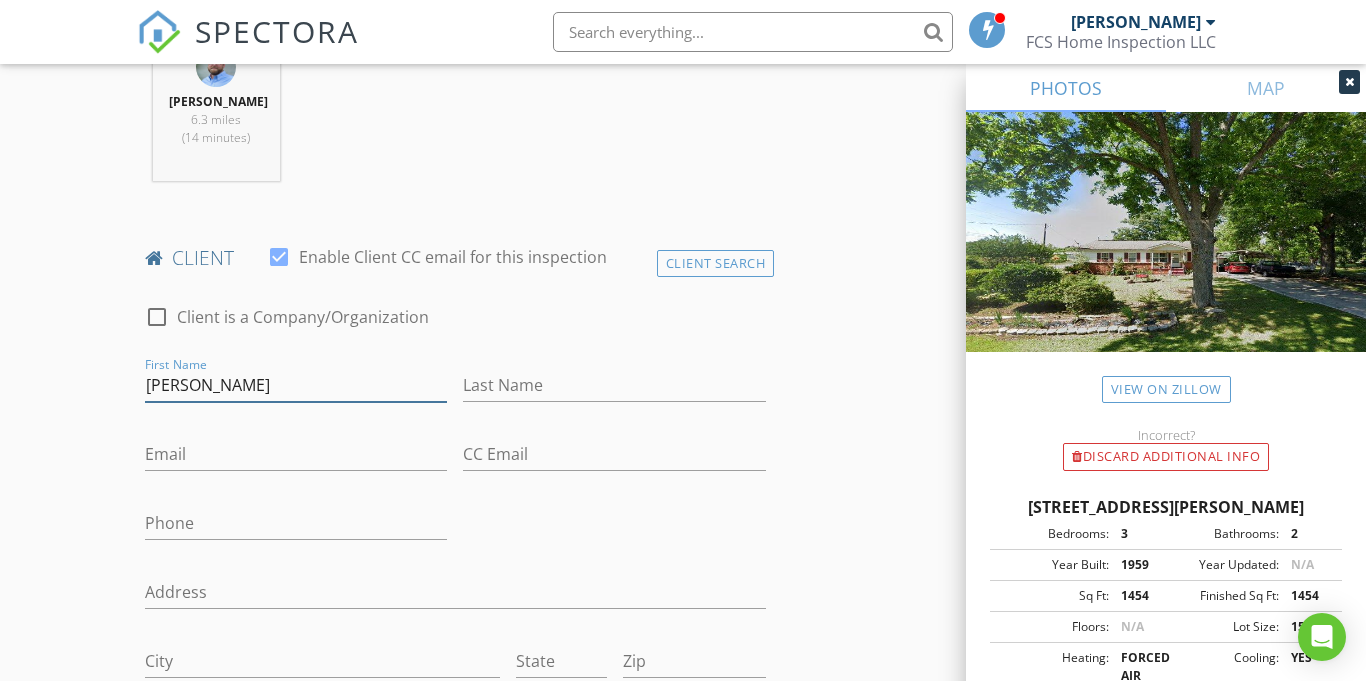 type on "[PERSON_NAME]" 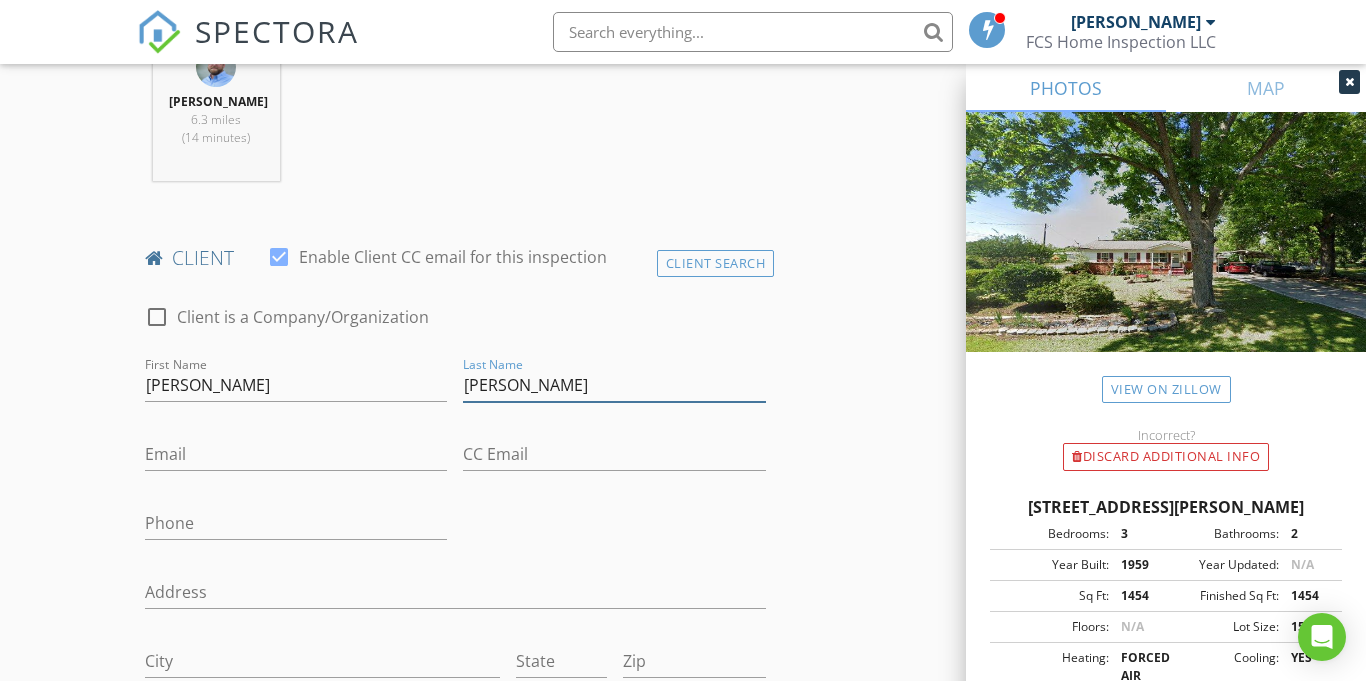 type on "[PERSON_NAME]" 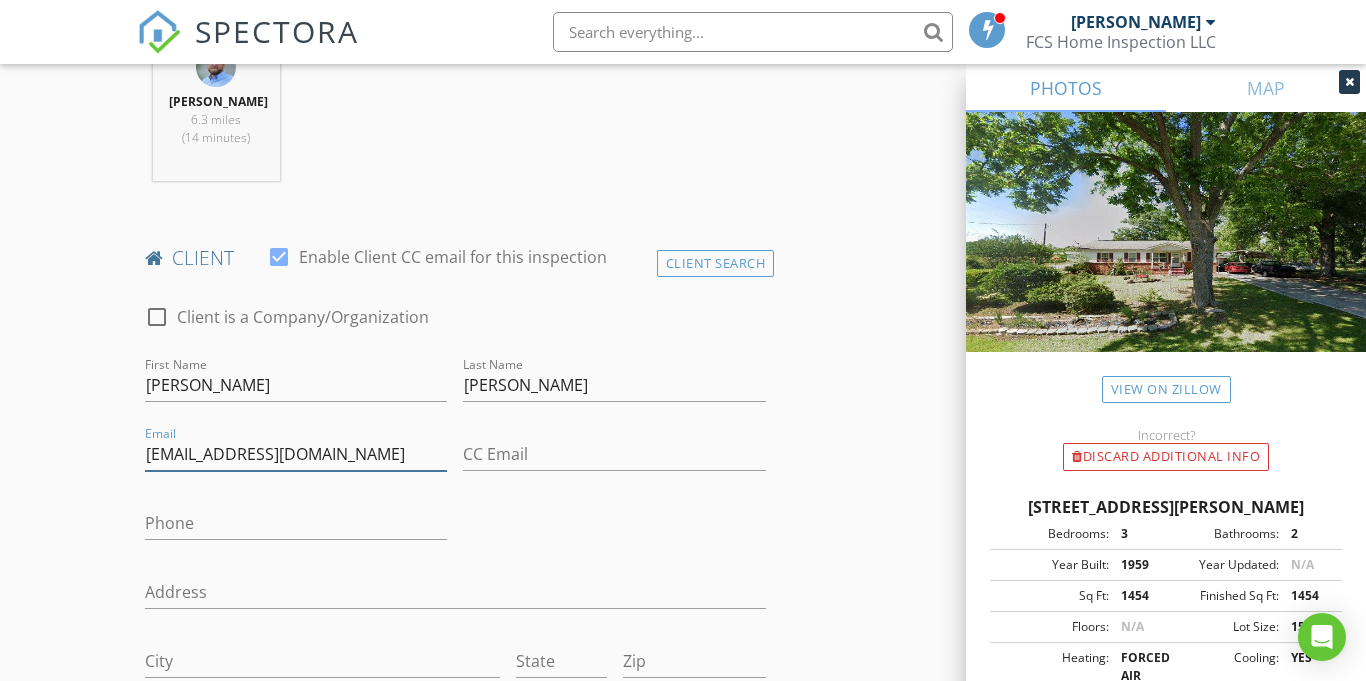 type on "[EMAIL_ADDRESS][DOMAIN_NAME]" 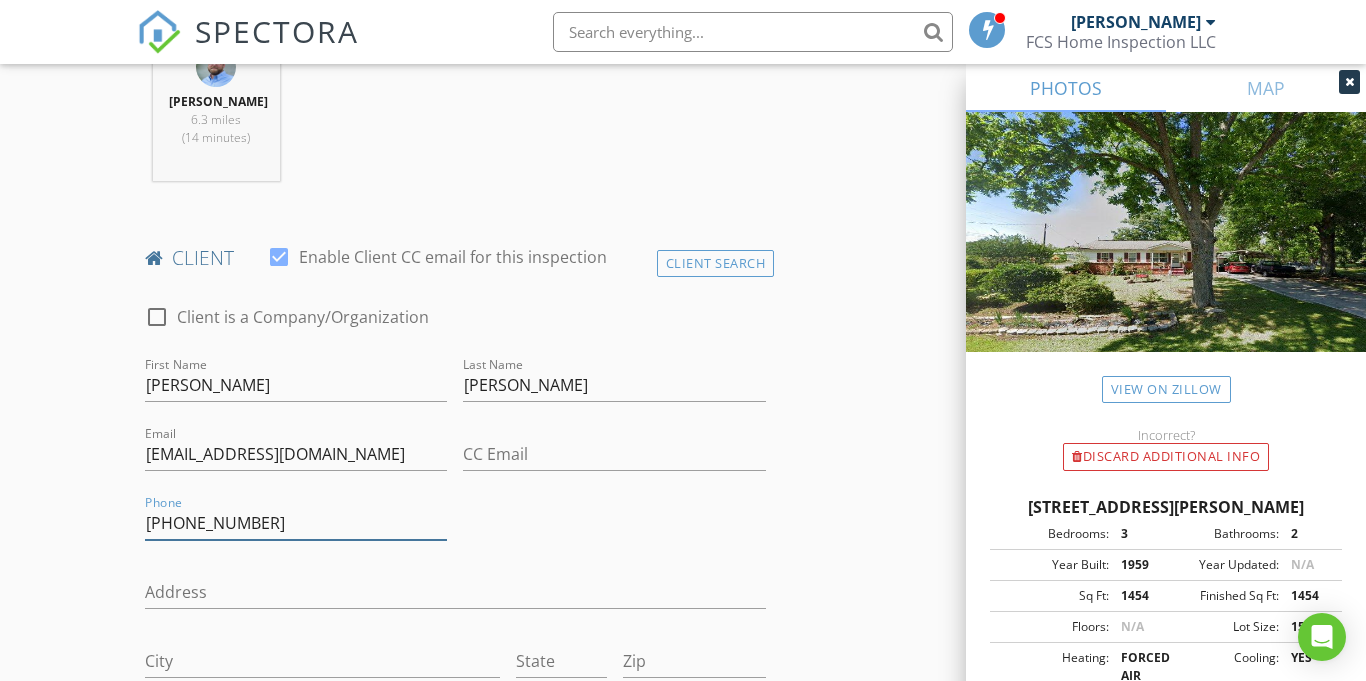 type on "770-502-5475" 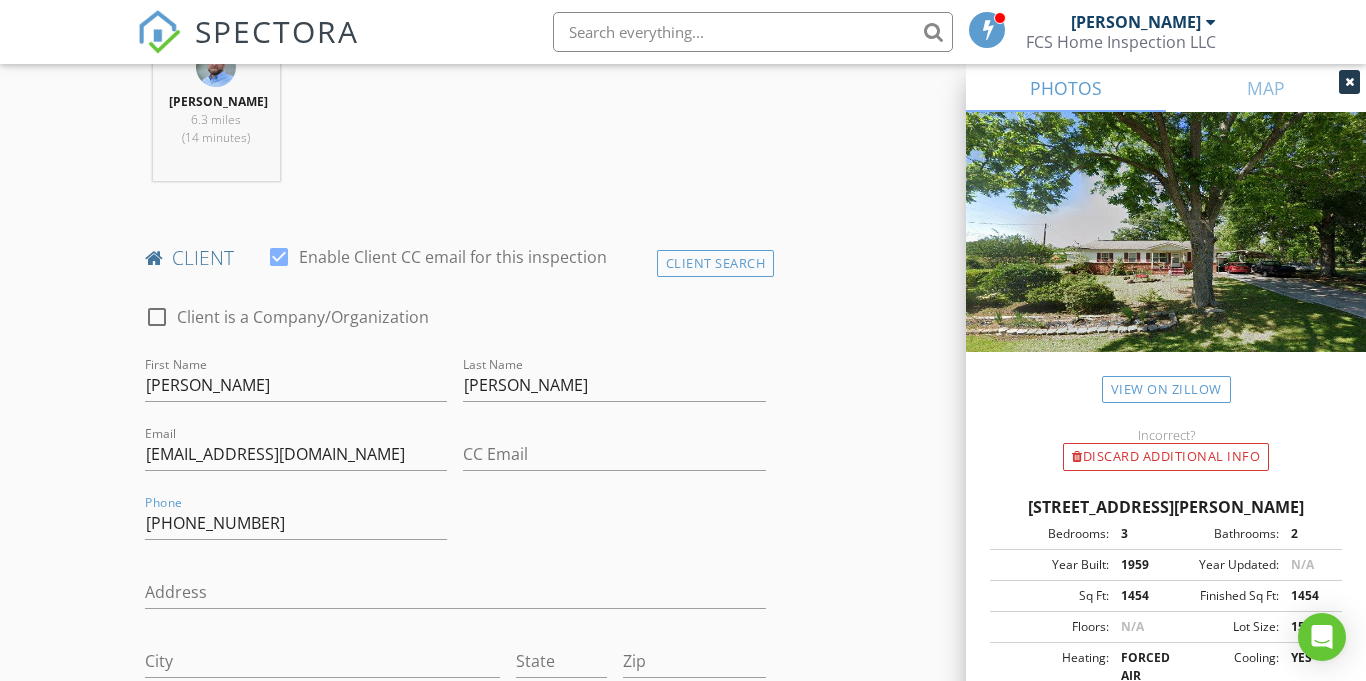 click on "INSPECTOR(S)
check_box   Forrest Simpson   PRIMARY   Forrest Simpson arrow_drop_down   check_box_outline_blank Forrest Simpson specifically requested
Date/Time
07/14/2025 3:00 PM
Location
Address Search       Address 25258 Pollard Rd   Unit   City Daphne   State AL   Zip 36526   County Baldwin     Square Feet 1454   Year Built 1959   Foundation Crawlspace arrow_drop_down     Forrest Simpson     6.3 miles     (14 minutes)
client
check_box Enable Client CC email for this inspection   Client Search     check_box_outline_blank Client is a Company/Organization     First Name Bennie   Last Name Lee   Email bennielee100@gmail.com   CC Email   Phone 770-502-5475   Address   City   State   Zip       Notes   Private Notes
ADD ADDITIONAL client
SERVICES
check_box_outline_blank" at bounding box center [683, 1068] 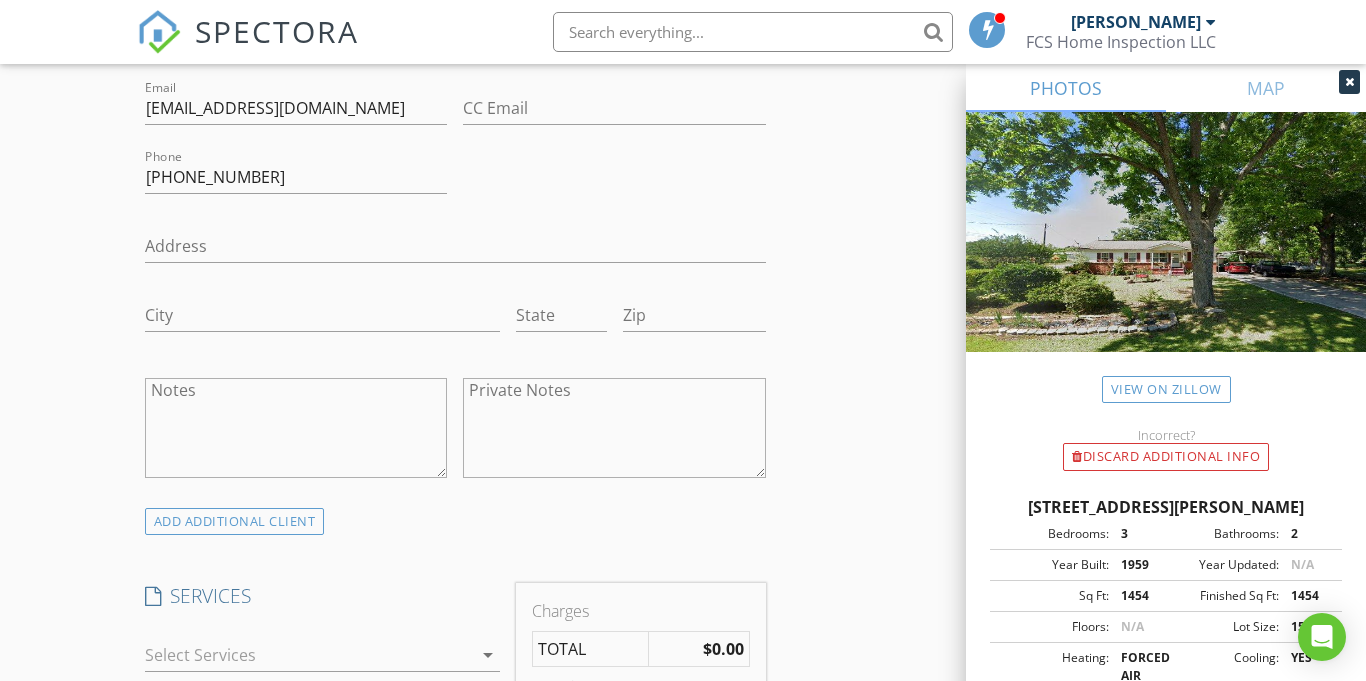 scroll, scrollTop: 1162, scrollLeft: 0, axis: vertical 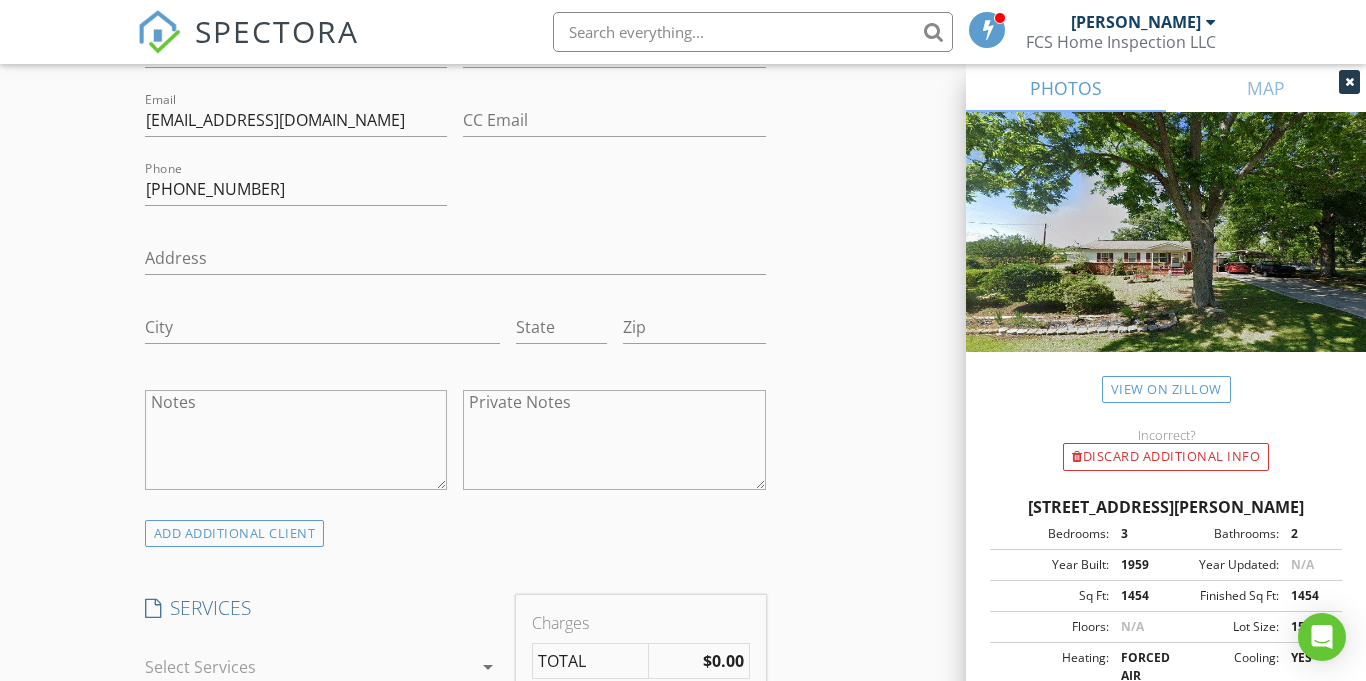 click at bounding box center [296, 220] 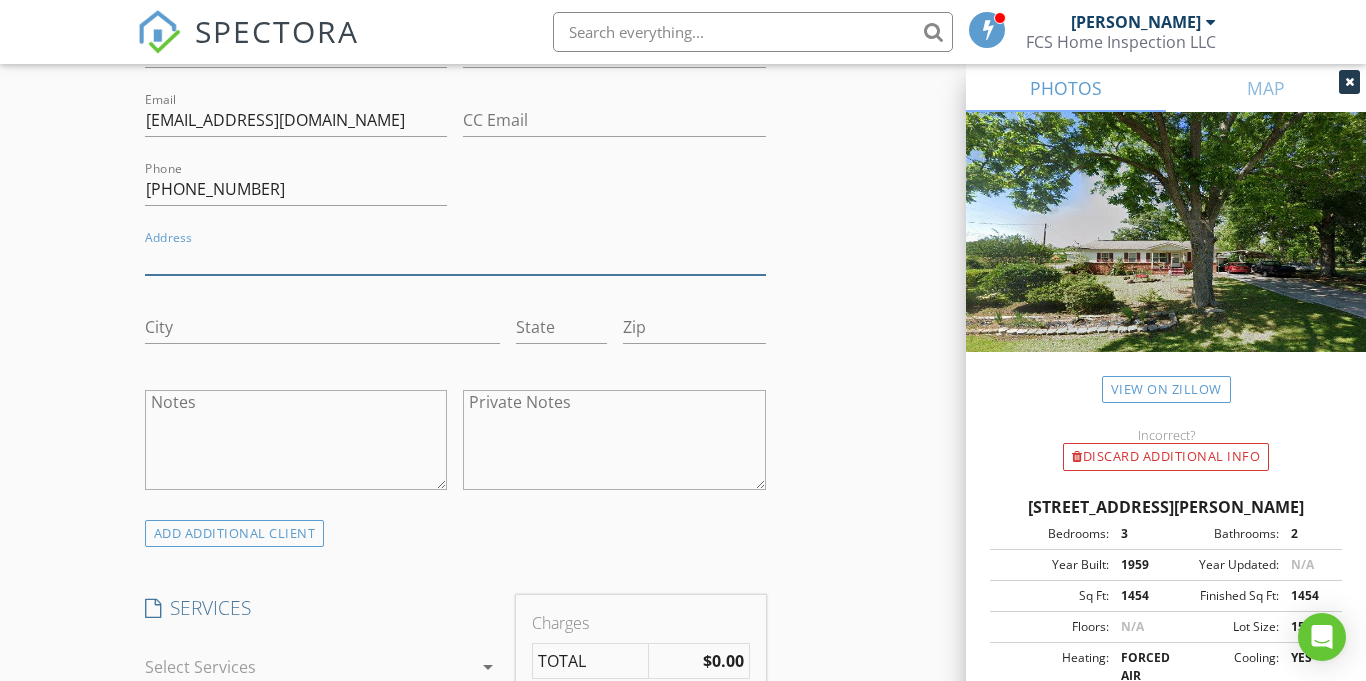 click on "Address" at bounding box center (455, 258) 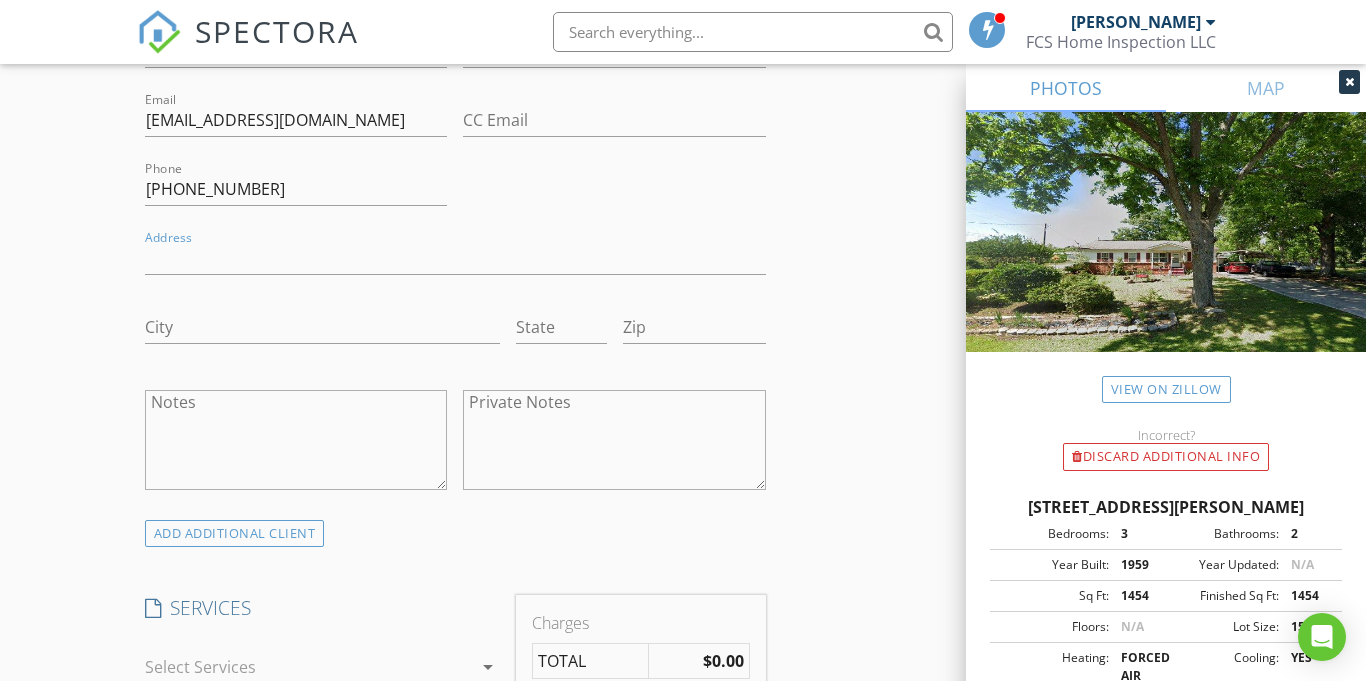 click on "Notes" at bounding box center [296, 440] 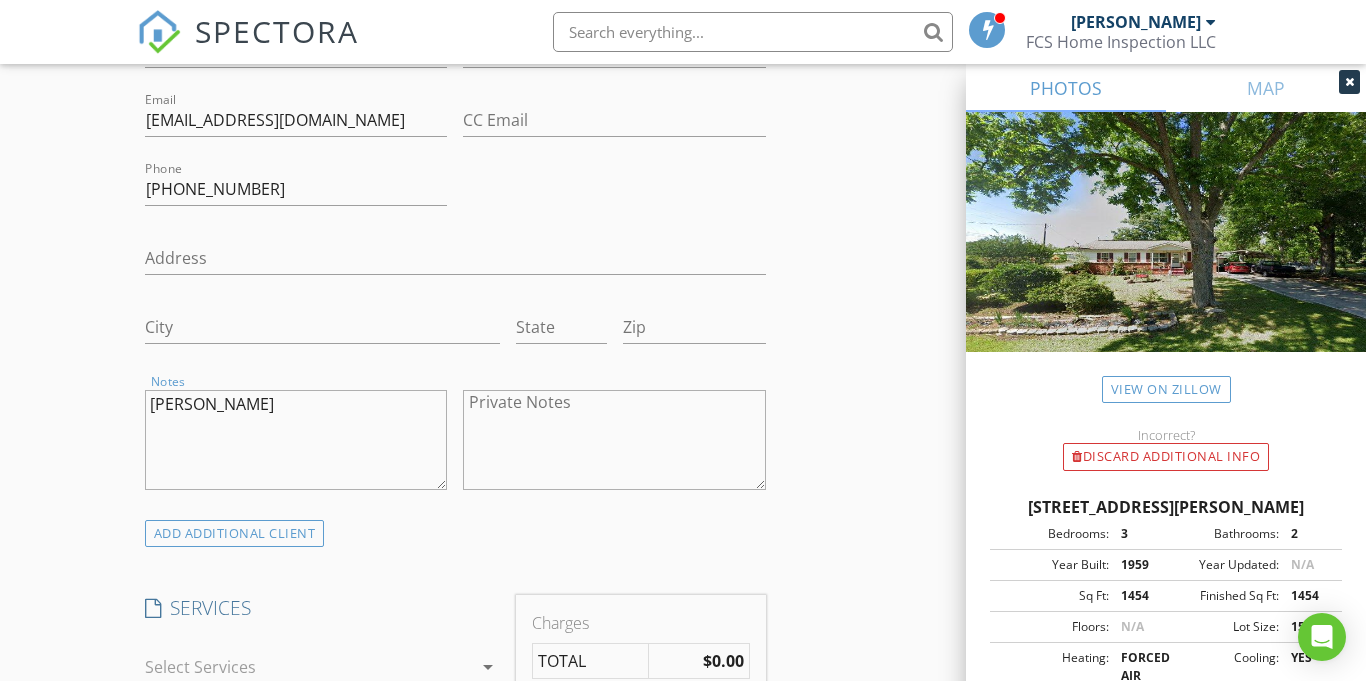type on "SAH Grant" 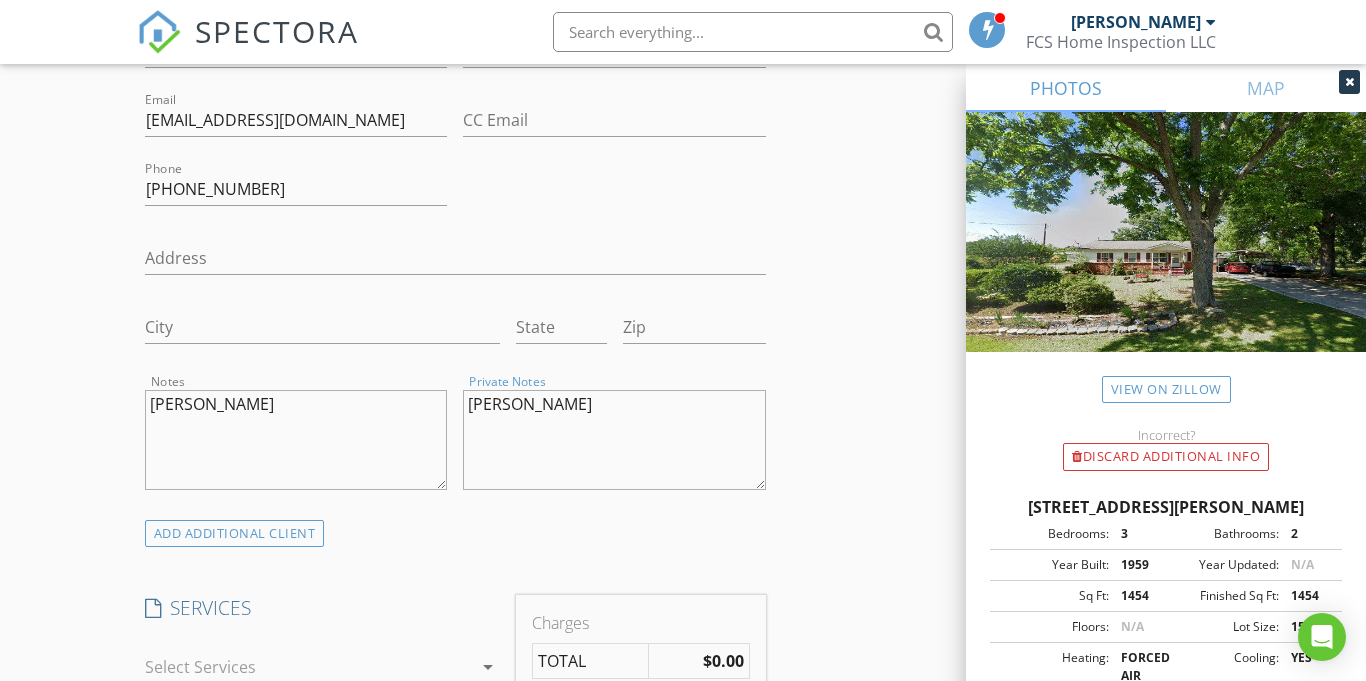 type on "SAH Grant" 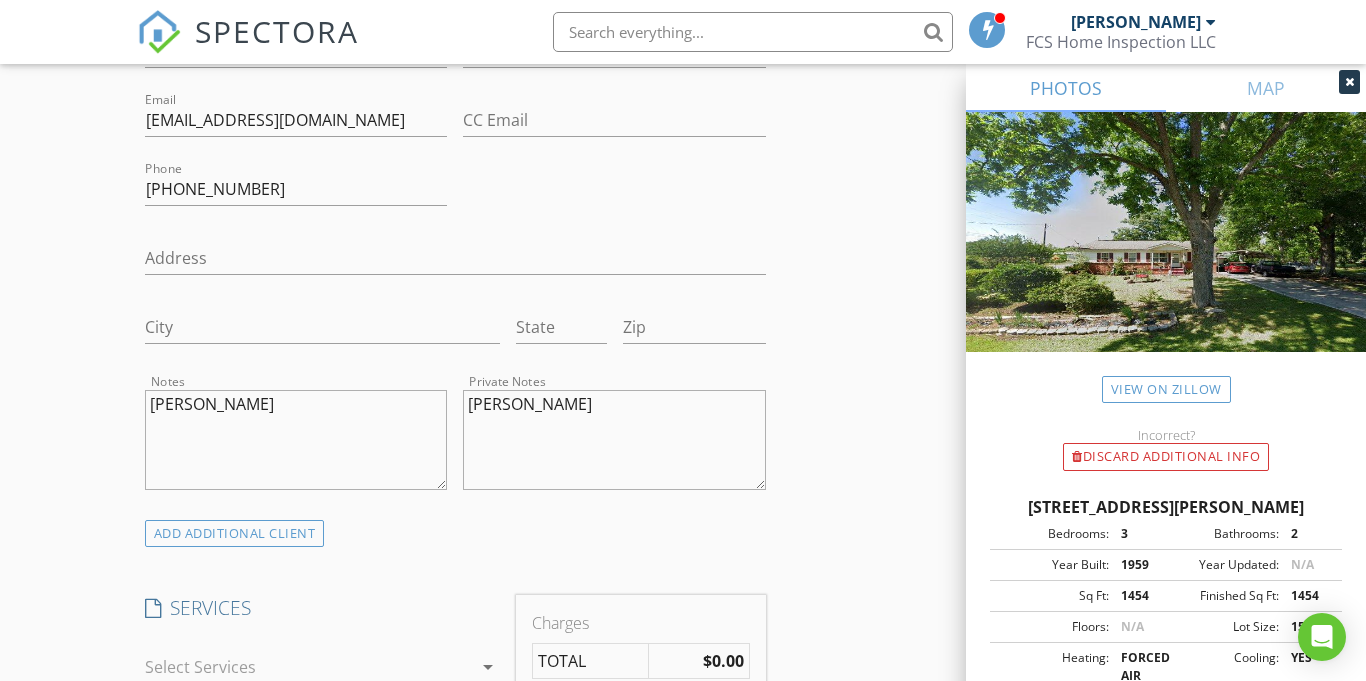 click on "INSPECTOR(S)
check_box   Forrest Simpson   PRIMARY   Forrest Simpson arrow_drop_down   check_box_outline_blank Forrest Simpson specifically requested
Date/Time
07/14/2025 3:00 PM
Location
Address Search       Address 25258 Pollard Rd   Unit   City Daphne   State AL   Zip 36526   County Baldwin     Square Feet 1454   Year Built 1959   Foundation Crawlspace arrow_drop_down     Forrest Simpson     6.3 miles     (14 minutes)
client
check_box Enable Client CC email for this inspection   Client Search     check_box_outline_blank Client is a Company/Organization     First Name Bennie   Last Name Lee   Email bennielee100@gmail.com   CC Email   Phone 770-502-5475   Address   City   State   Zip       Notes SAH Grant   Private Notes SAH Grant
ADD ADDITIONAL client
SERVICES" at bounding box center (683, 734) 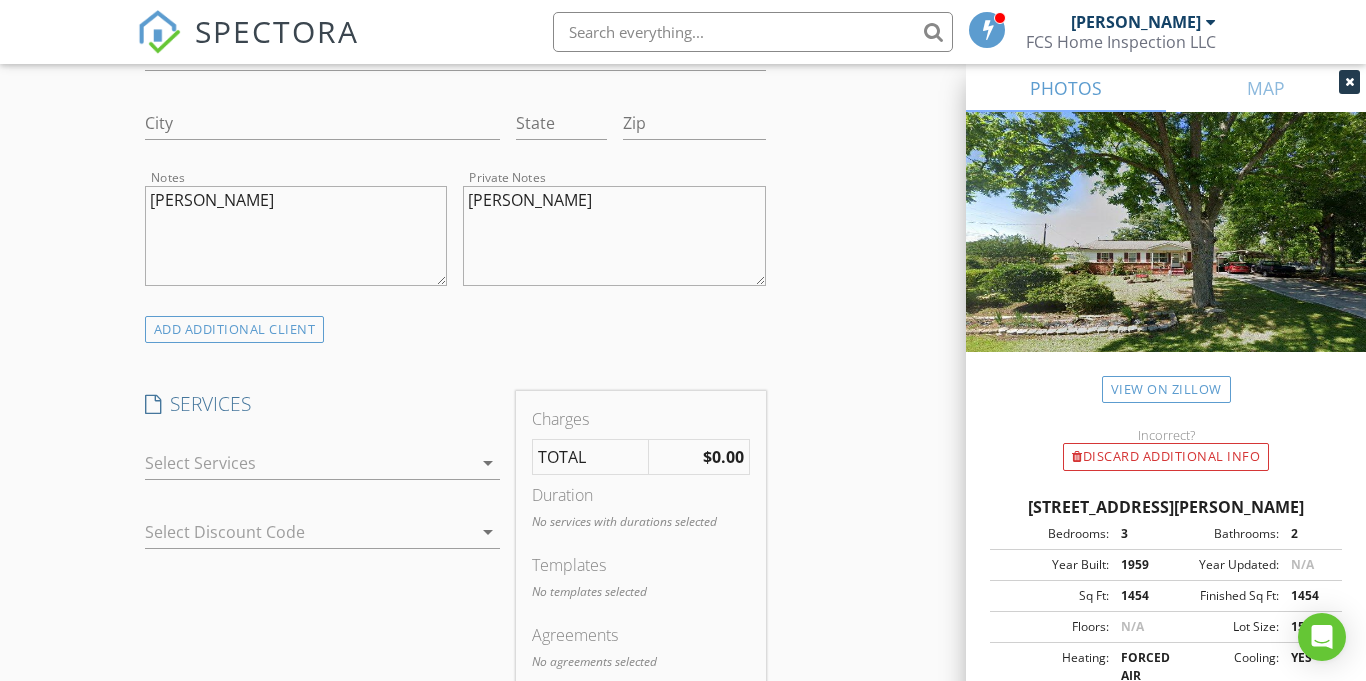 scroll, scrollTop: 1371, scrollLeft: 0, axis: vertical 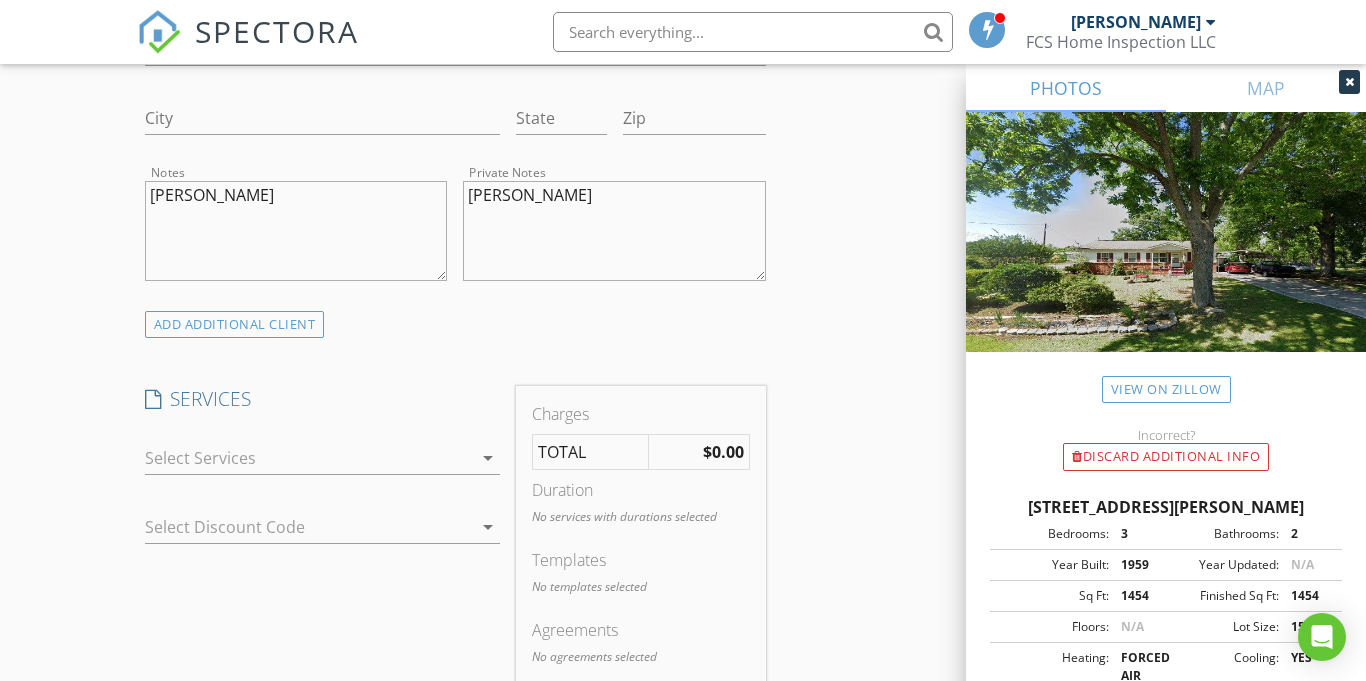 click at bounding box center (309, 458) 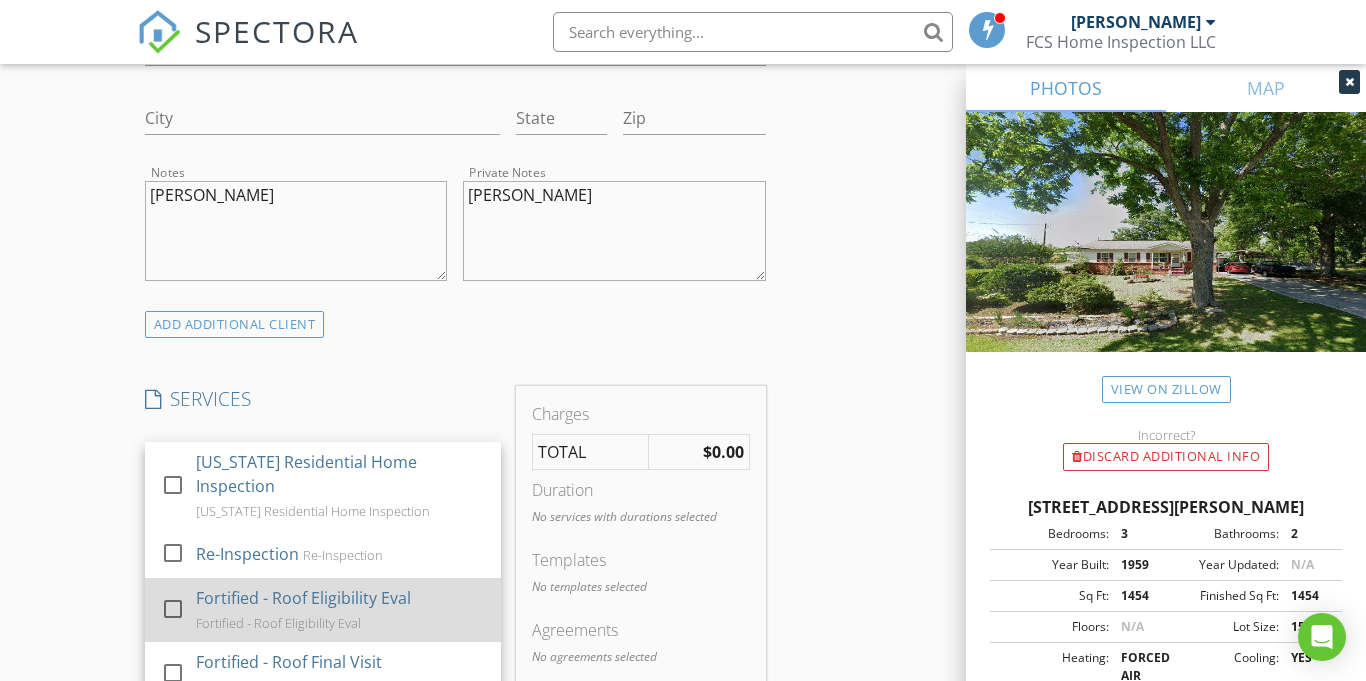 click at bounding box center (173, 609) 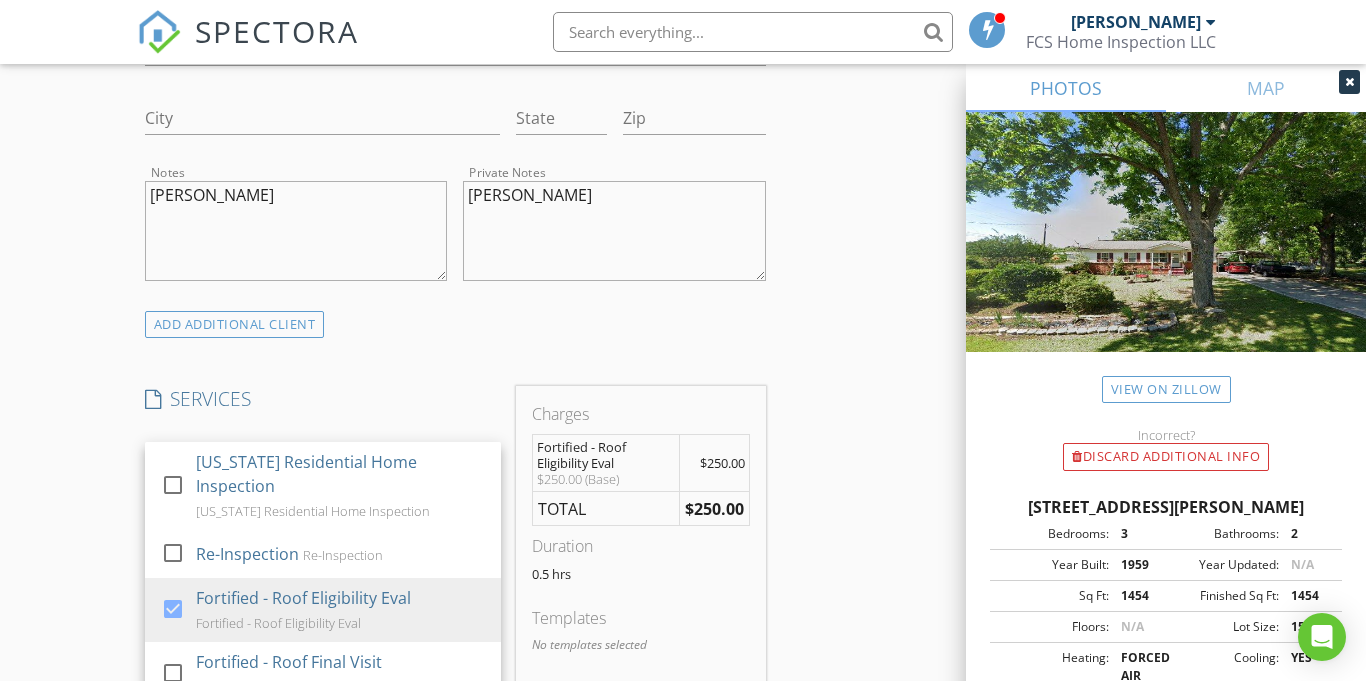 click on "INSPECTOR(S)
check_box   Forrest Simpson   PRIMARY   Forrest Simpson arrow_drop_down   check_box_outline_blank Forrest Simpson specifically requested
Date/Time
07/14/2025 3:00 PM
Location
Address Search       Address 25258 Pollard Rd   Unit   City Daphne   State AL   Zip 36526   County Baldwin     Square Feet 1454   Year Built 1959   Foundation Crawlspace arrow_drop_down     Forrest Simpson     6.3 miles     (14 minutes)
client
check_box Enable Client CC email for this inspection   Client Search     check_box_outline_blank Client is a Company/Organization     First Name Bennie   Last Name Lee   Email bennielee100@gmail.com   CC Email   Phone 770-502-5475   Address   City   State   Zip       Notes SAH Grant   Private Notes SAH Grant
ADD ADDITIONAL client
SERVICES" at bounding box center (683, 556) 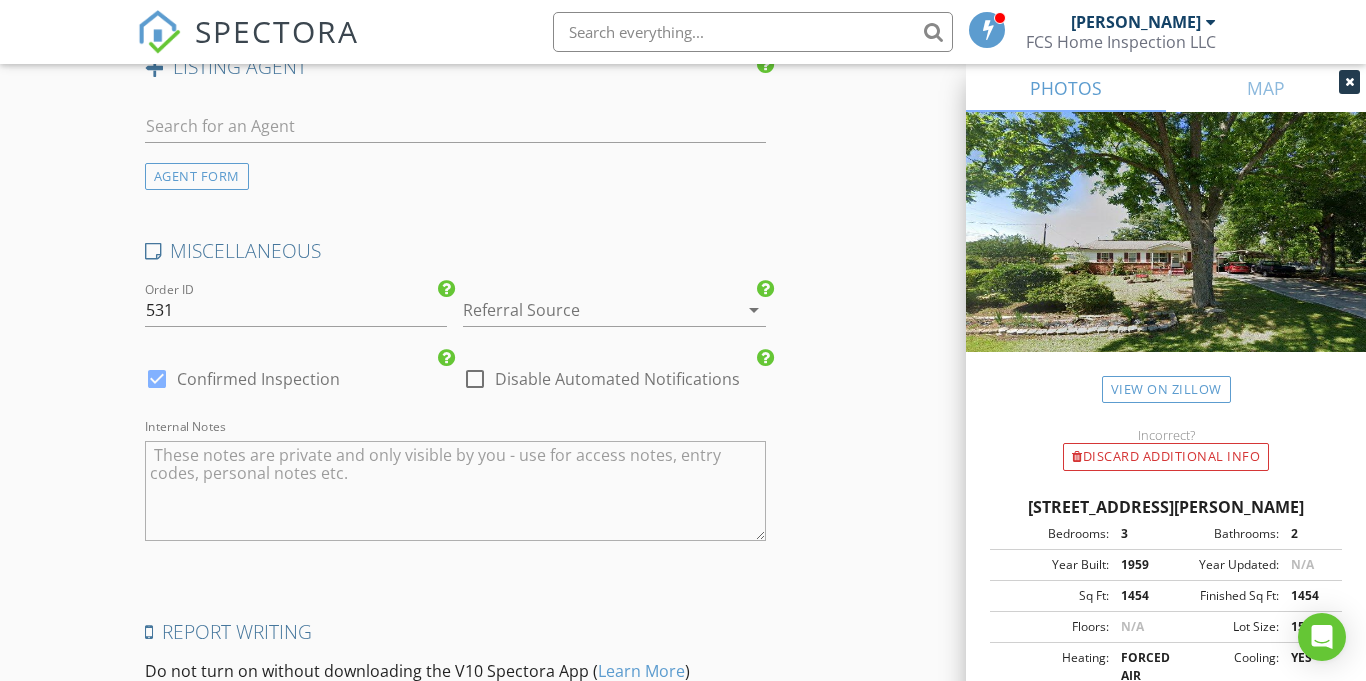 scroll, scrollTop: 2739, scrollLeft: 0, axis: vertical 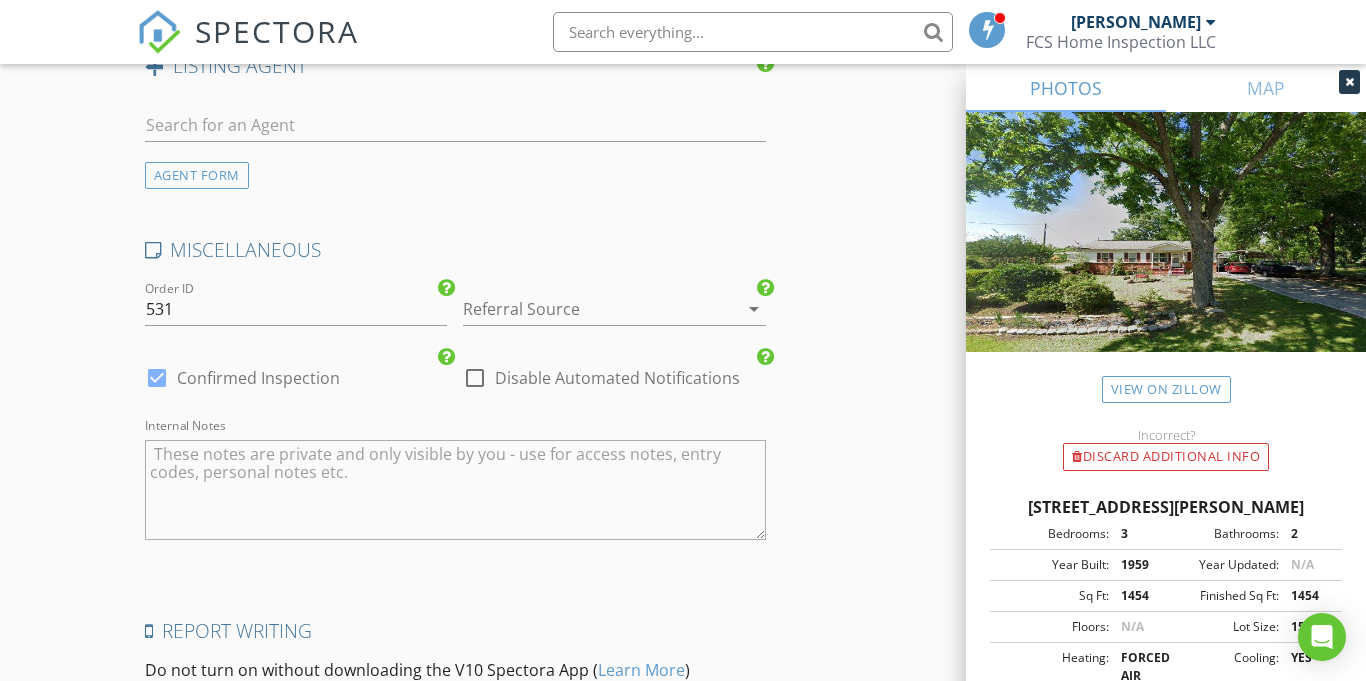 click at bounding box center [586, 309] 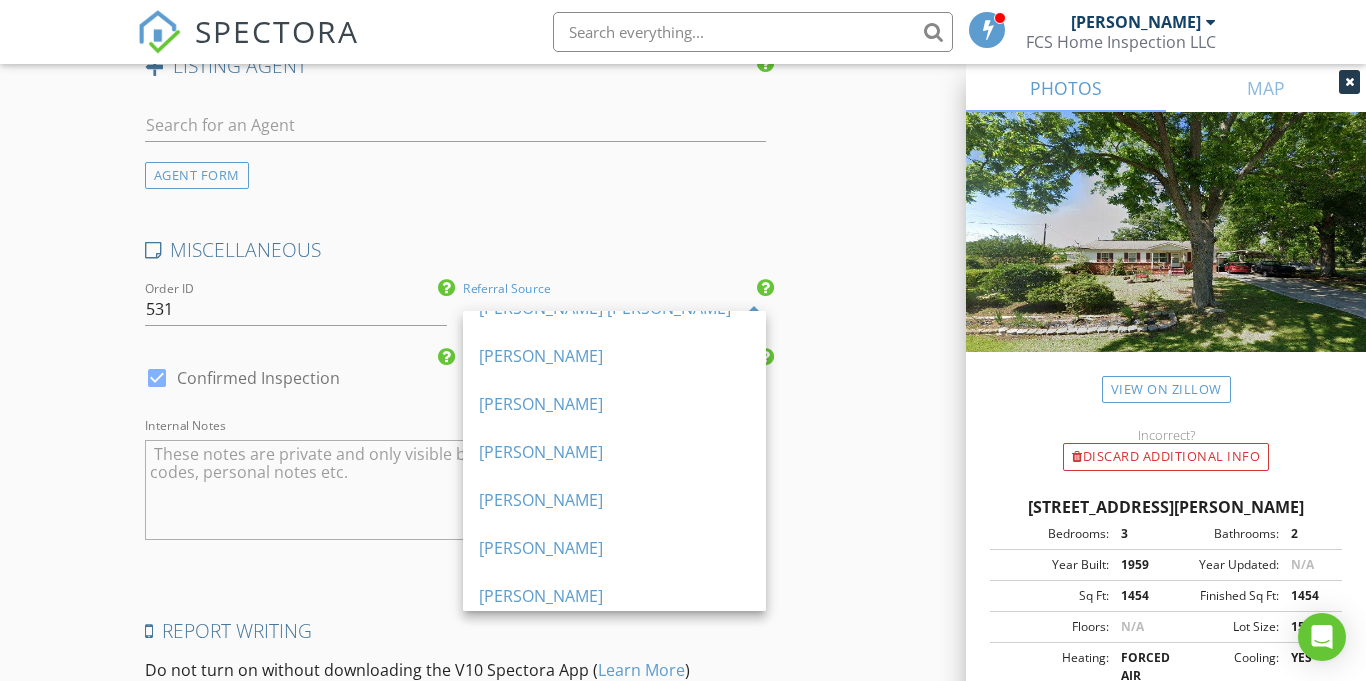 scroll, scrollTop: 468, scrollLeft: 0, axis: vertical 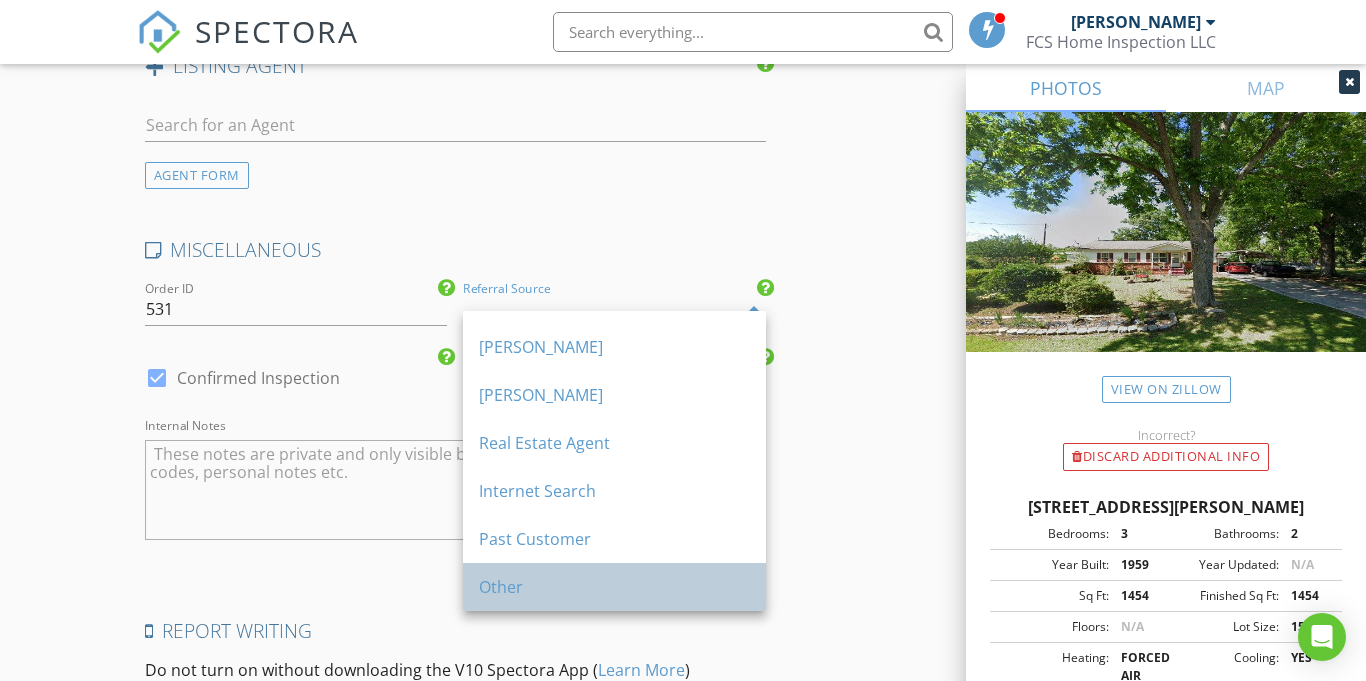 click on "Other" at bounding box center [614, 587] 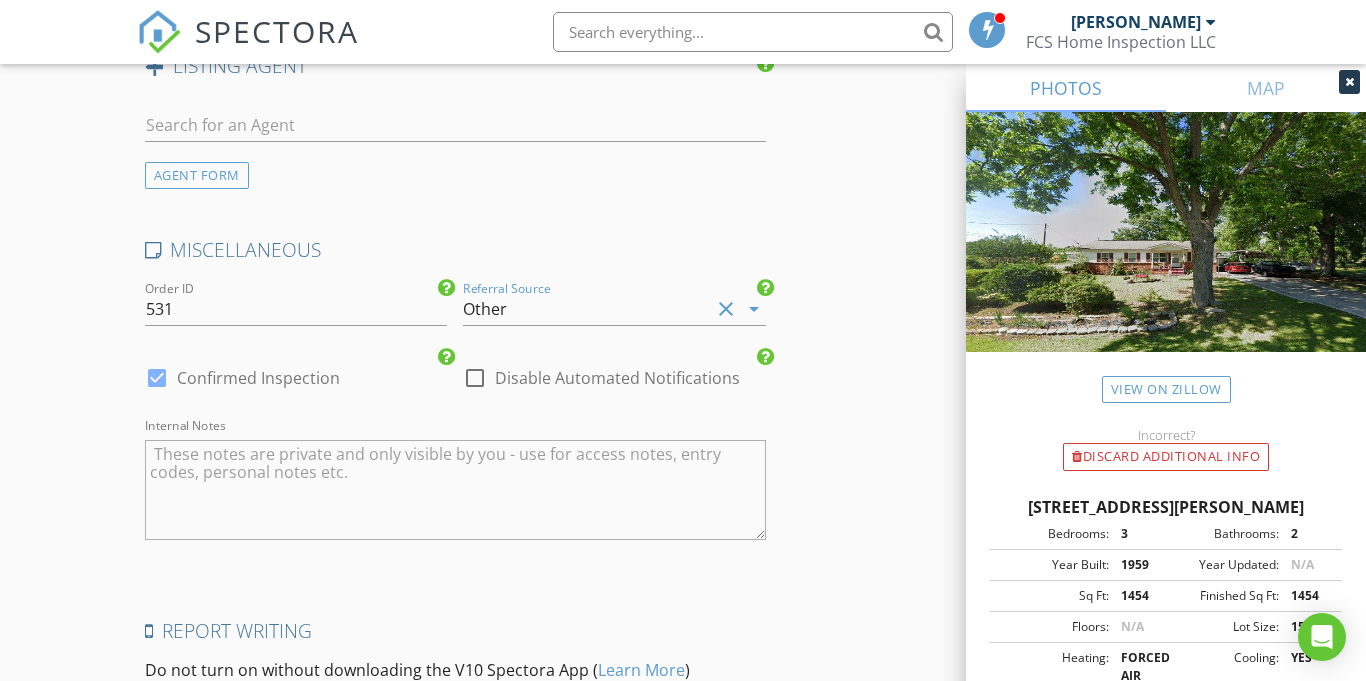 click at bounding box center [475, 378] 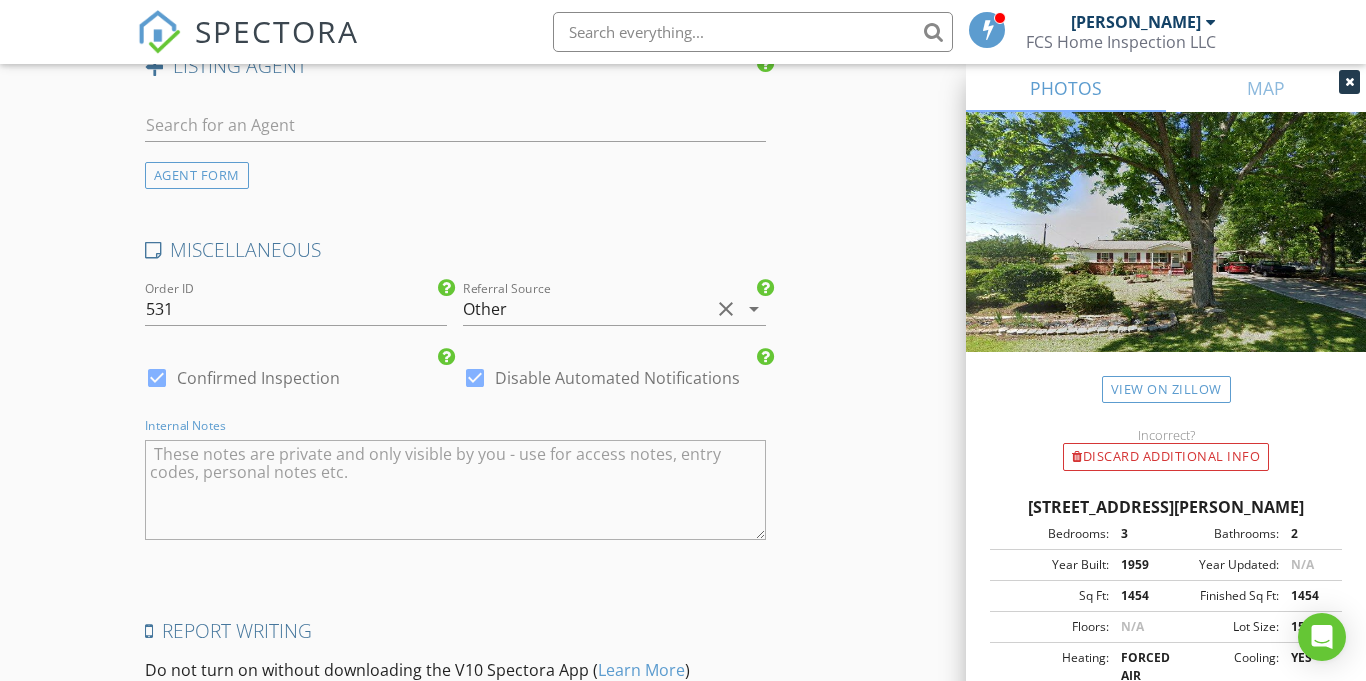 click at bounding box center [455, 490] 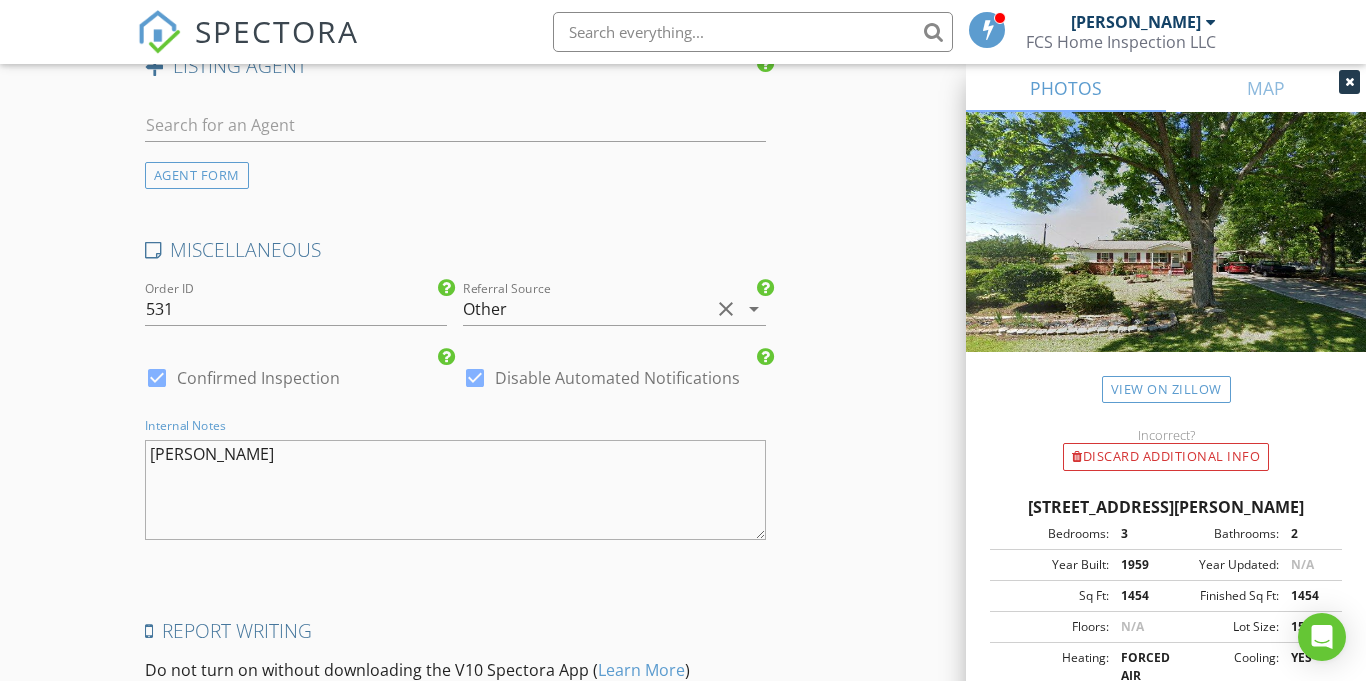 type on "SAH Grant" 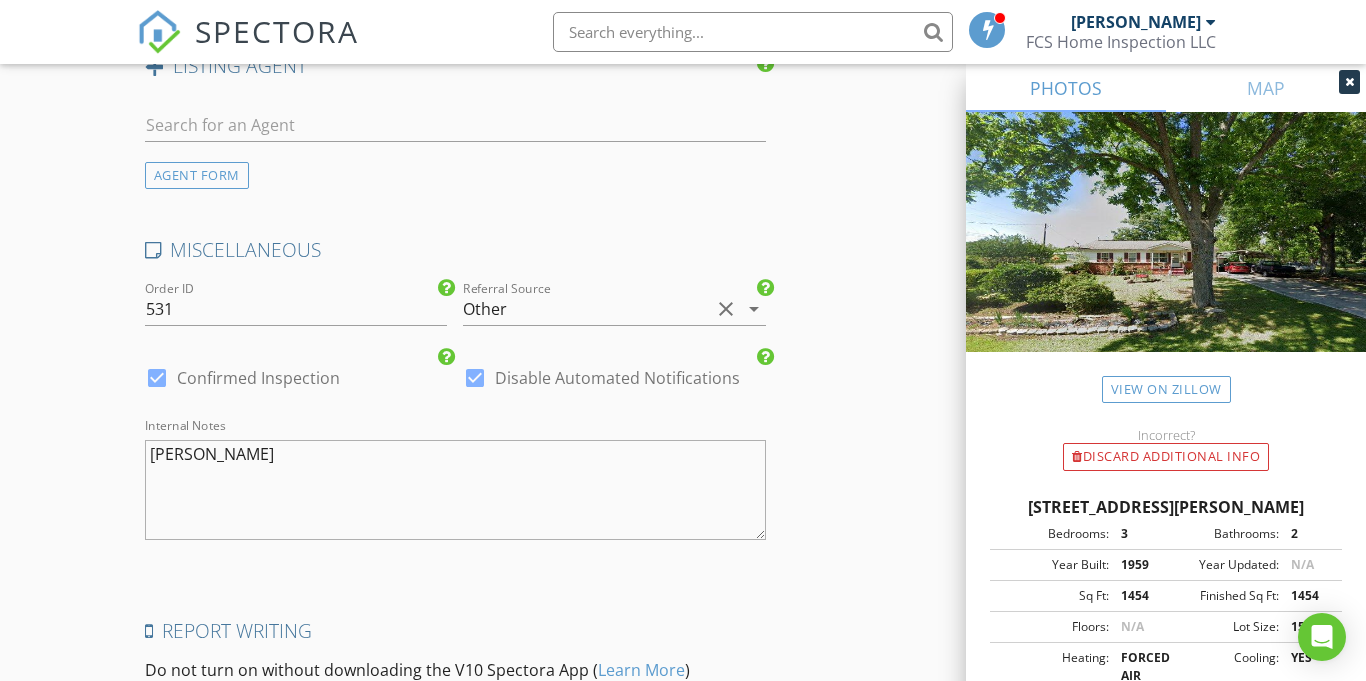 click on "INSPECTOR(S)
check_box   Forrest Simpson   PRIMARY   Forrest Simpson arrow_drop_down   check_box_outline_blank Forrest Simpson specifically requested
Date/Time
07/14/2025 3:00 PM
Location
Address Search       Address 25258 Pollard Rd   Unit   City Daphne   State AL   Zip 36526   County Baldwin     Square Feet 1454   Year Built 1959   Foundation Crawlspace arrow_drop_down     Forrest Simpson     6.3 miles     (14 minutes)
client
check_box Enable Client CC email for this inspection   Client Search     check_box_outline_blank Client is a Company/Organization     First Name Bennie   Last Name Lee   Email bennielee100@gmail.com   CC Email   Phone 770-502-5475   Address   City   State   Zip       Notes SAH Grant   Private Notes SAH Grant
ADD ADDITIONAL client
SERVICES" at bounding box center (683, -812) 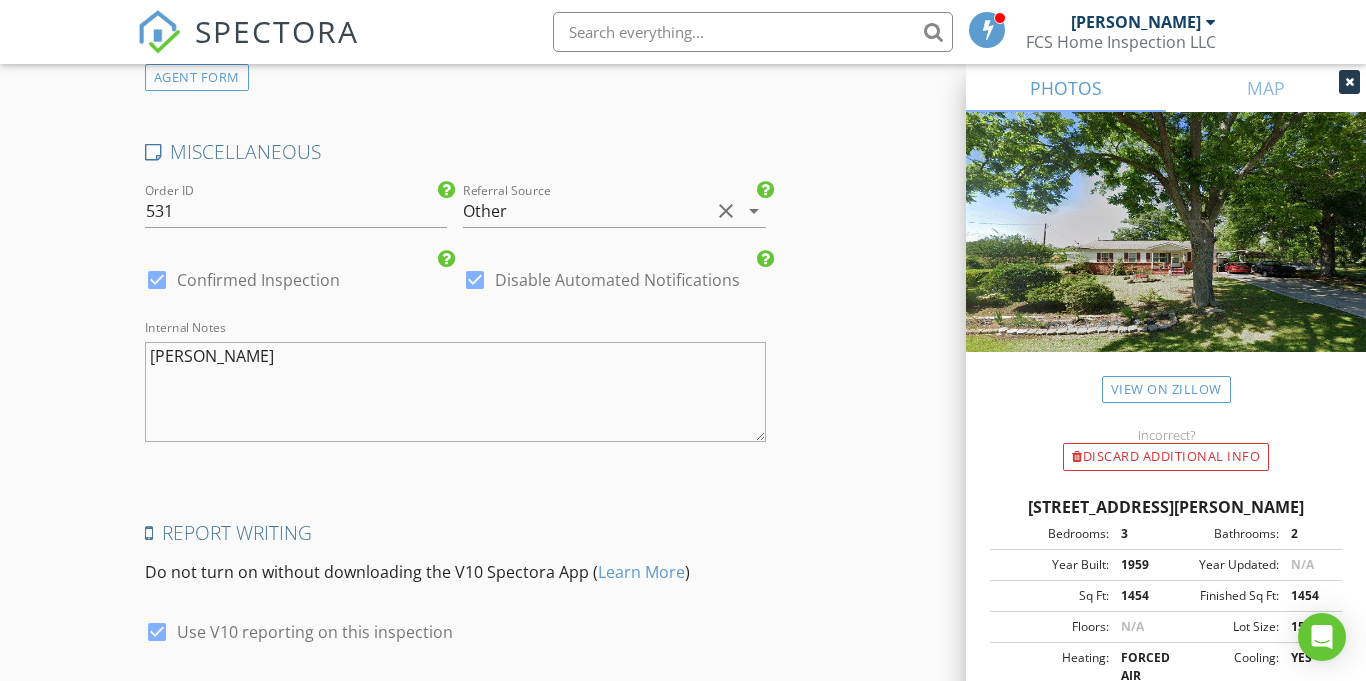 scroll, scrollTop: 3007, scrollLeft: 0, axis: vertical 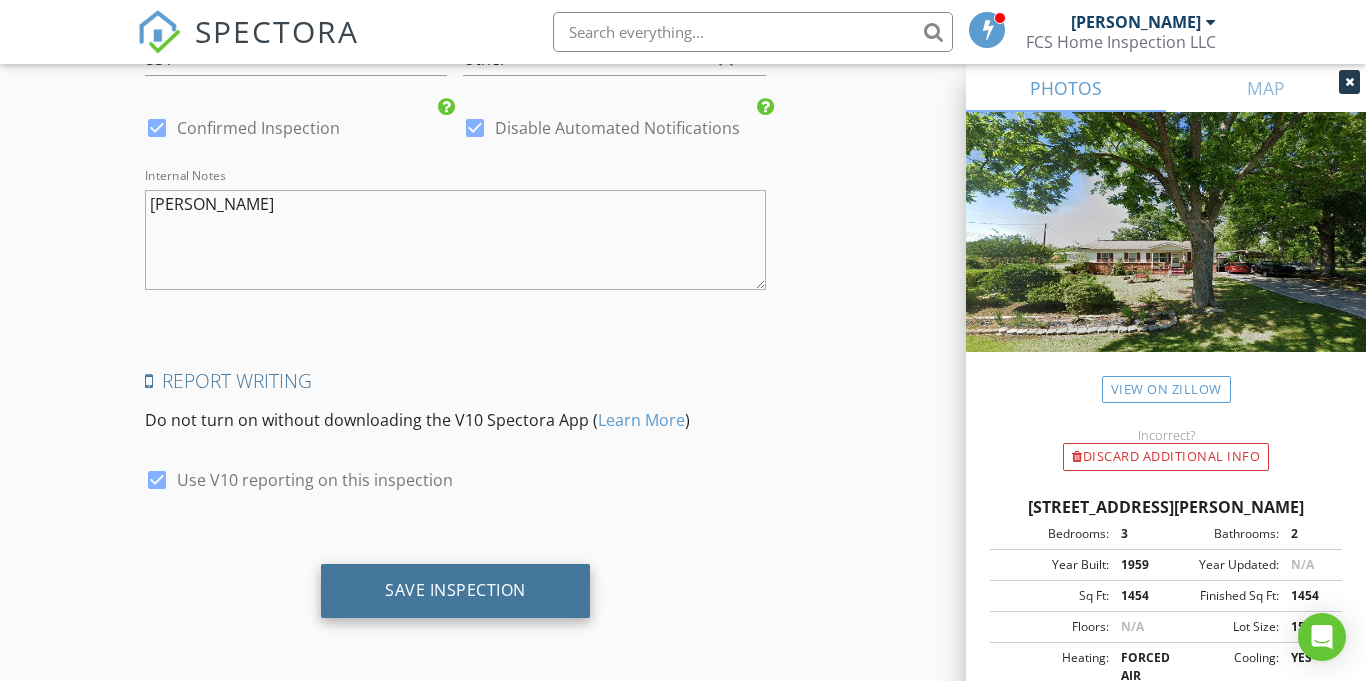 click on "Save Inspection" at bounding box center [455, 591] 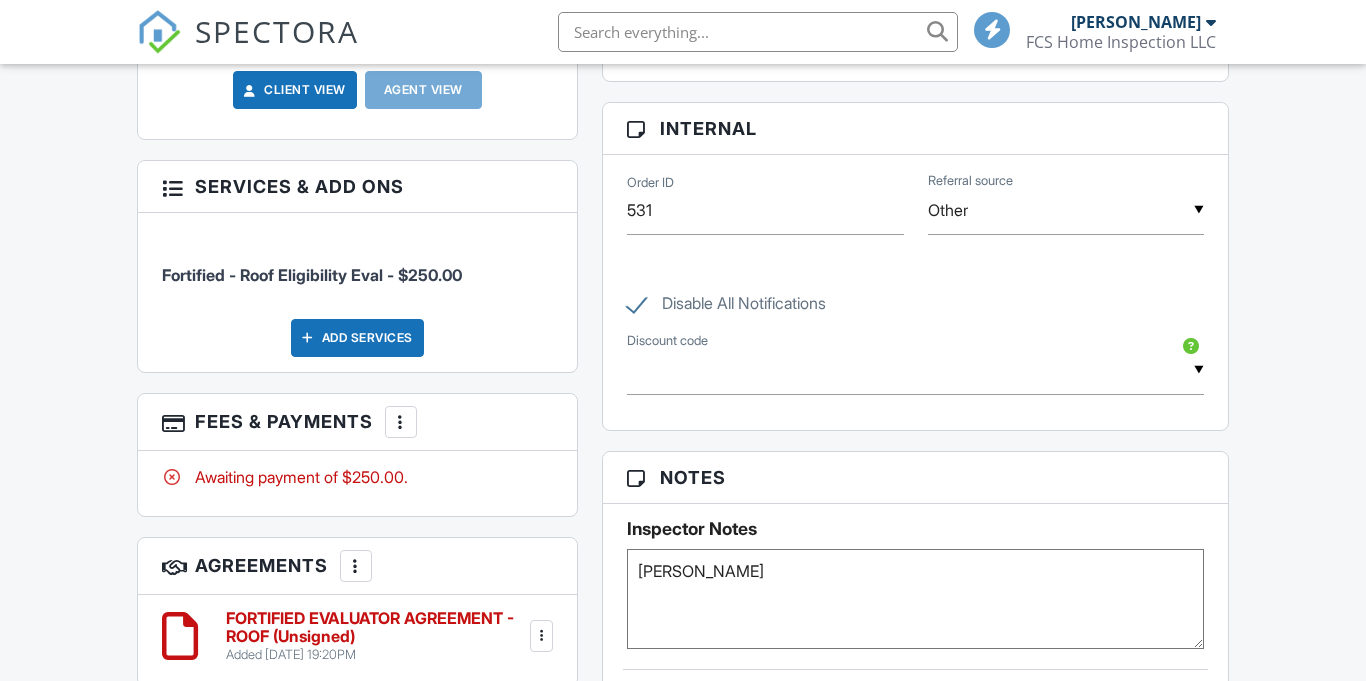 scroll, scrollTop: 0, scrollLeft: 0, axis: both 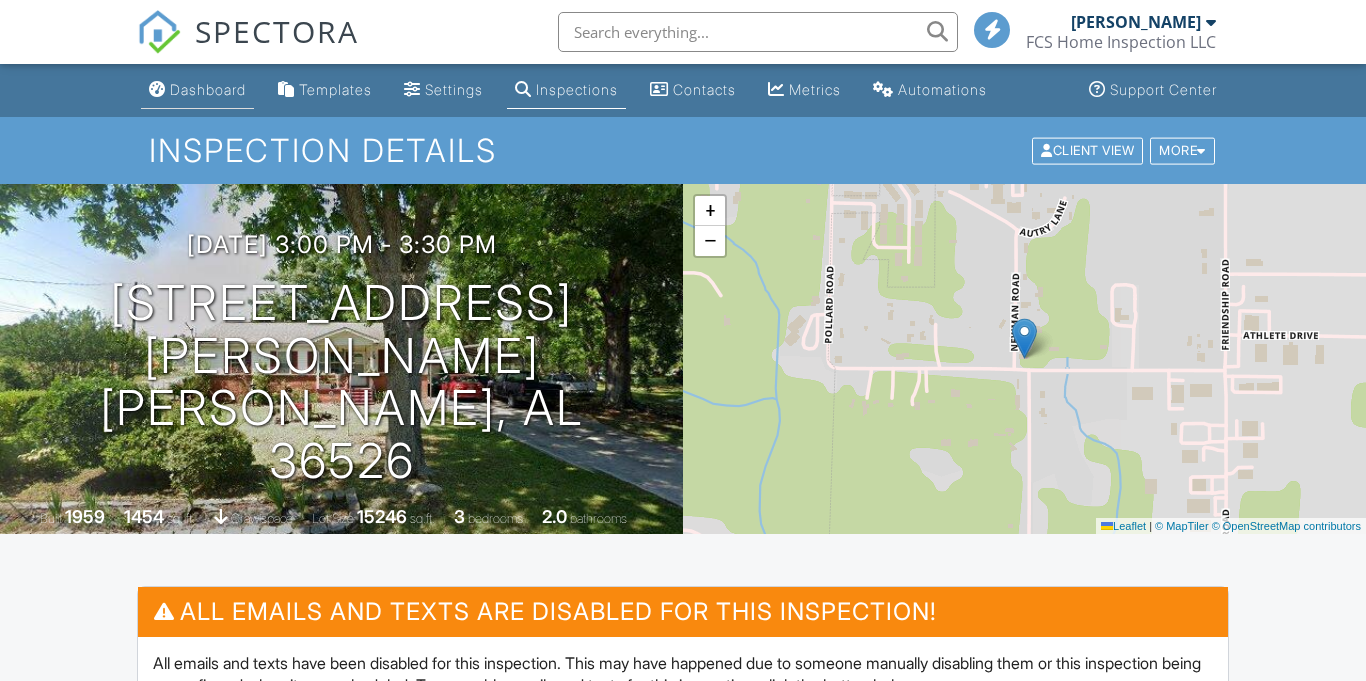 click on "Dashboard" at bounding box center [208, 89] 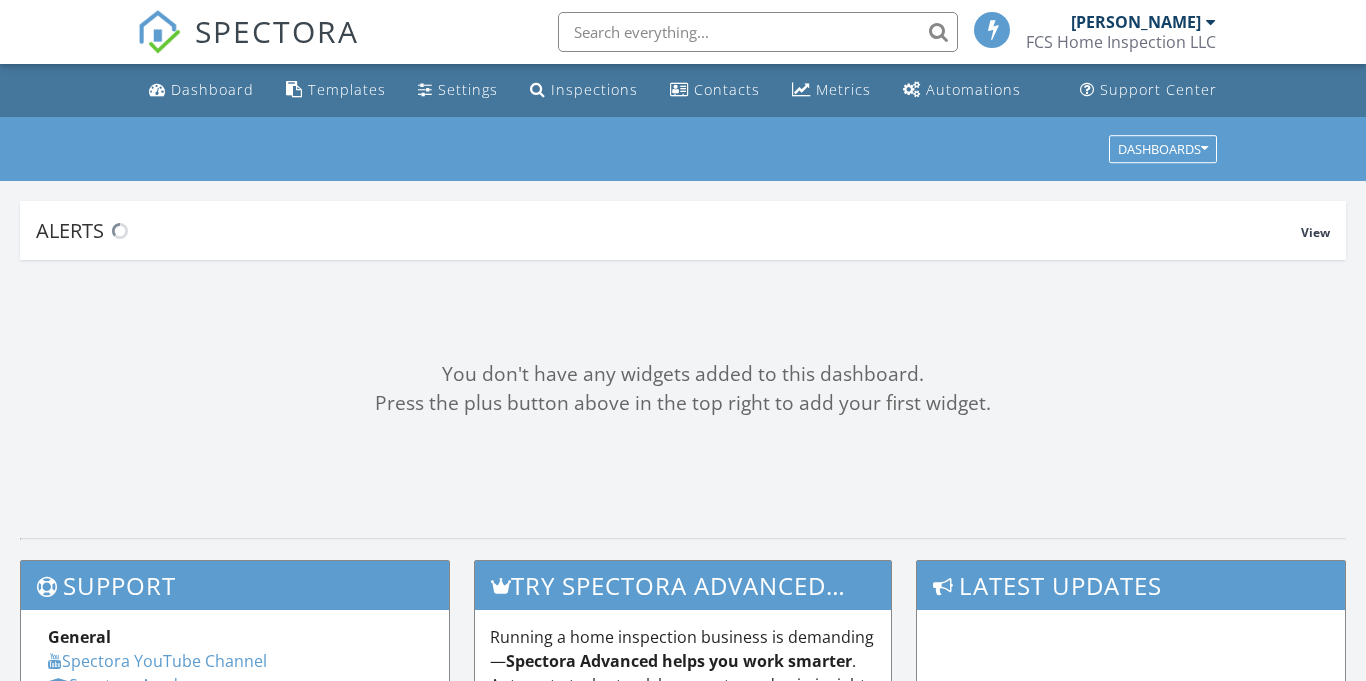 scroll, scrollTop: 0, scrollLeft: 0, axis: both 